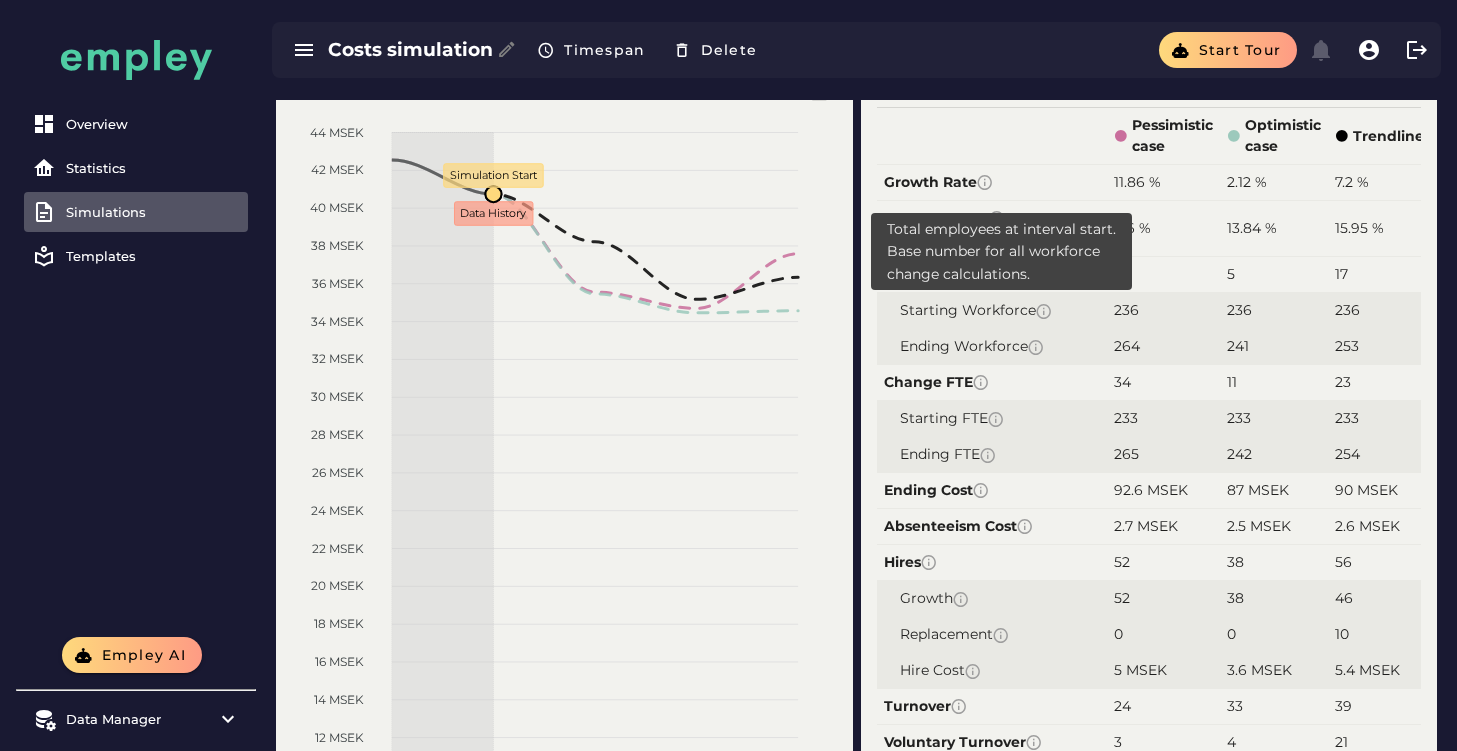 scroll, scrollTop: 0, scrollLeft: 0, axis: both 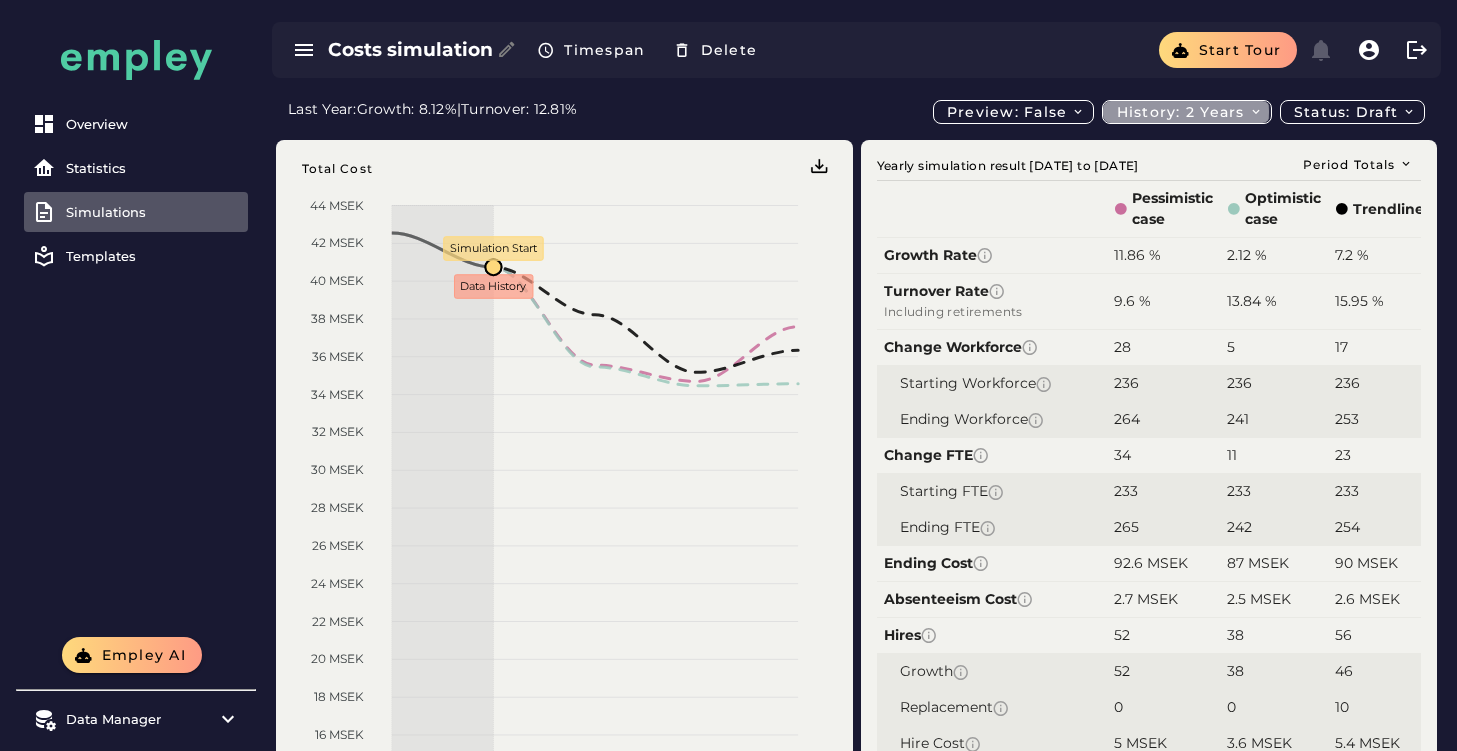 click on "History: 2 years" 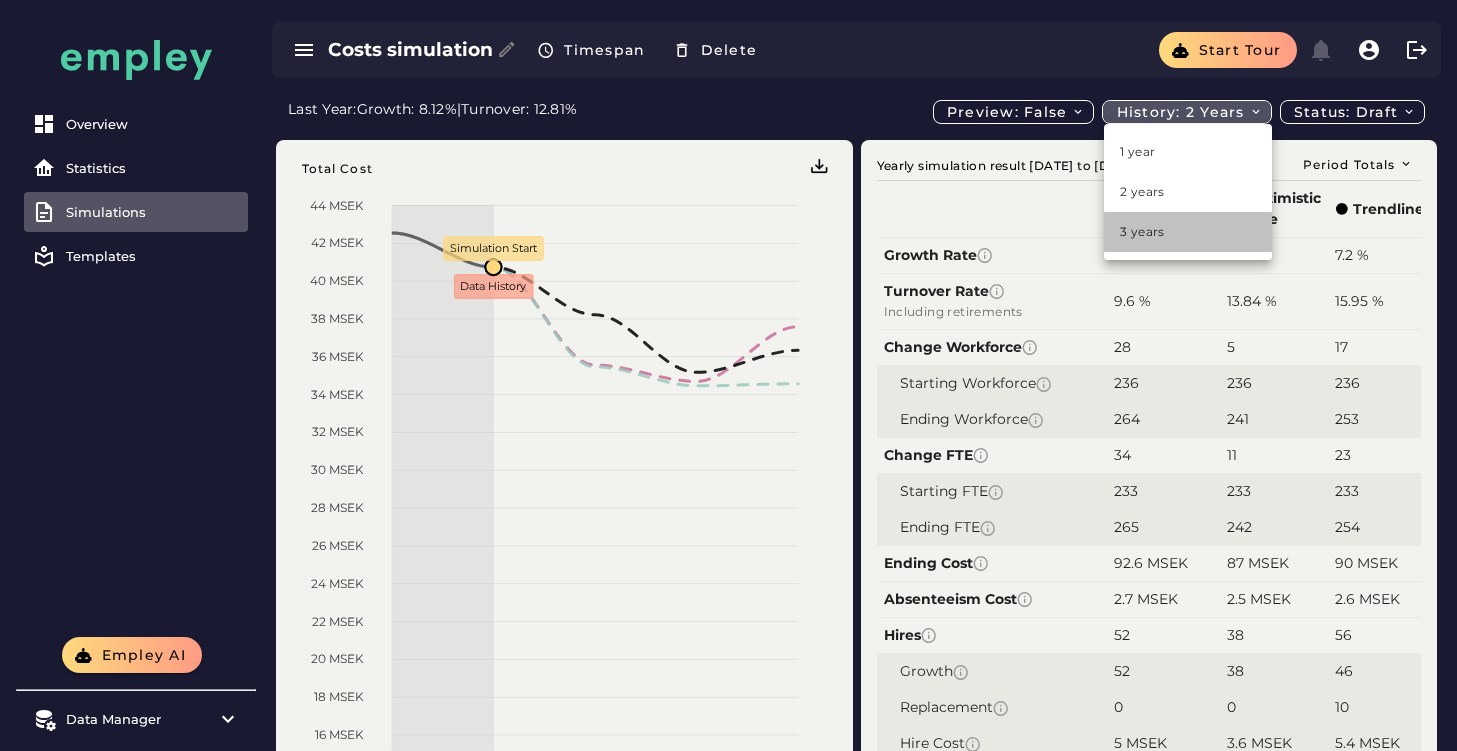 click on "3 years" 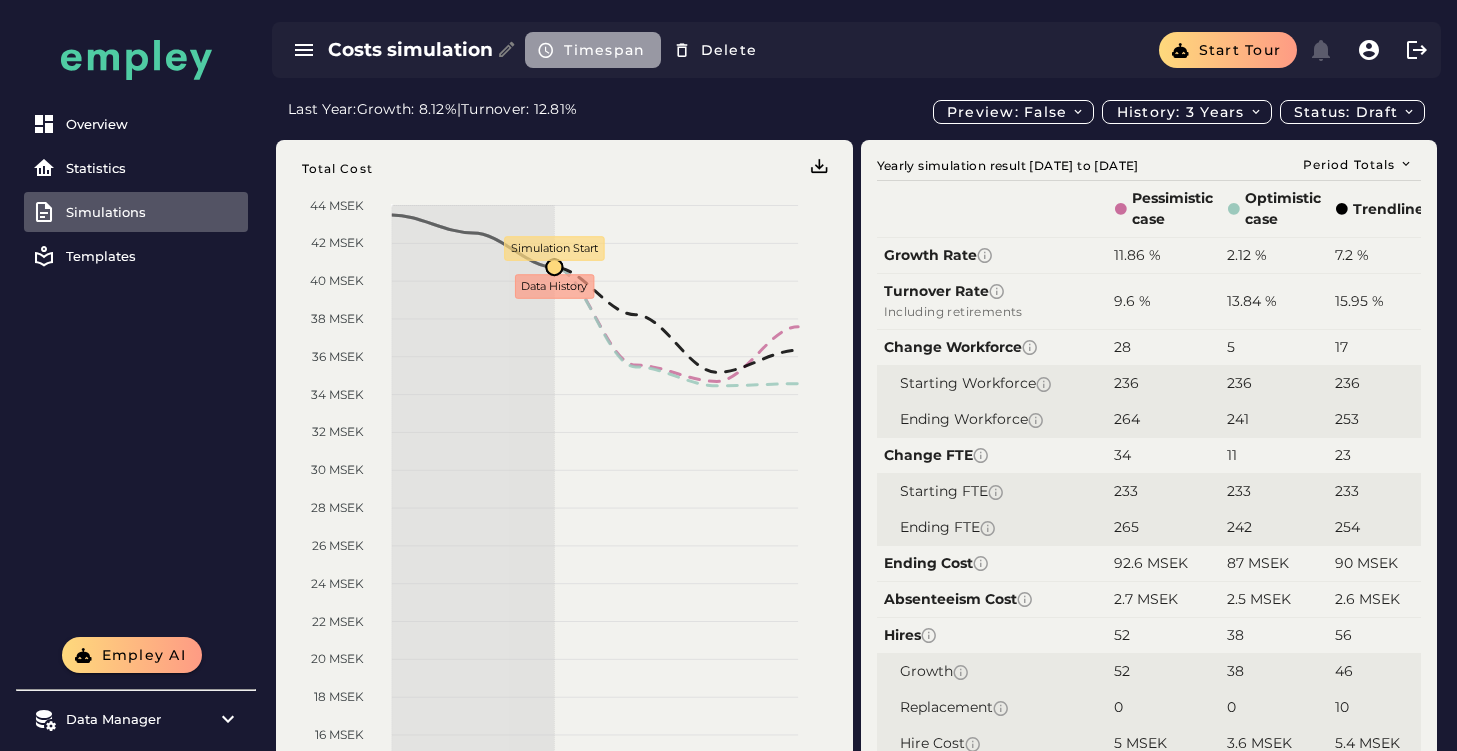 click on "Timespan" 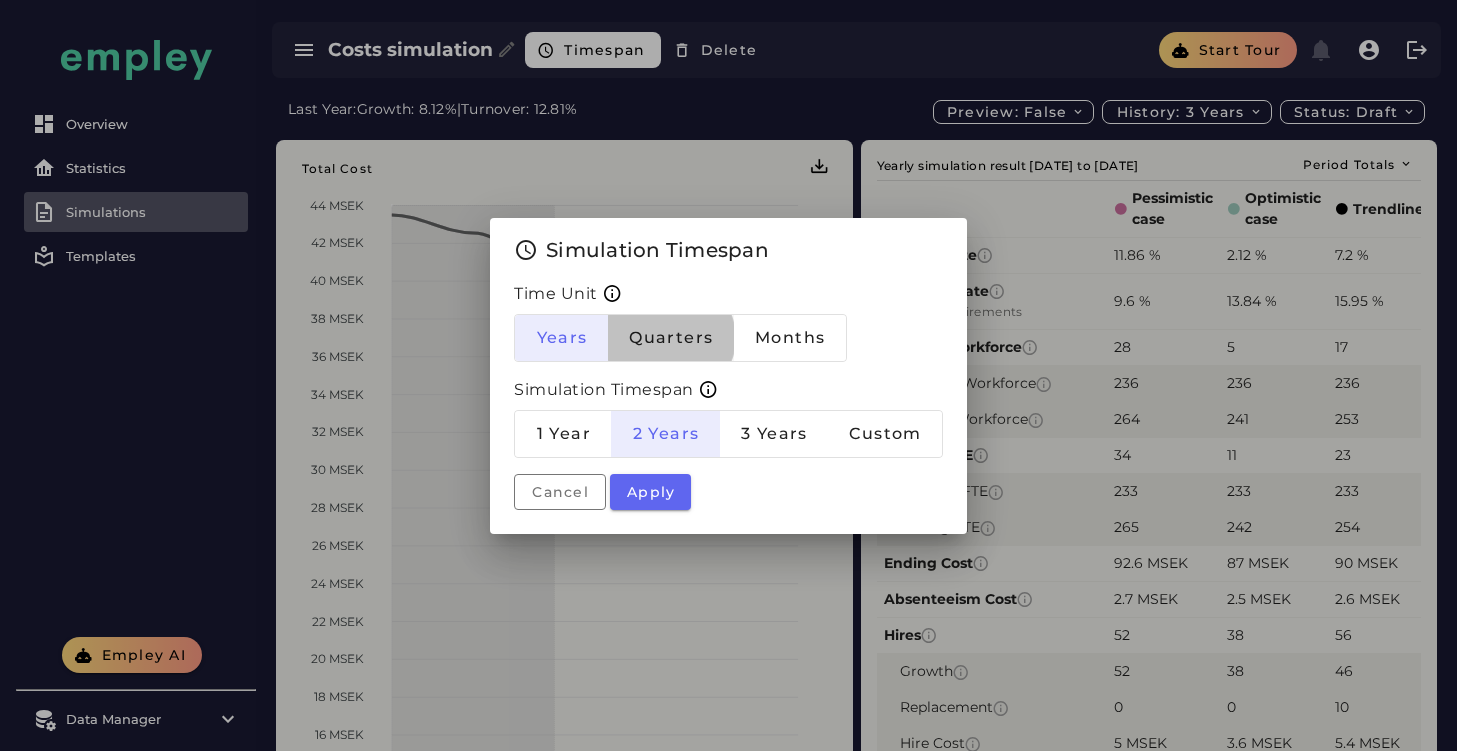 click on "Quarters" 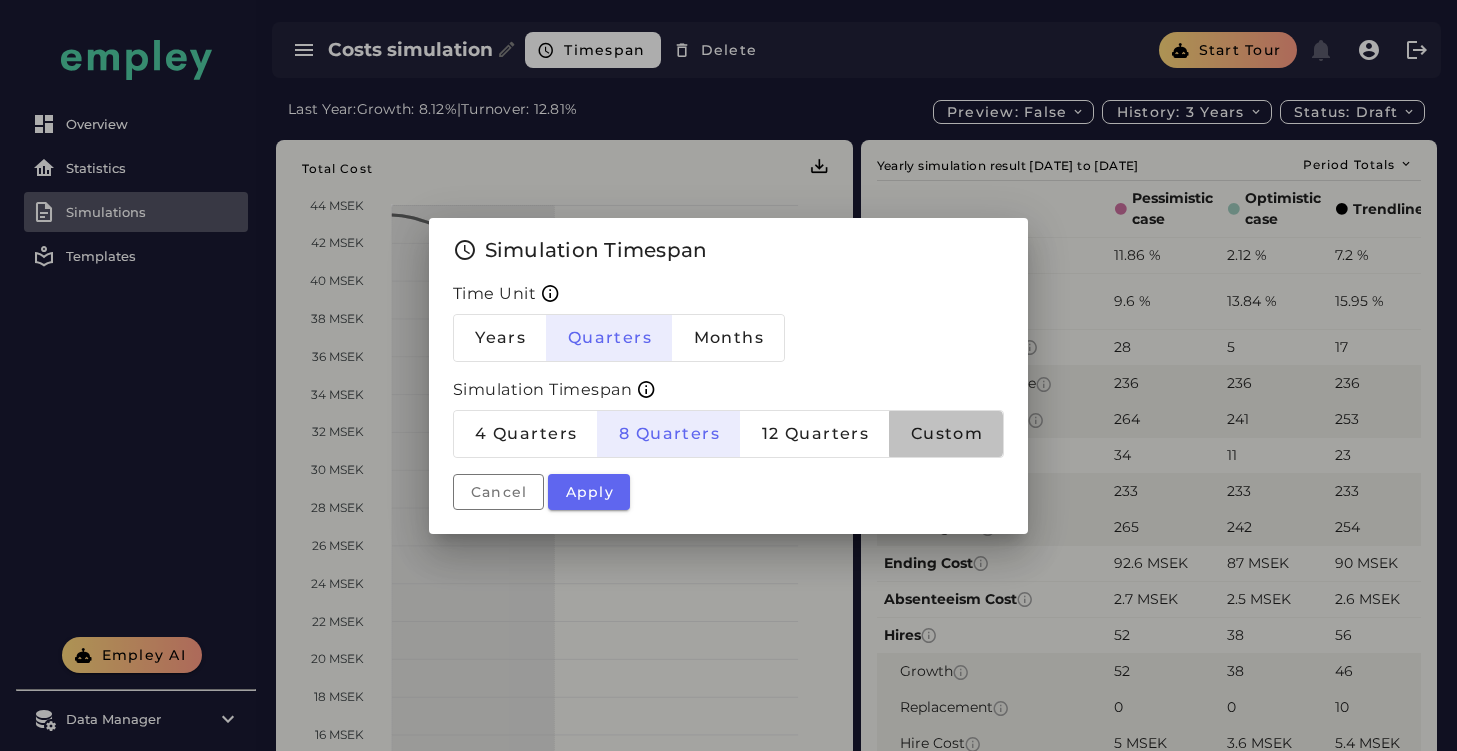 click on "Custom" 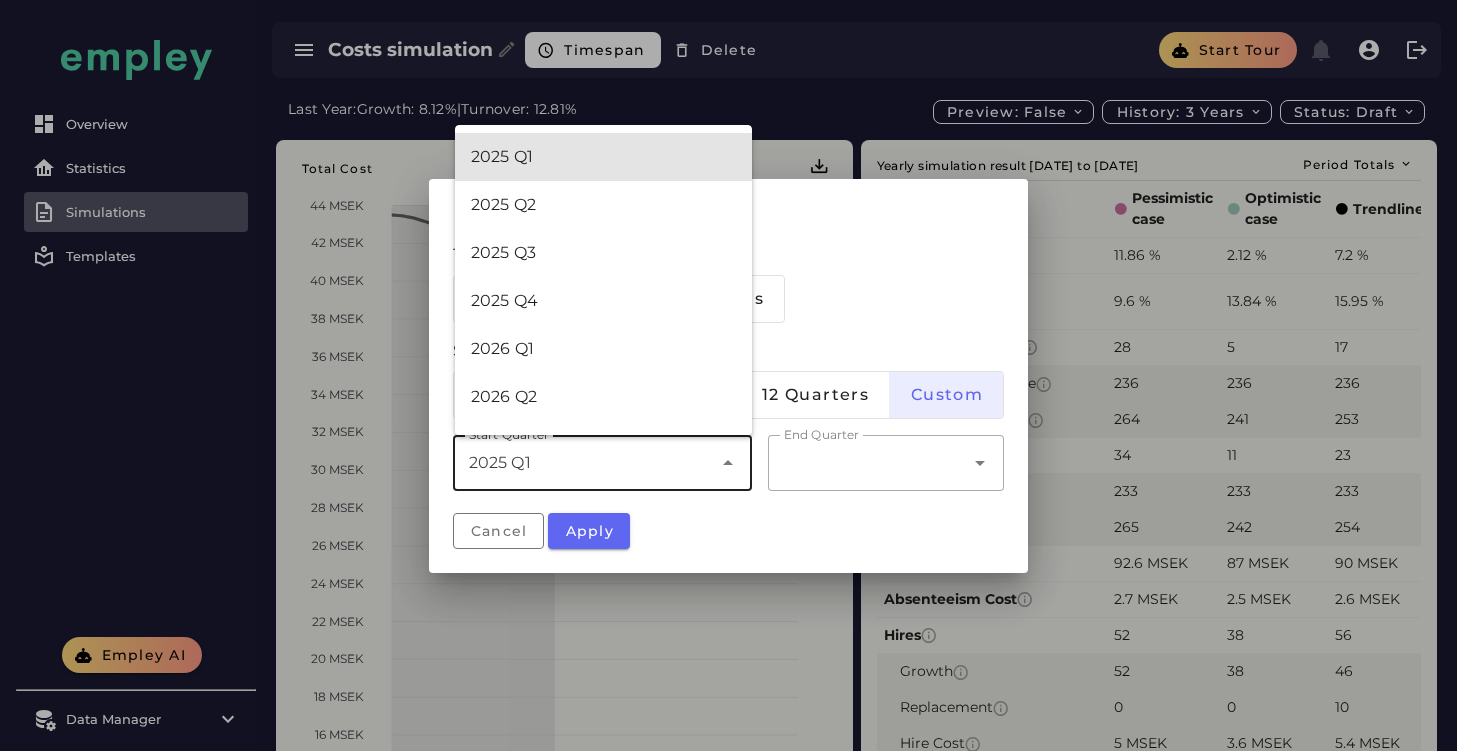 click on "2025 Q1 *******" 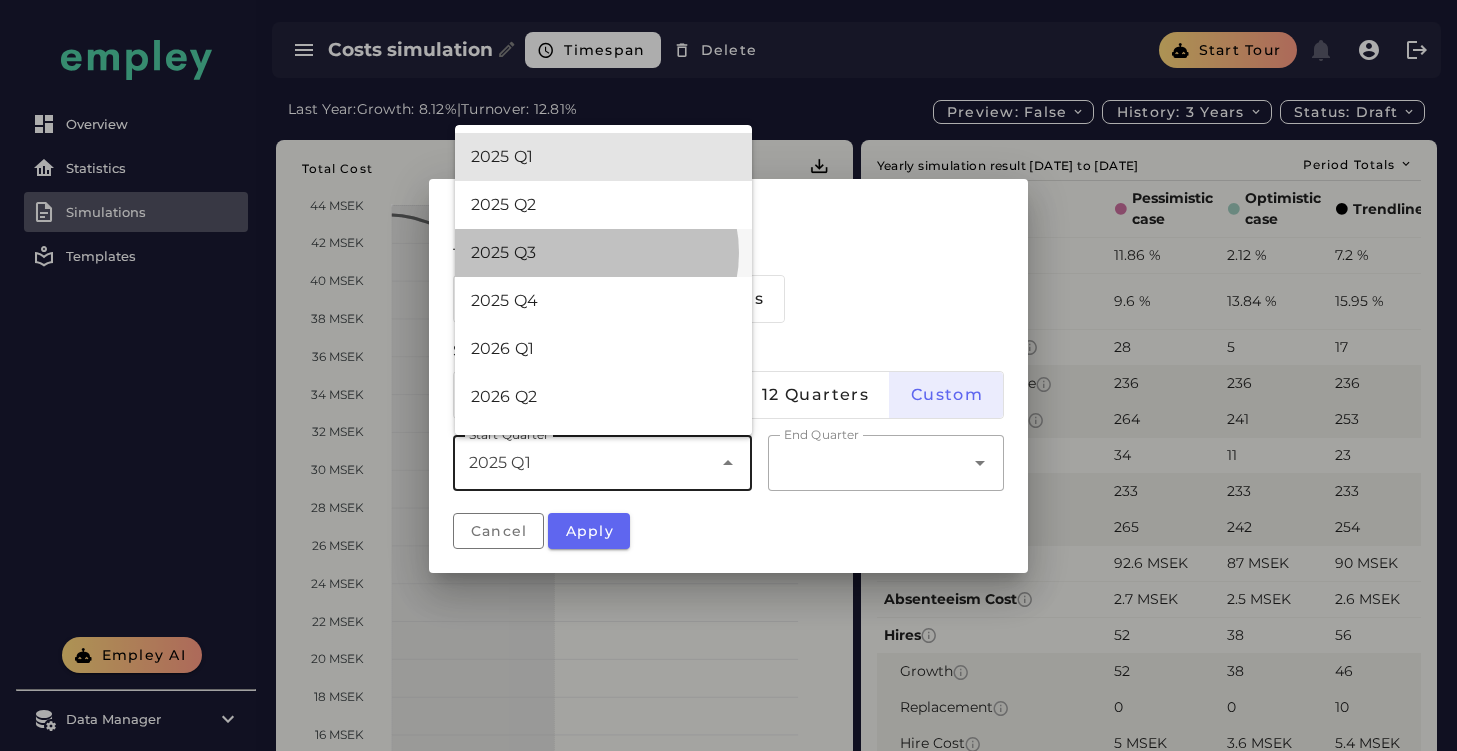 click on "2025 Q3" at bounding box center [603, 253] 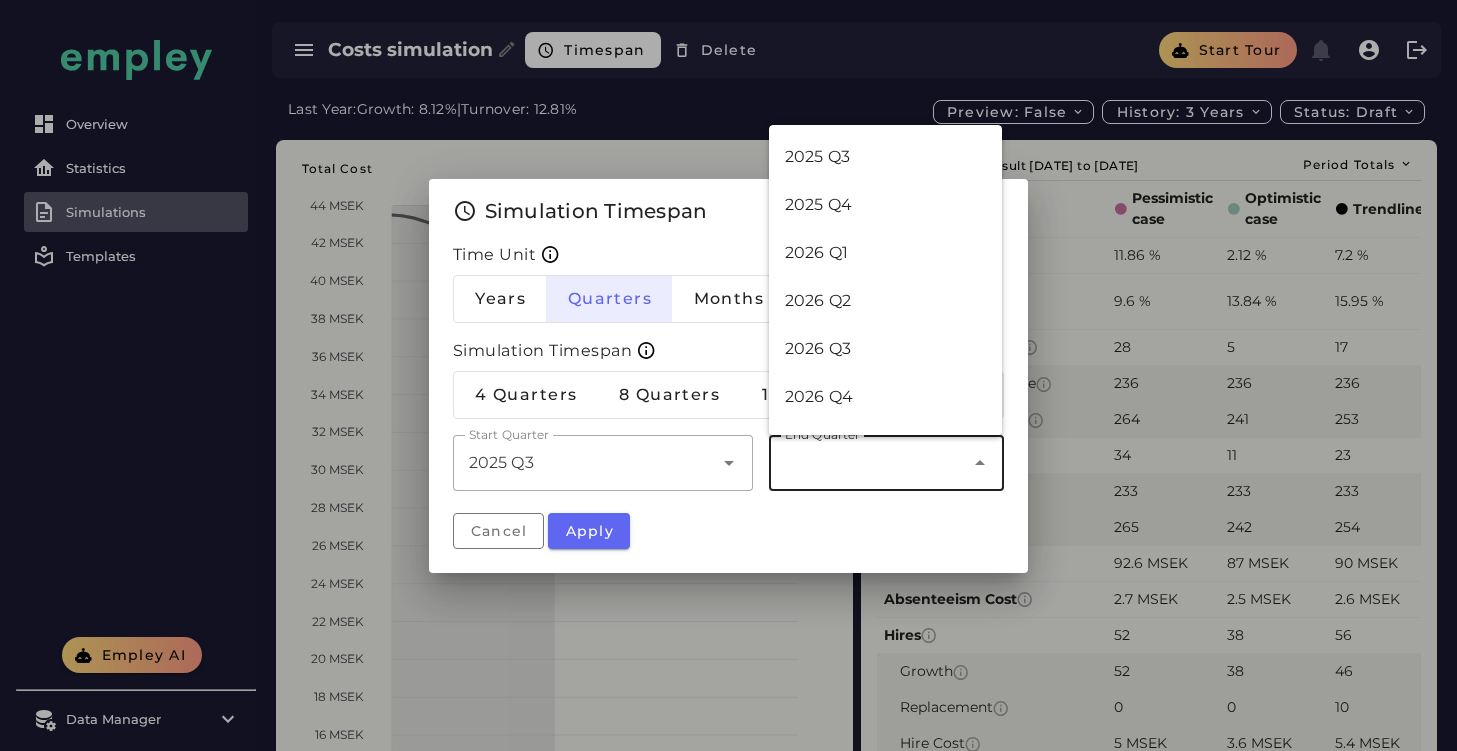 click 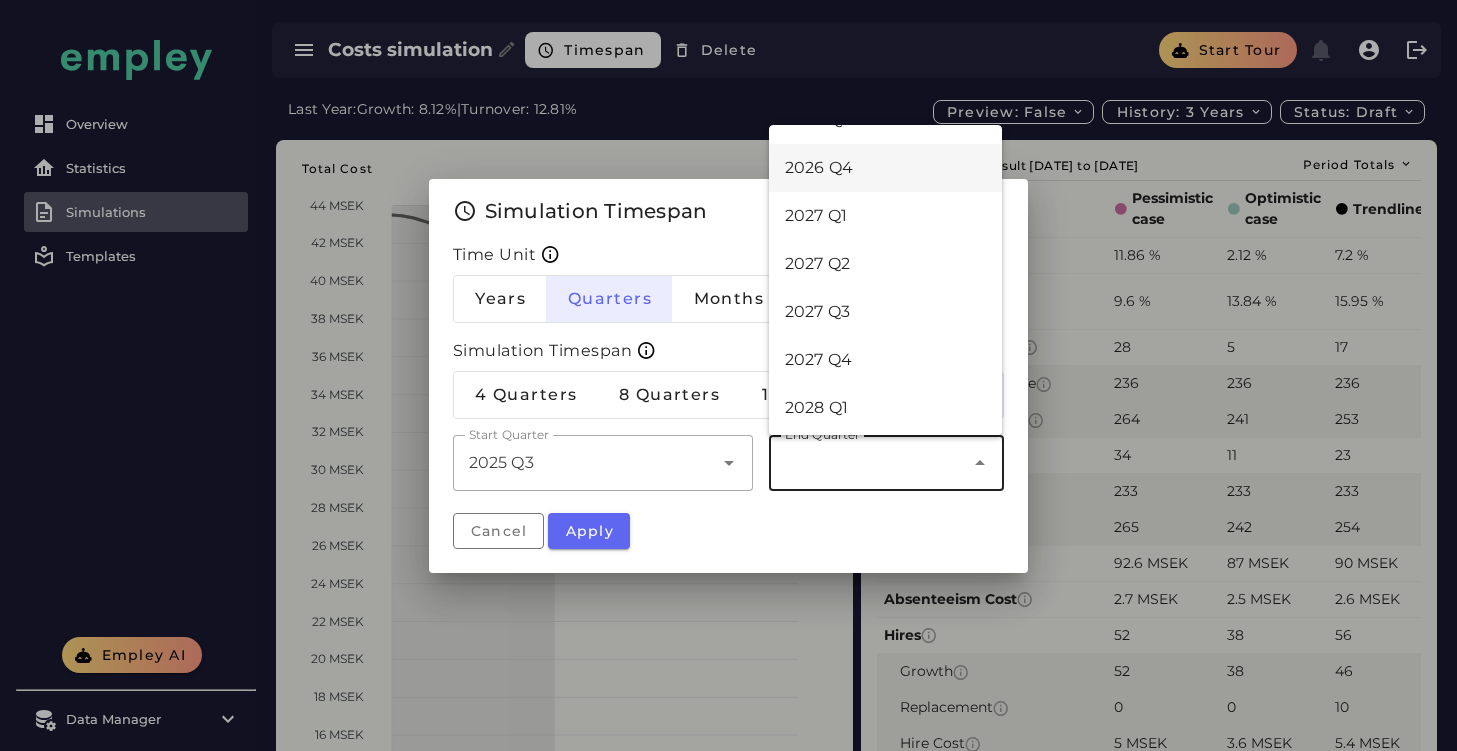 scroll, scrollTop: 244, scrollLeft: 0, axis: vertical 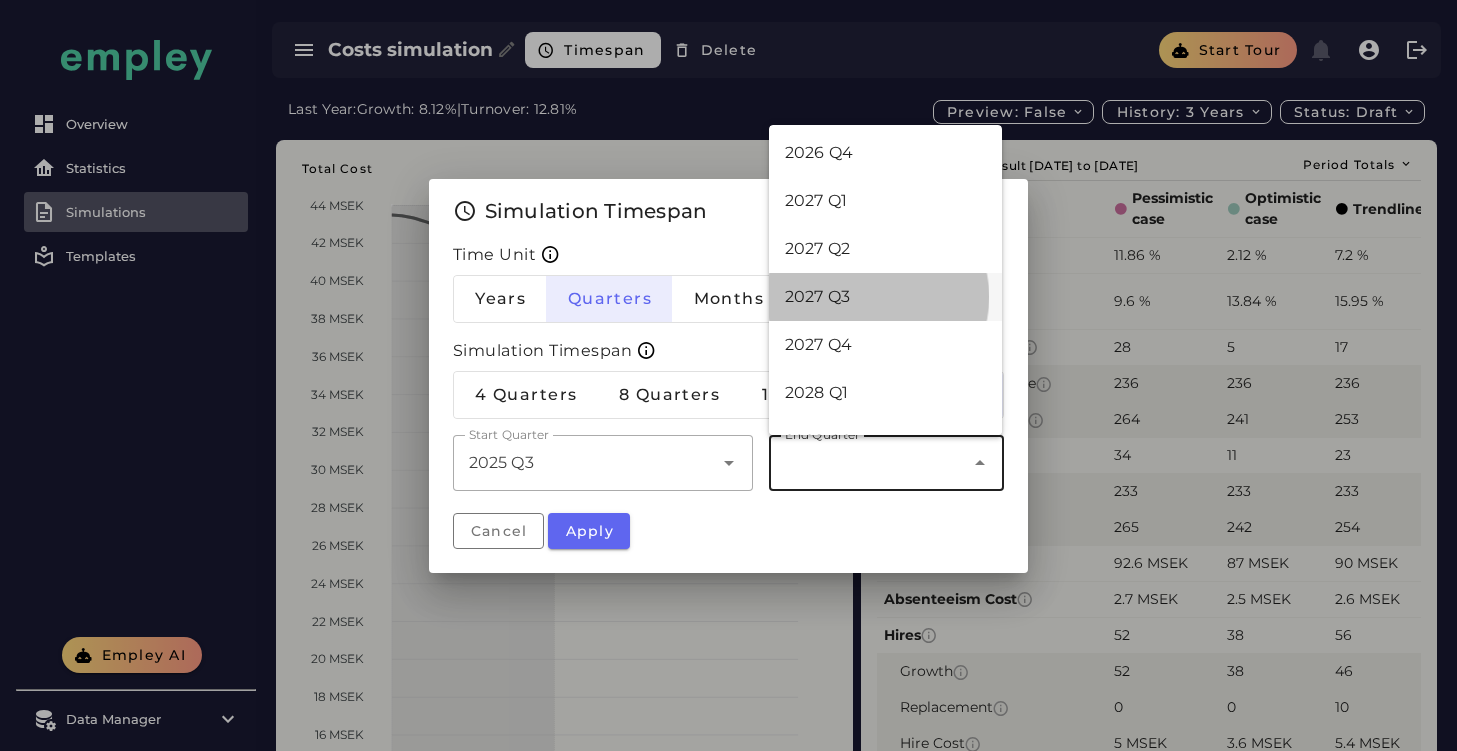 click on "2027 Q3" at bounding box center [885, 297] 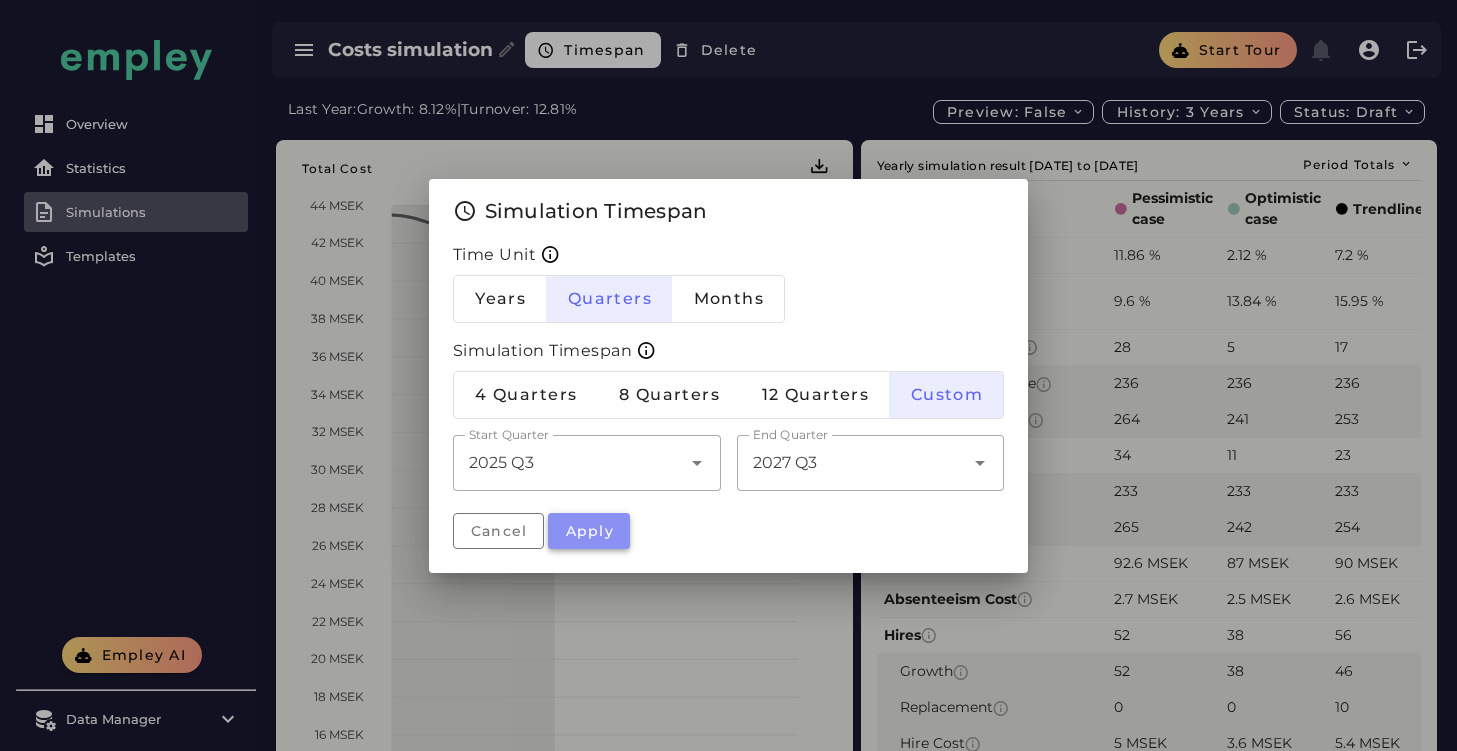 click on "Apply" at bounding box center [589, 531] 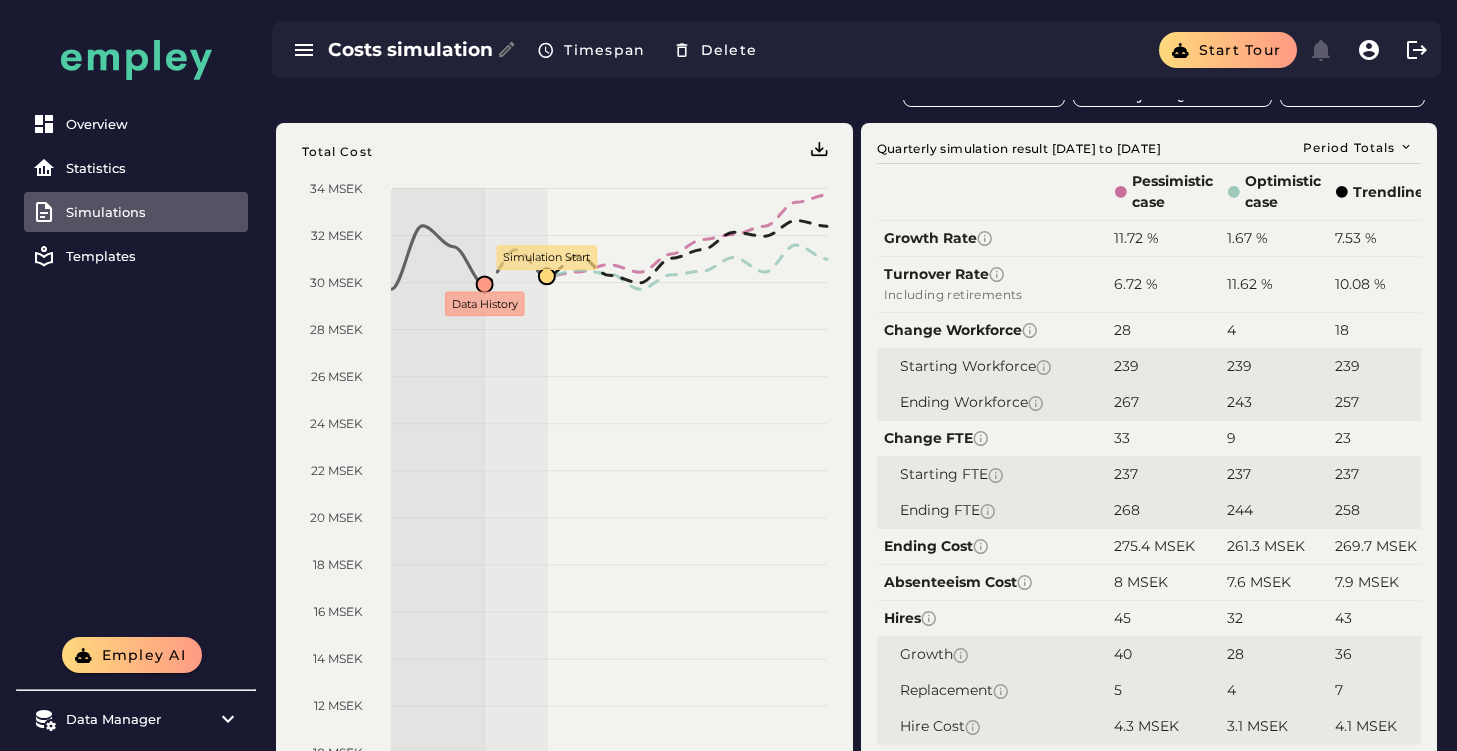 scroll, scrollTop: 0, scrollLeft: 0, axis: both 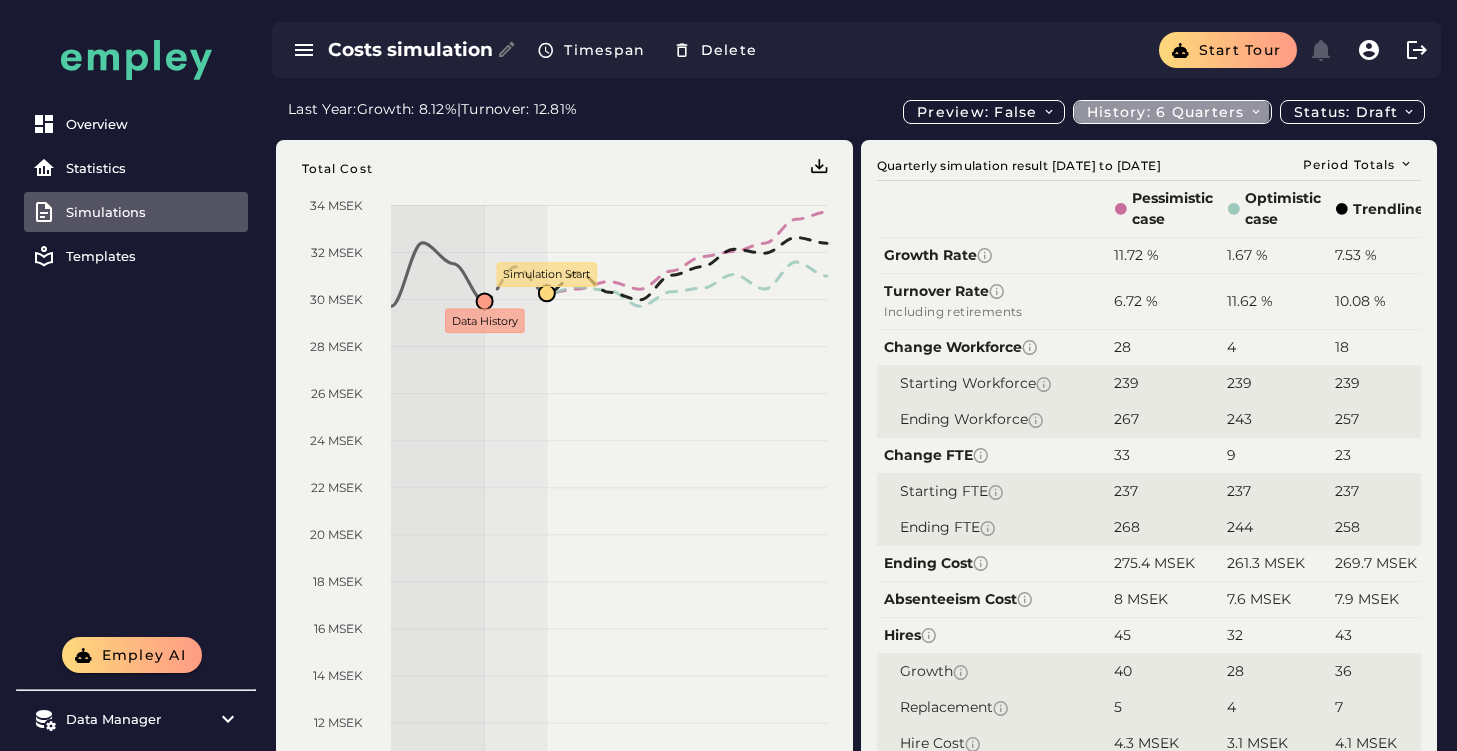 click on "History: 6 quarters" 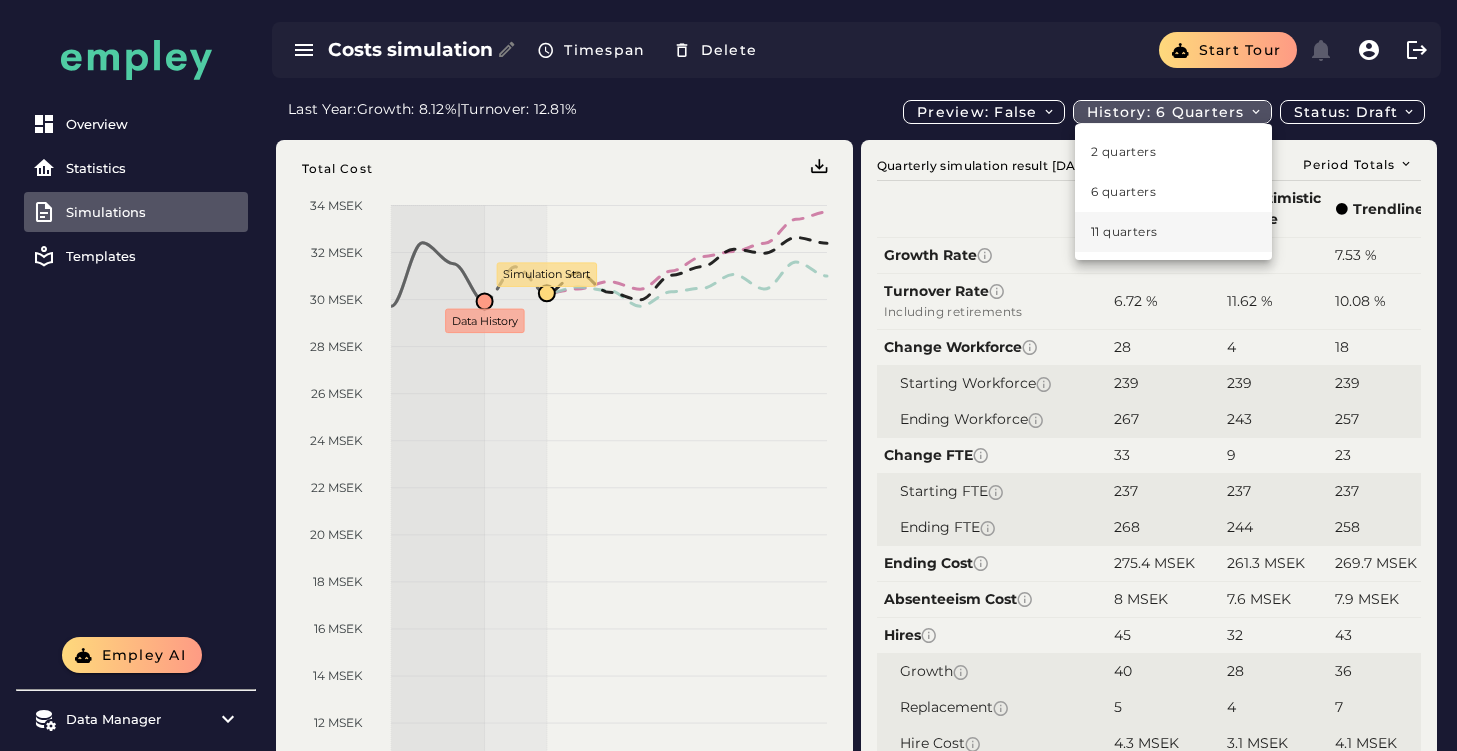 click on "11 quarters" 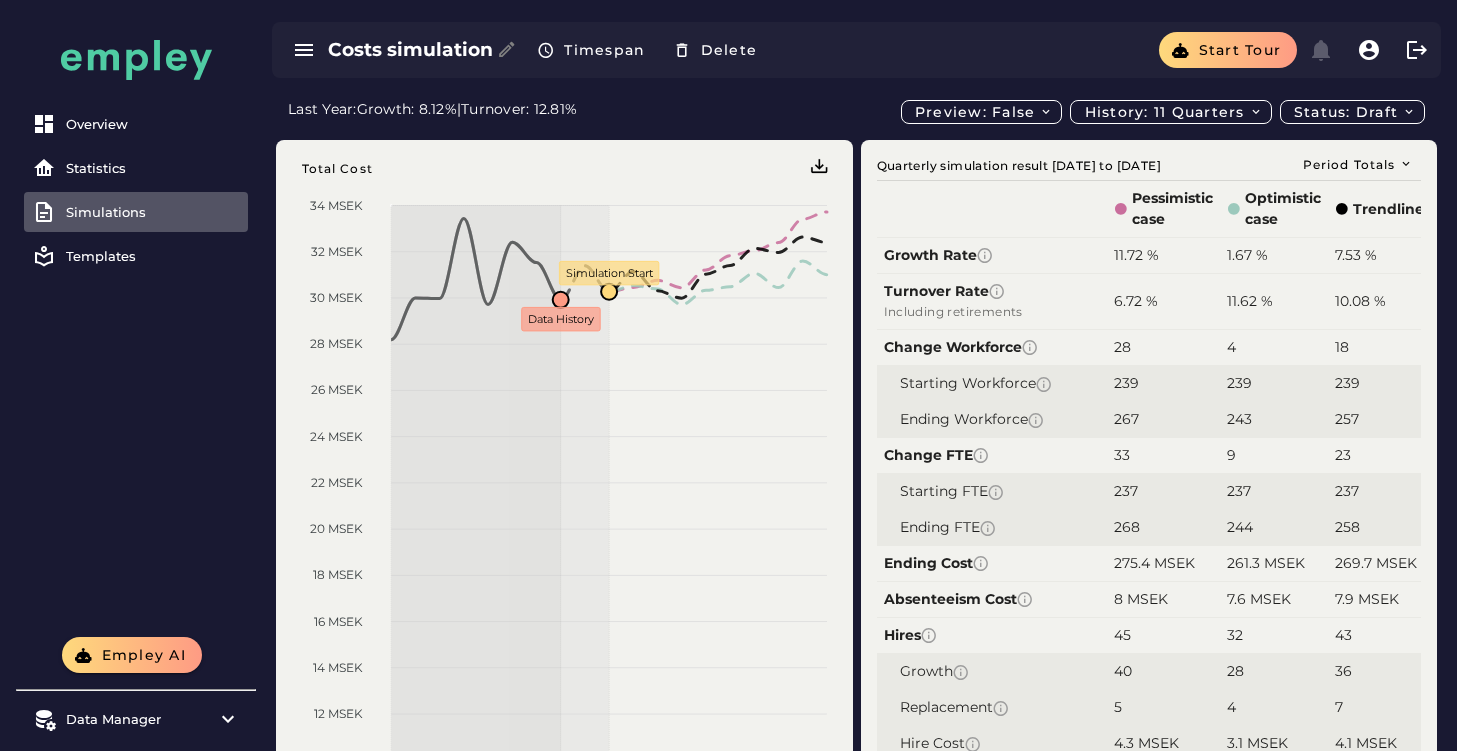 click on "Total Cost 34 MSEK 34 MSEK 32 MSEK 32 MSEK 30 MSEK 30 MSEK 28 MSEK 28 MSEK 26 MSEK 26 MSEK 24 MSEK 24 MSEK 22 MSEK 22 MSEK 20 MSEK 20 MSEK 18 MSEK 18 MSEK 16 MSEK 16 MSEK 14 MSEK 14 MSEK 12 MSEK 12 MSEK 10 MSEK 10 MSEK 8 MSEK 8 MSEK 6 MSEK 6 MSEK 4 MSEK 4 MSEK 2 MSEK 2 MSEK 0 SEK 0 SEK [DATE] [DATE] [DATE] [DATE] [DATE] [DATE] [DATE] [DATE] [DATE] [DATE] [DATE] [DATE] [DATE] [DATE] [DATE] [DATE] [DATE] [DATE] [DATE] [DATE] [DATE] [DATE] [DATE] [DATE] [DATE] [DATE] [DATE] [DATE] [DATE] [DATE] [DATE] [DATE] [DATE] [DATE] [DATE] [DATE] [DATE] [DATE] Data History Simulation Start Pessimistic case Optimistic case Trendline Download SVG Download PNG Download CSV" at bounding box center [566, 628] 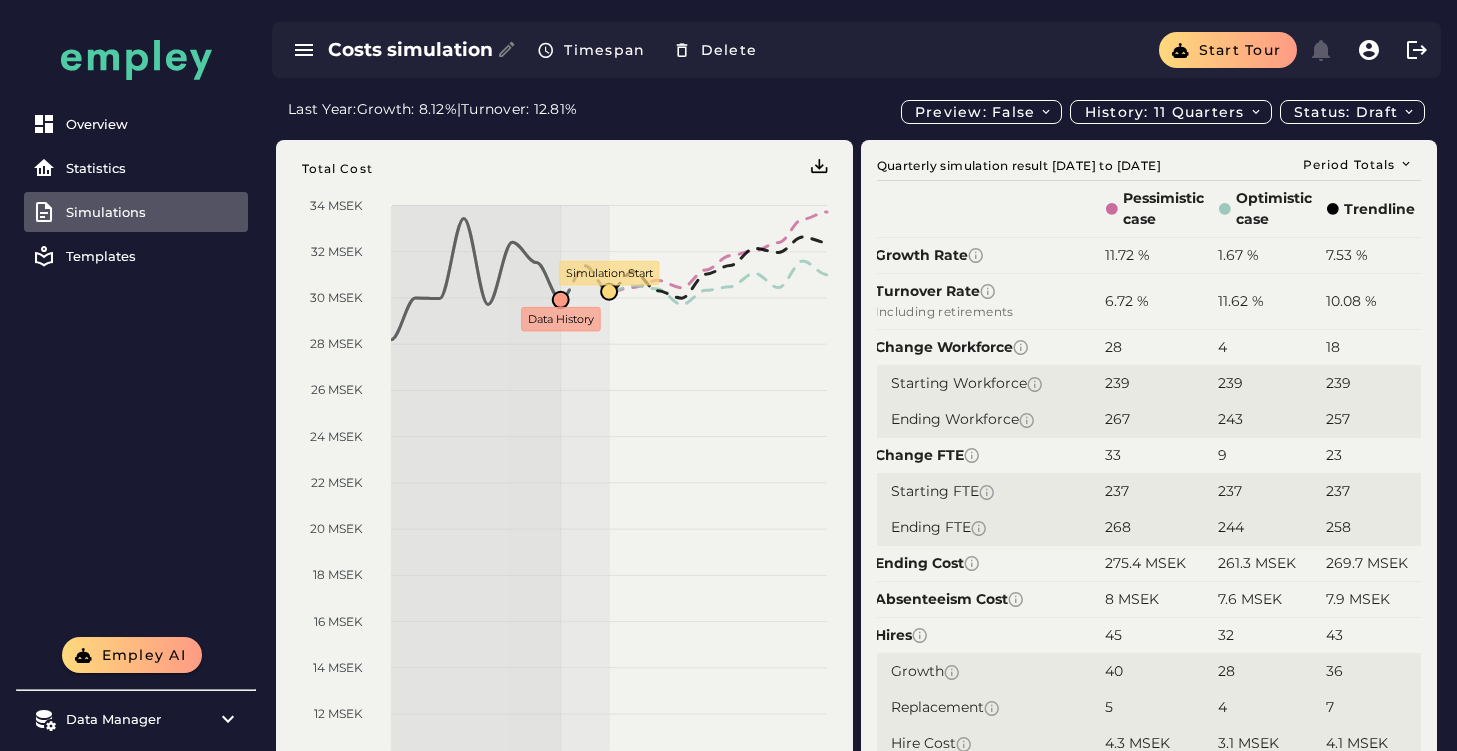 scroll, scrollTop: 0, scrollLeft: 11, axis: horizontal 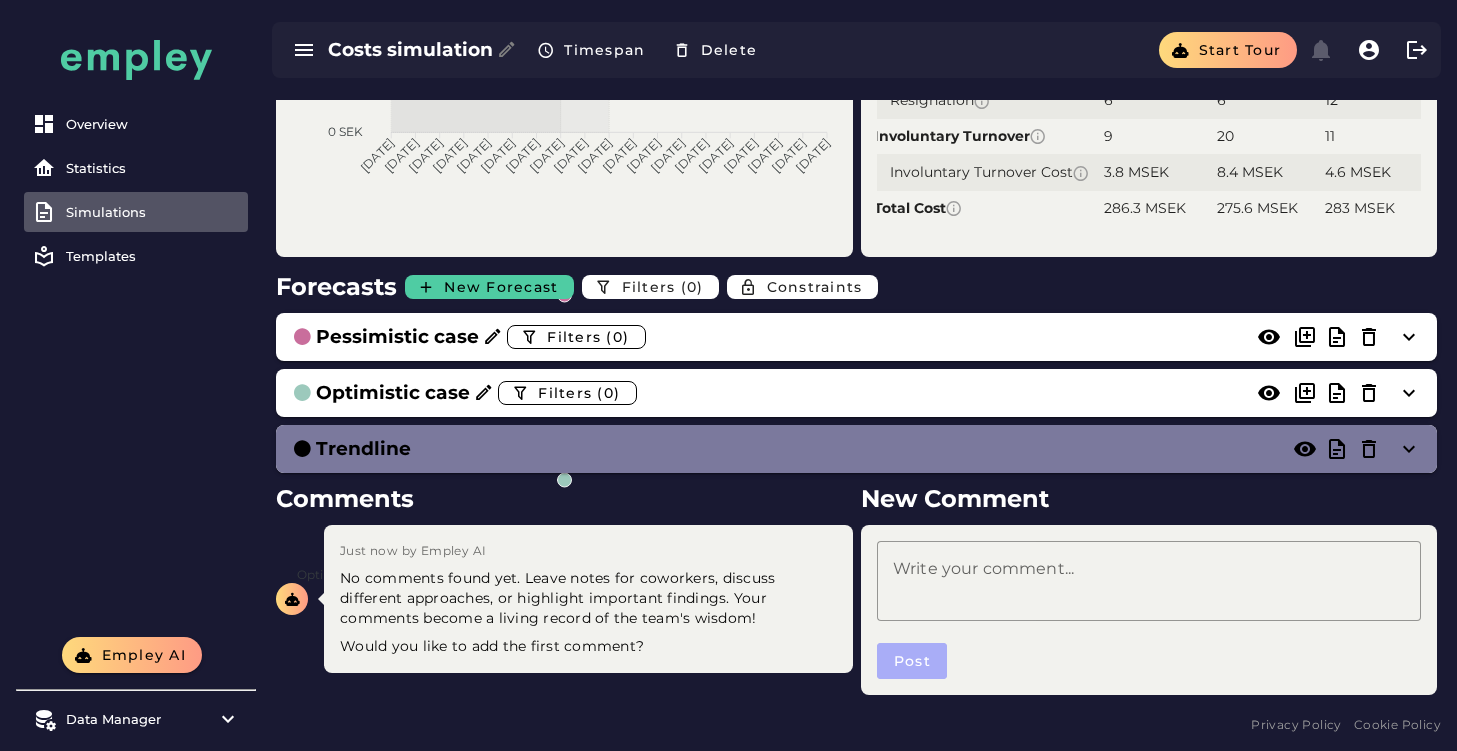 click on "Trendline" at bounding box center [856, 449] 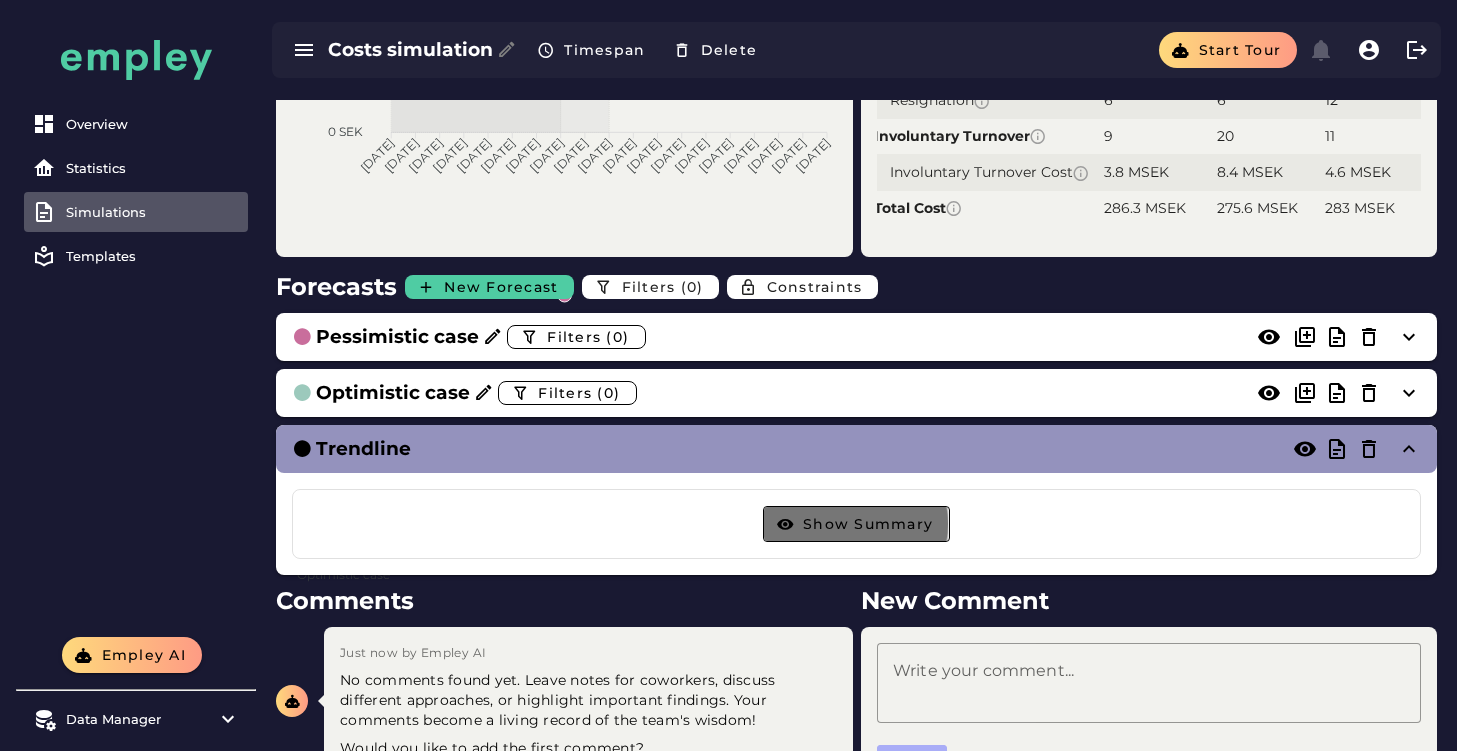 click on "Show Summary" at bounding box center (856, 524) 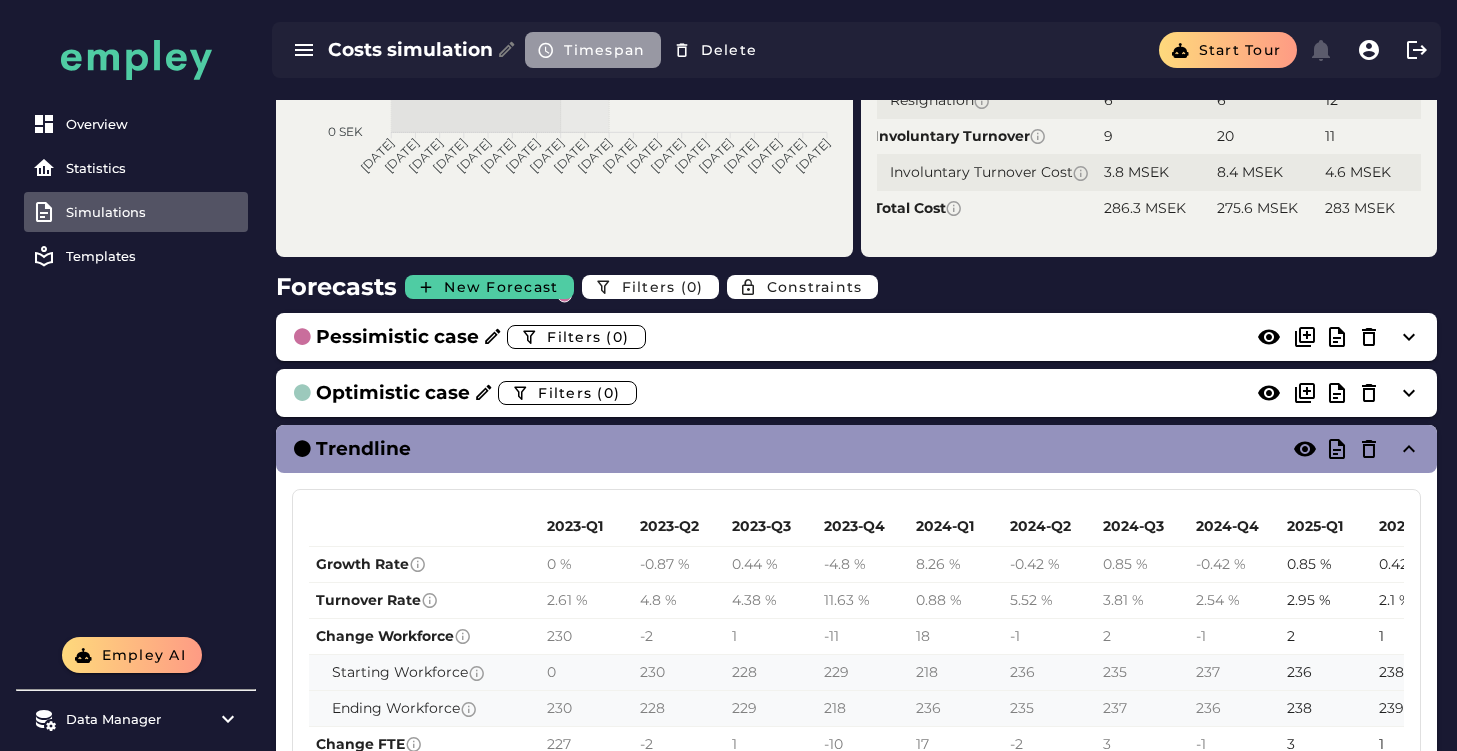 click on "Timespan" 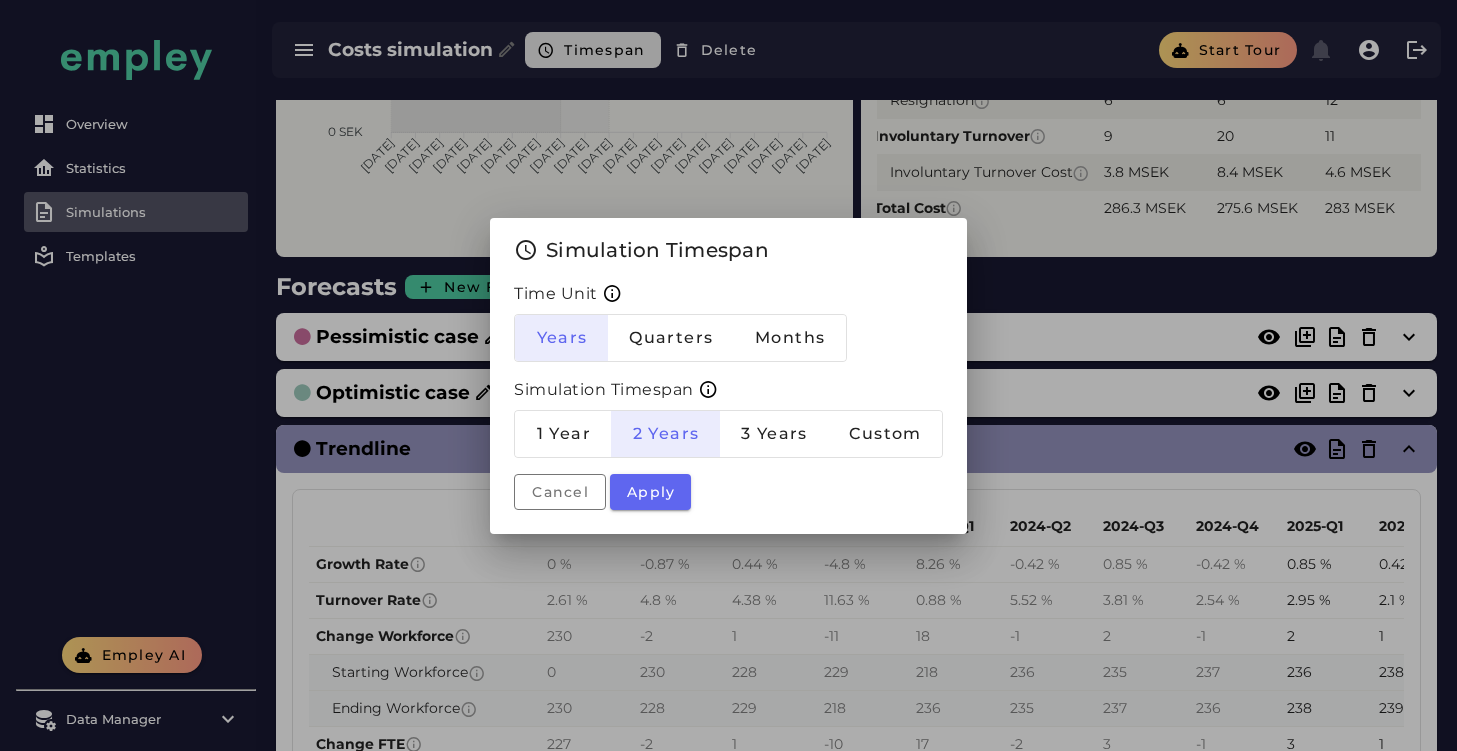 scroll, scrollTop: 0, scrollLeft: 0, axis: both 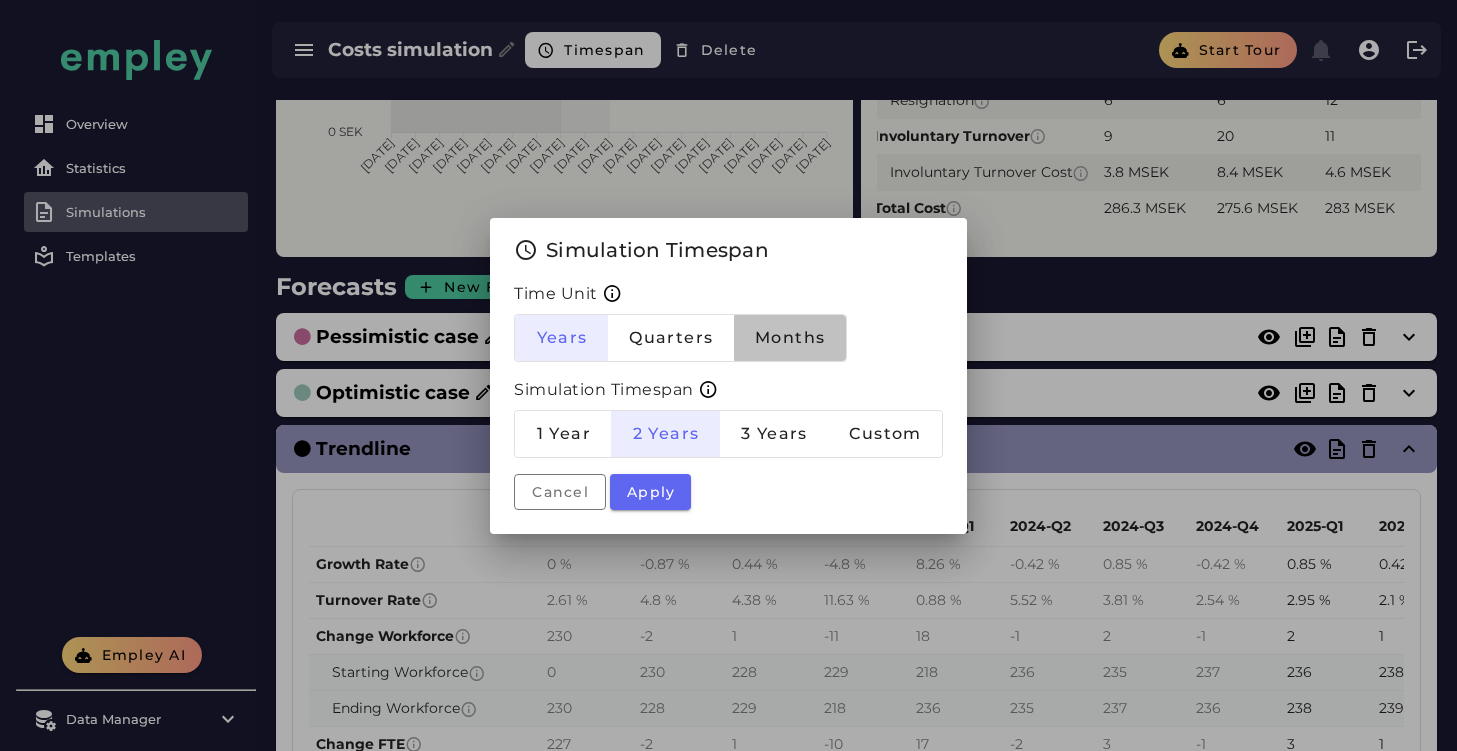 click on "Months" 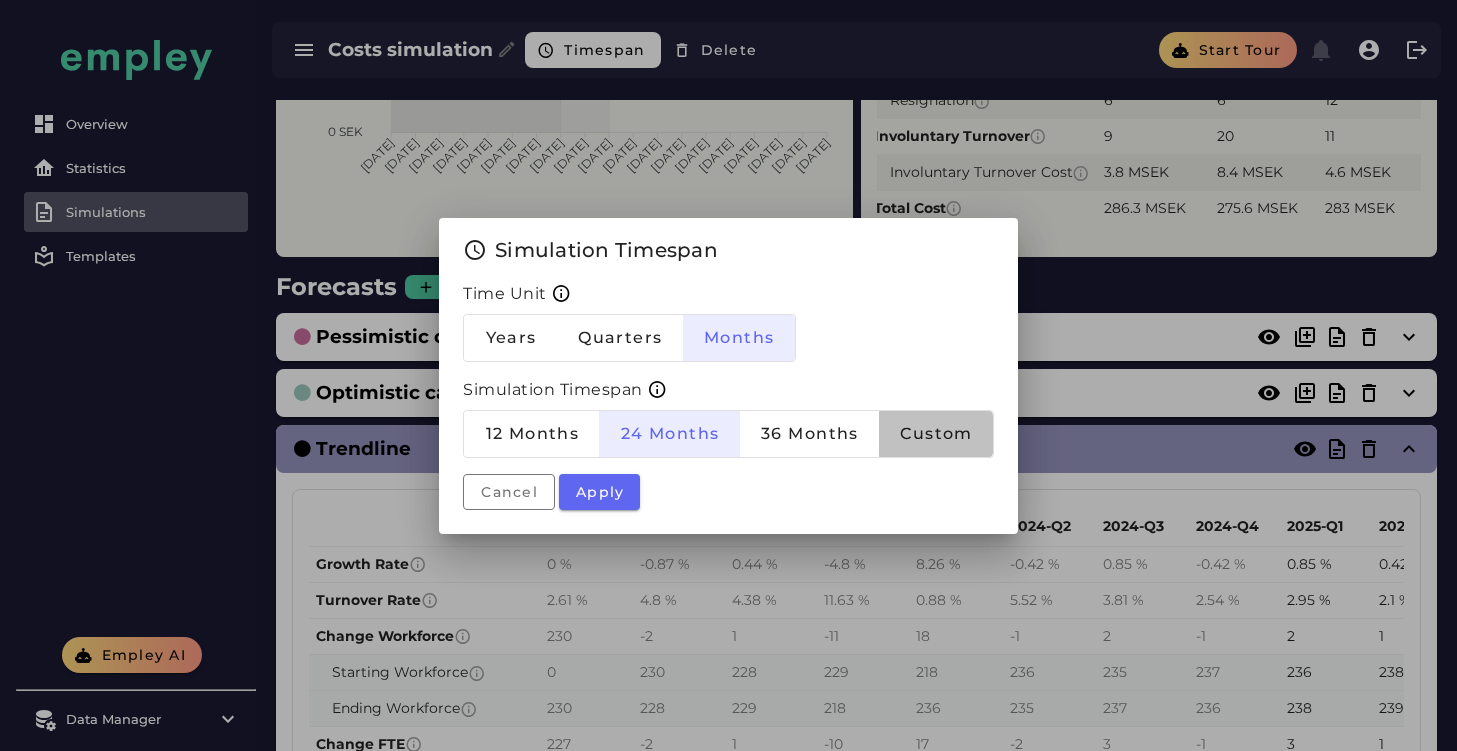 click on "Custom" 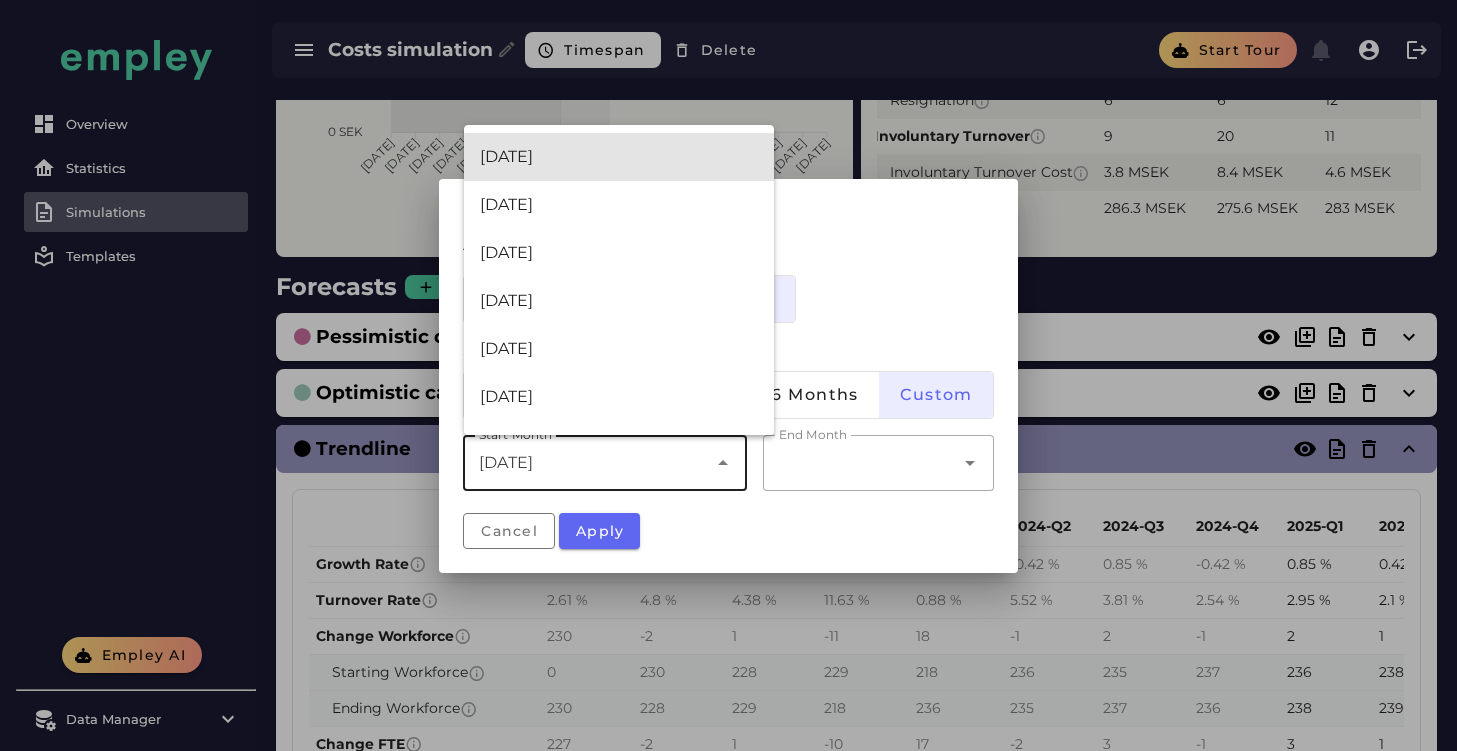click on "[DATE] *******" 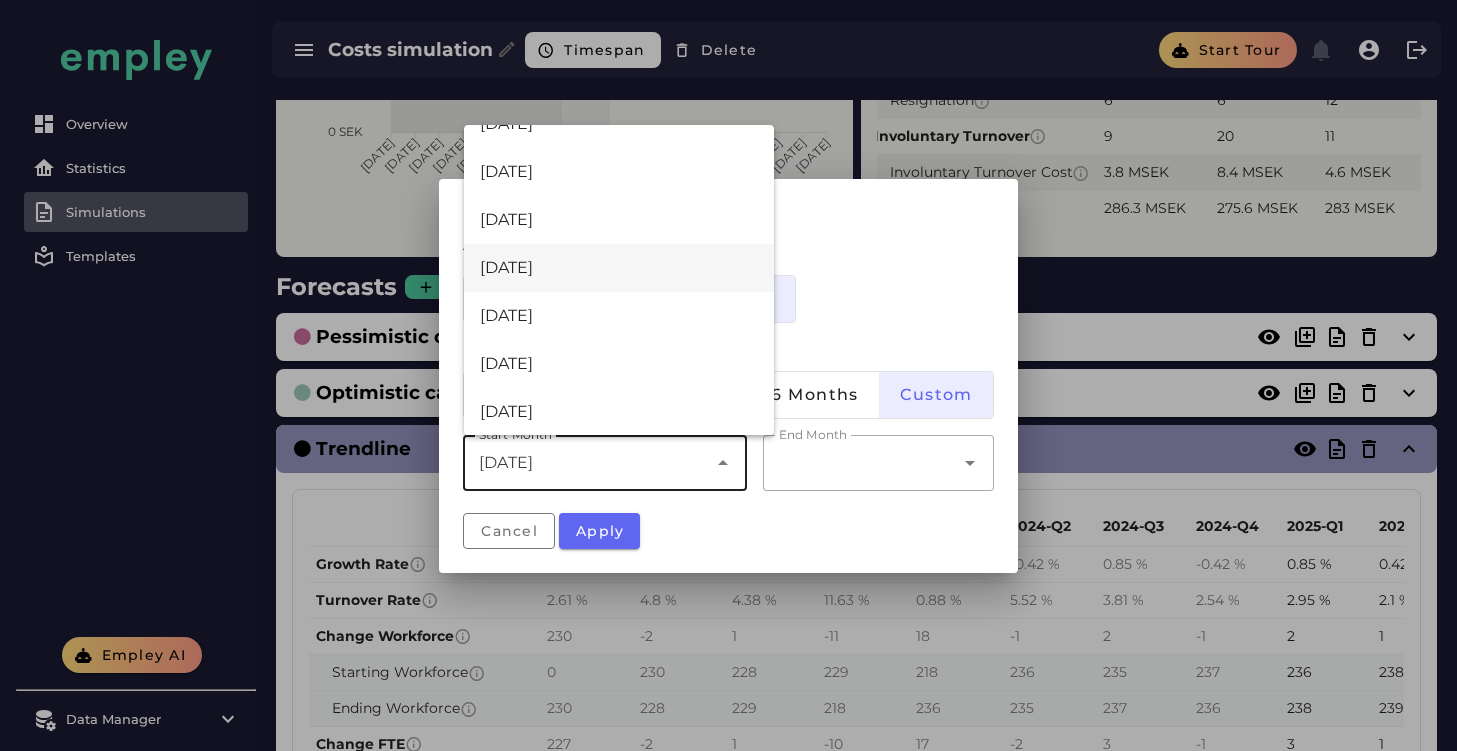 scroll, scrollTop: 130, scrollLeft: 0, axis: vertical 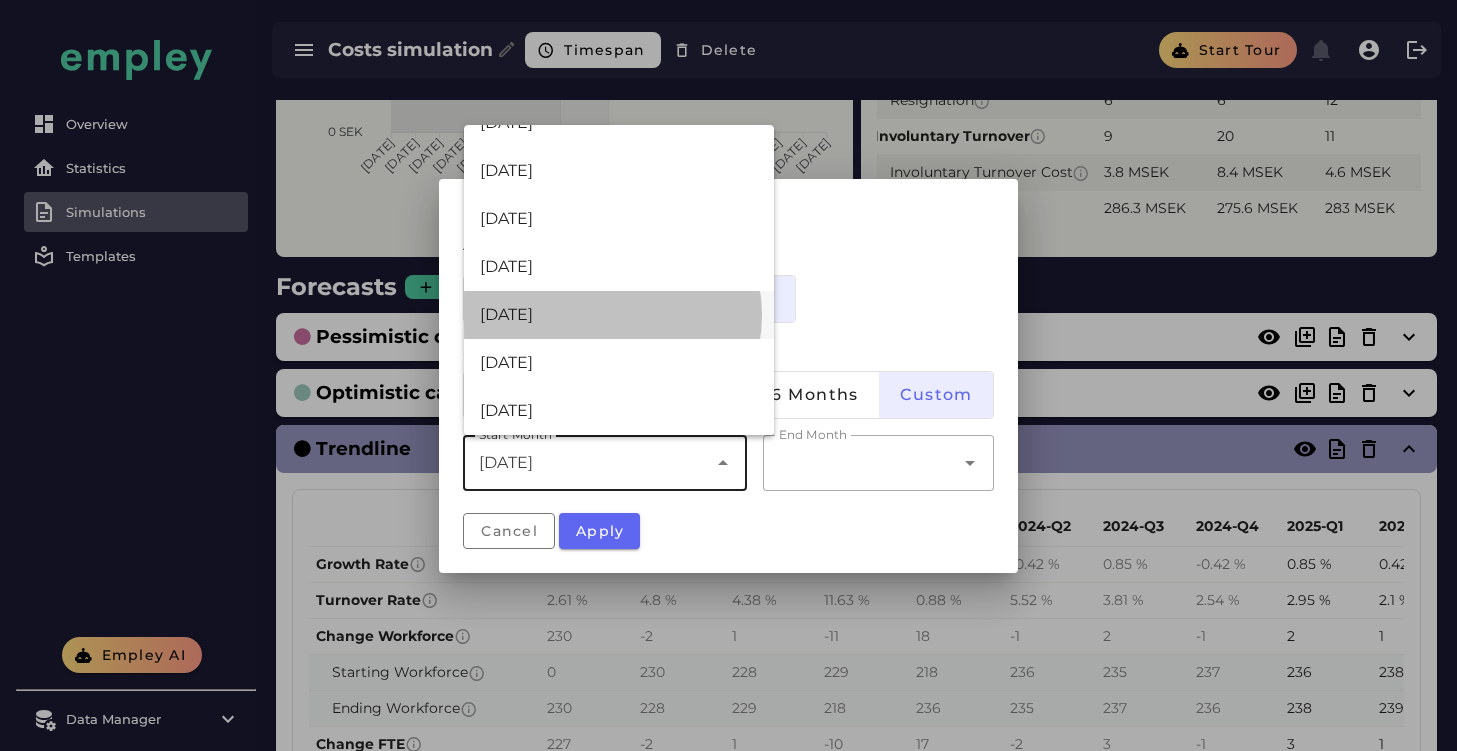 click on "[DATE]" at bounding box center [619, 315] 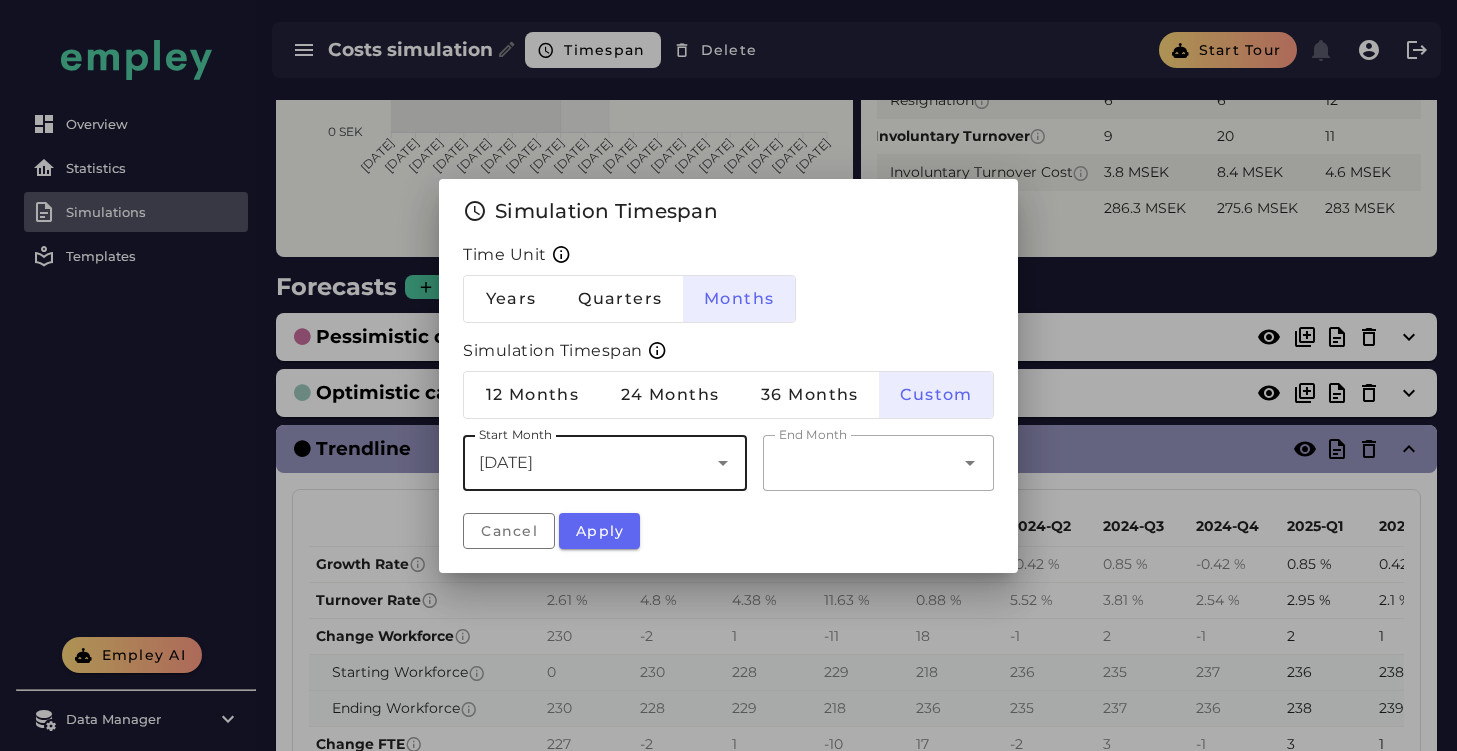 click 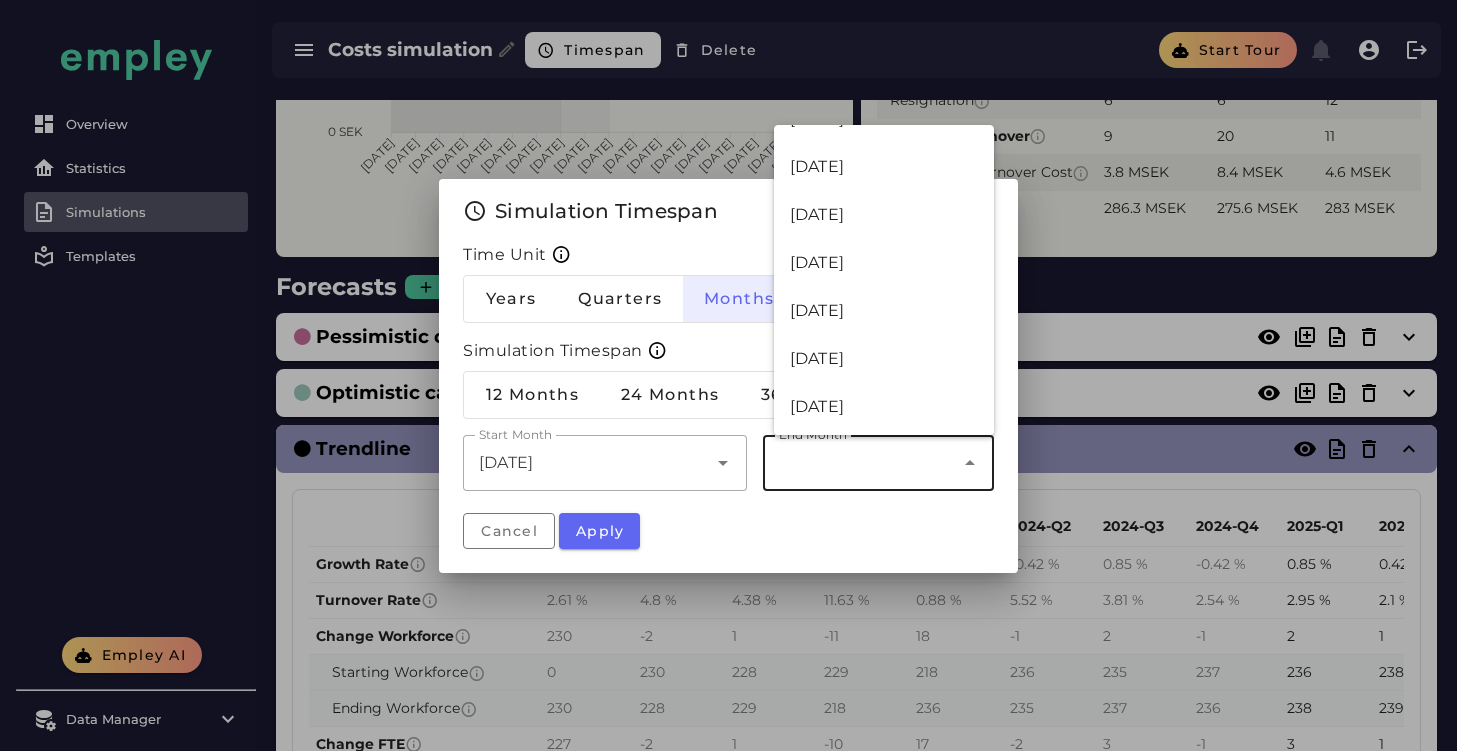 scroll, scrollTop: 485, scrollLeft: 0, axis: vertical 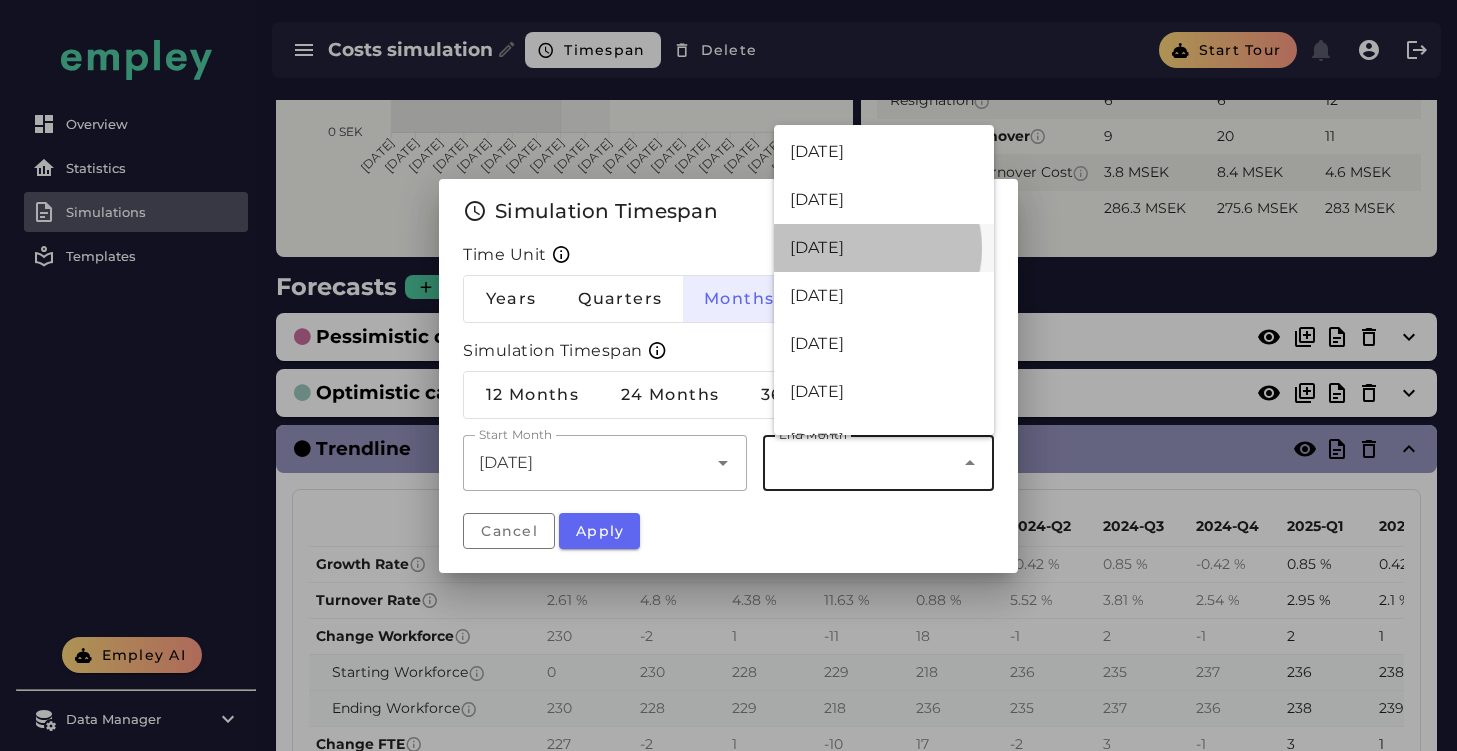 click on "[DATE]" at bounding box center (884, 248) 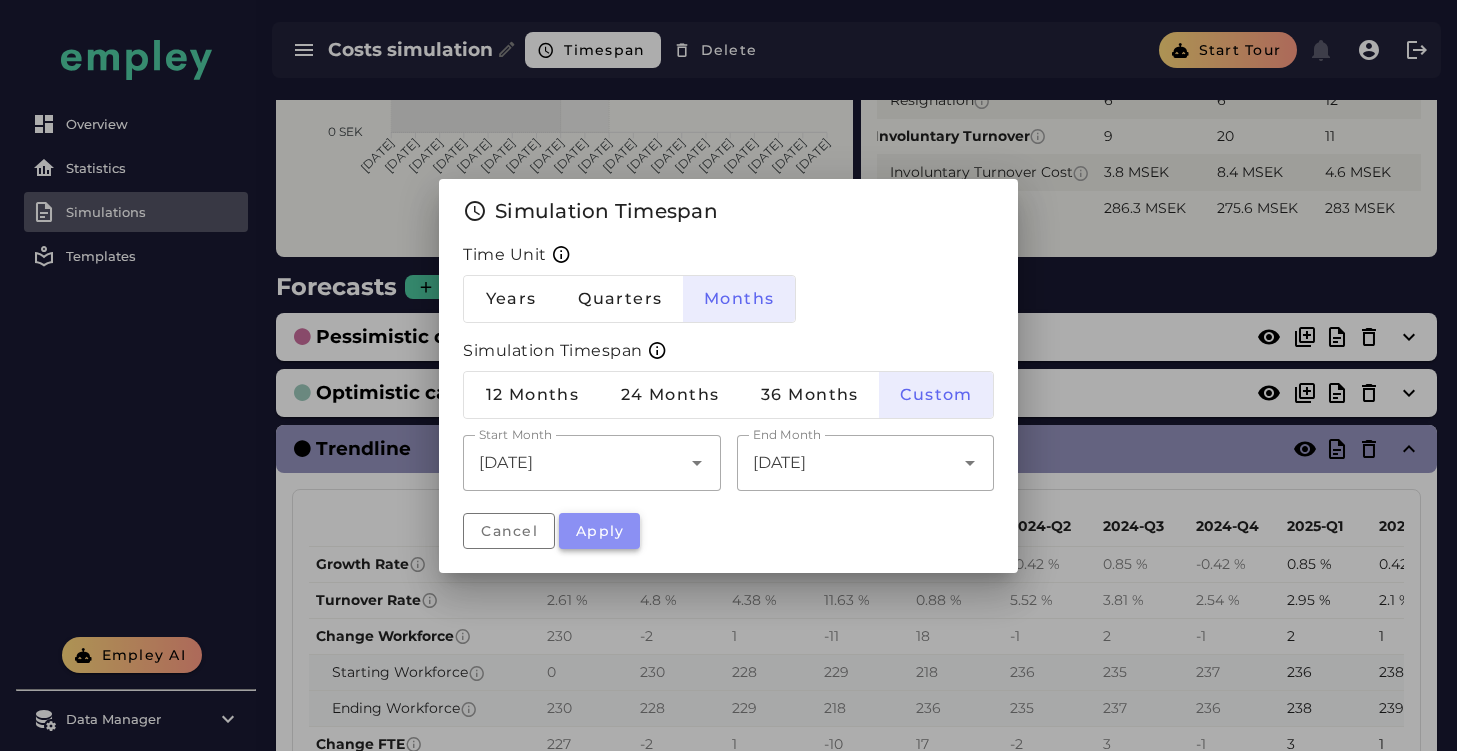 click on "Apply" 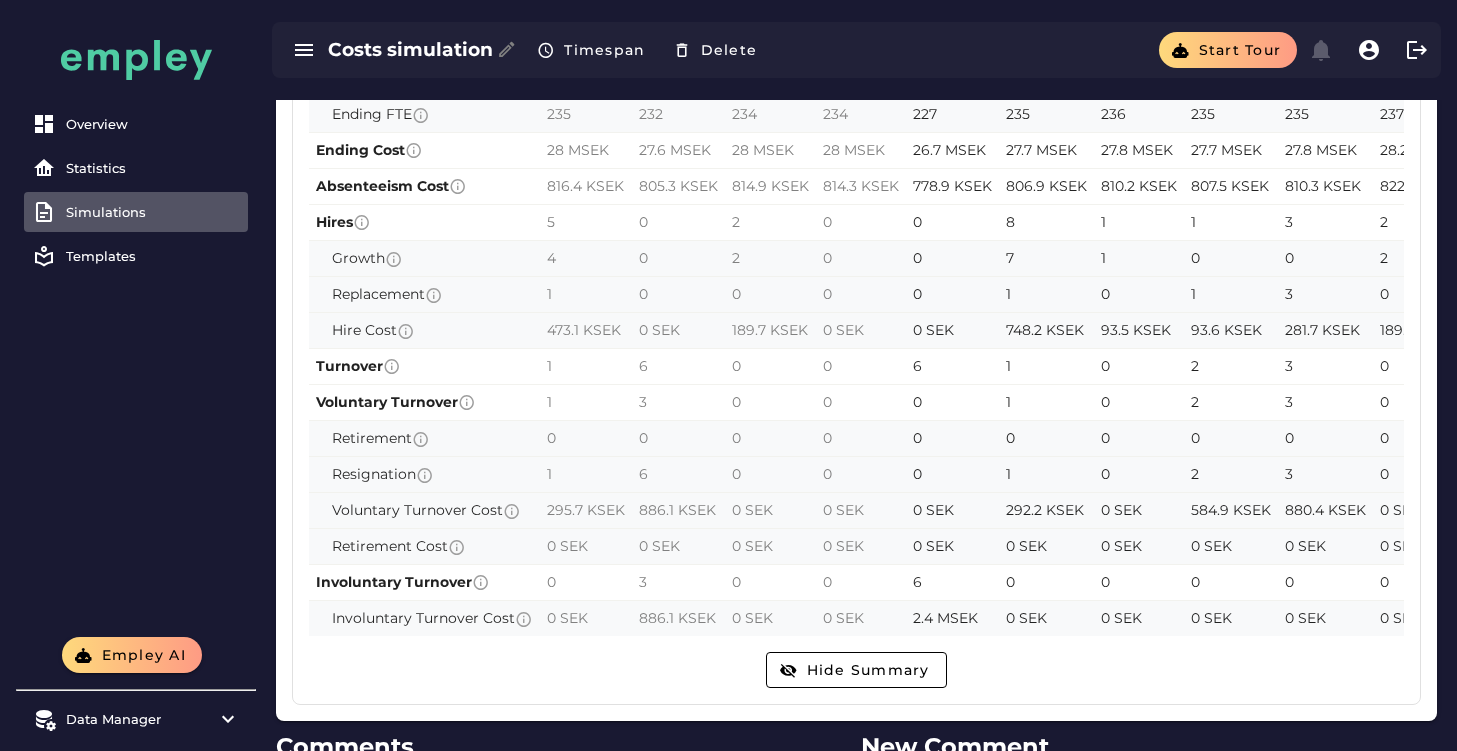 scroll, scrollTop: 1576, scrollLeft: 0, axis: vertical 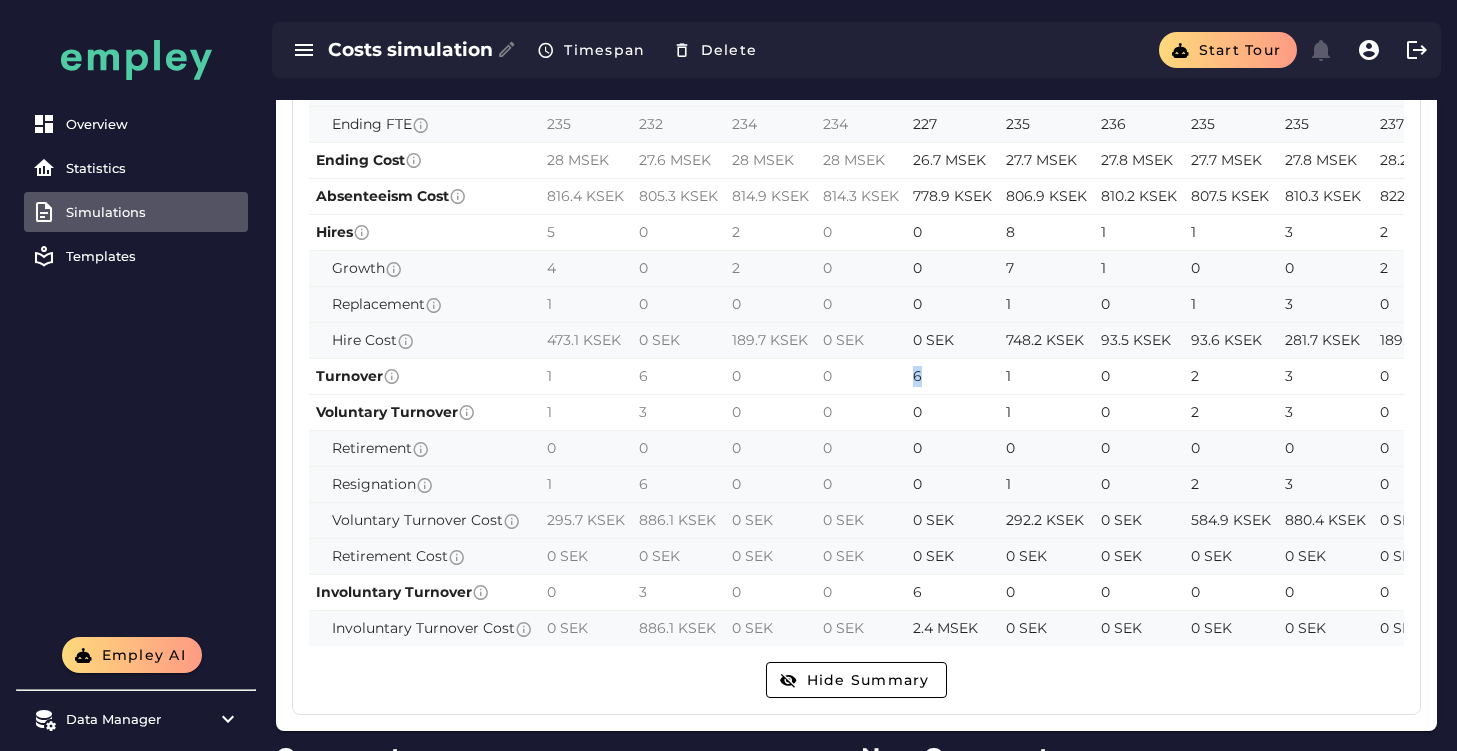 drag, startPoint x: 903, startPoint y: 383, endPoint x: 930, endPoint y: 379, distance: 27.294687 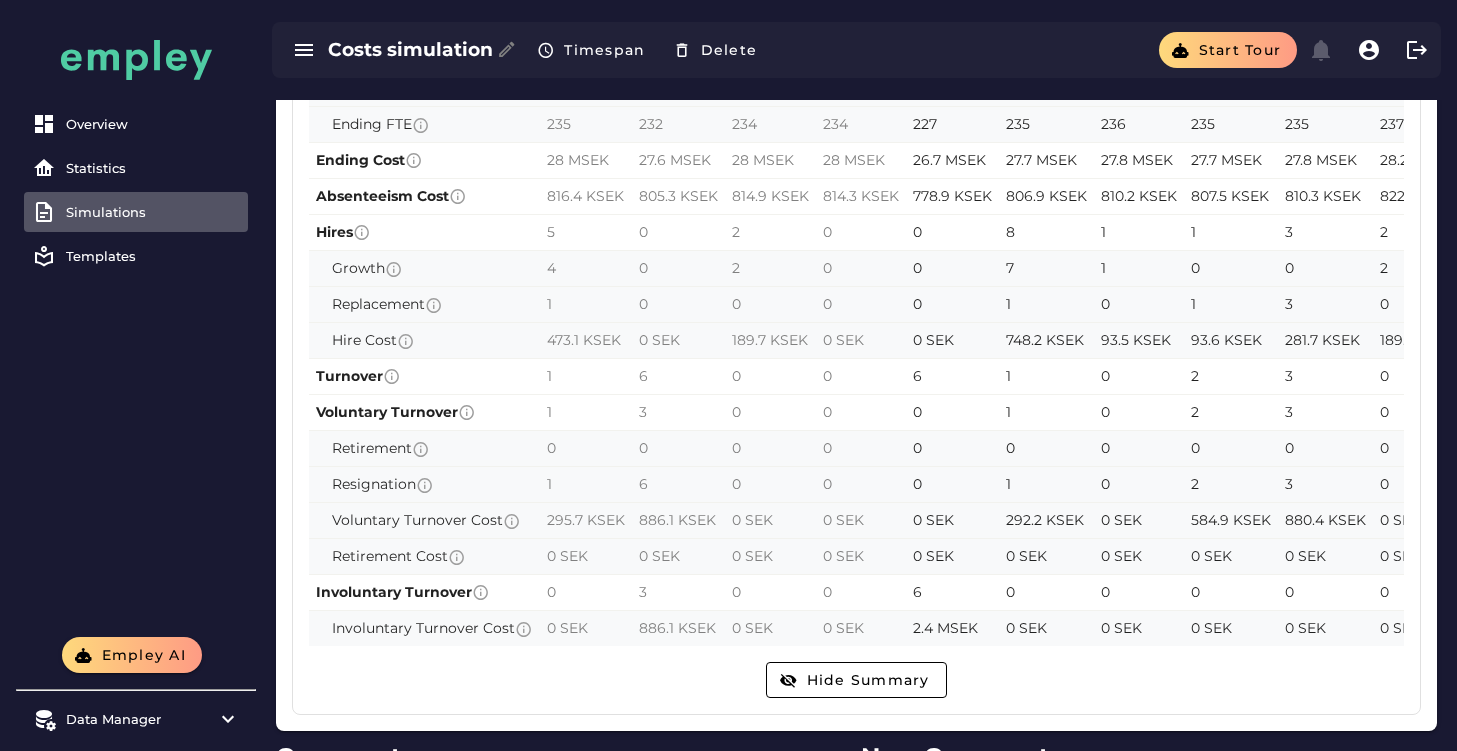 click on "6" at bounding box center [952, 376] 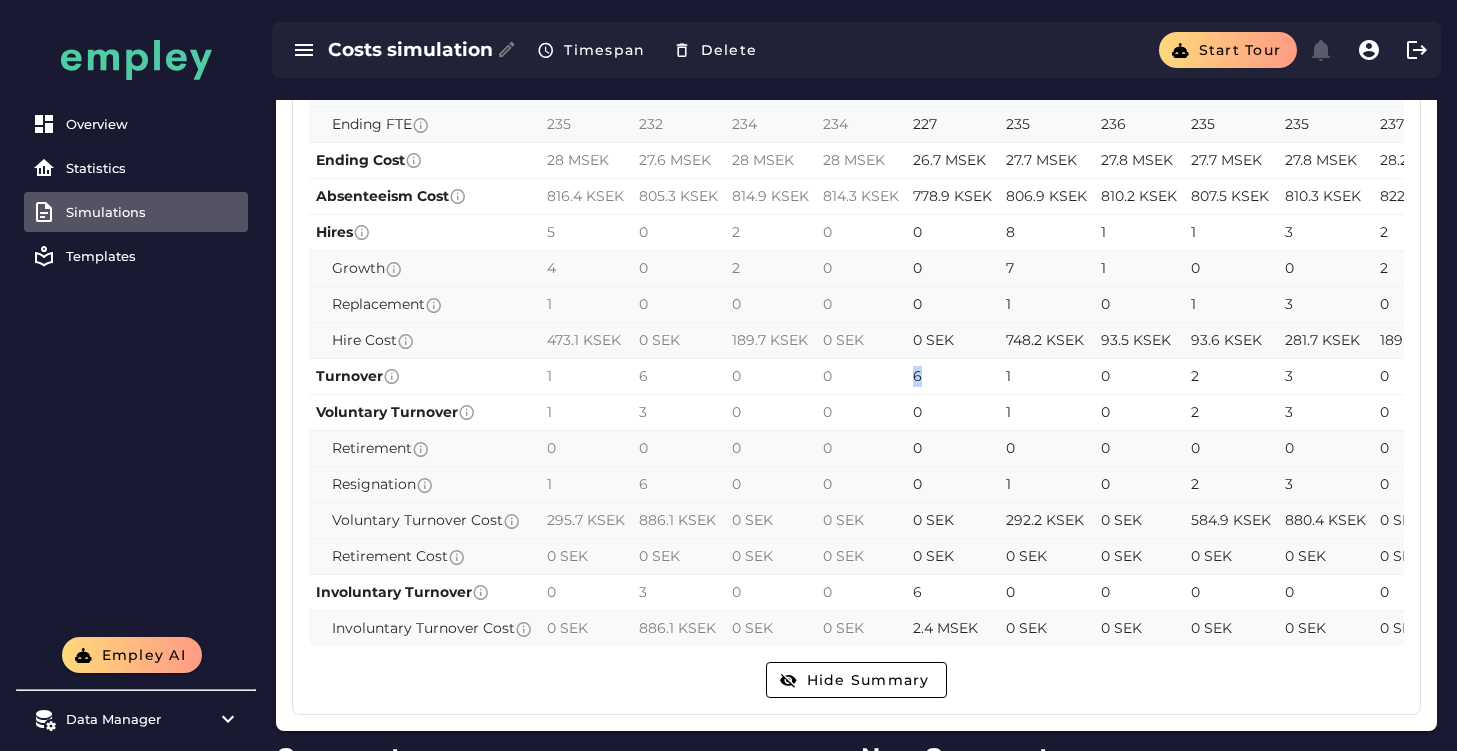 drag, startPoint x: 931, startPoint y: 380, endPoint x: 889, endPoint y: 385, distance: 42.296574 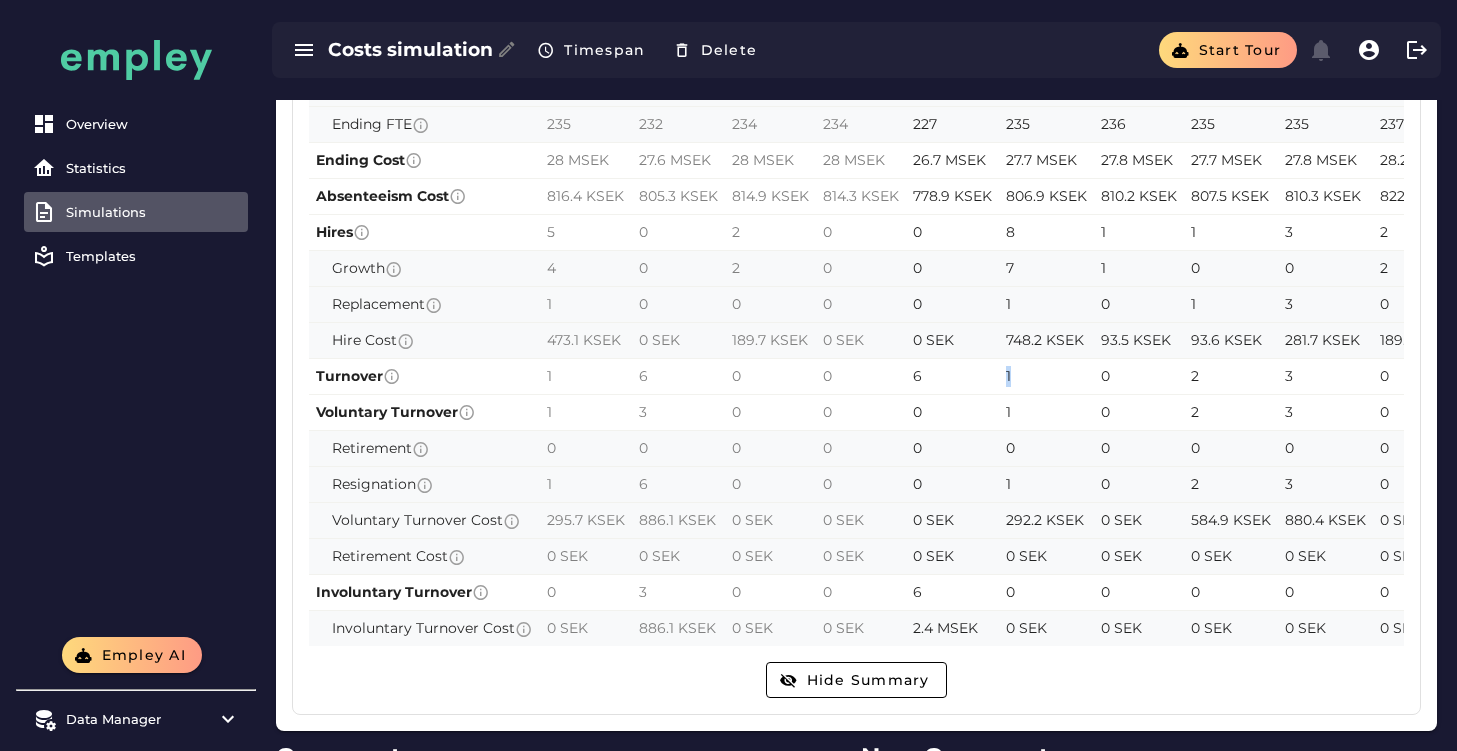 drag, startPoint x: 1022, startPoint y: 383, endPoint x: 951, endPoint y: 384, distance: 71.00704 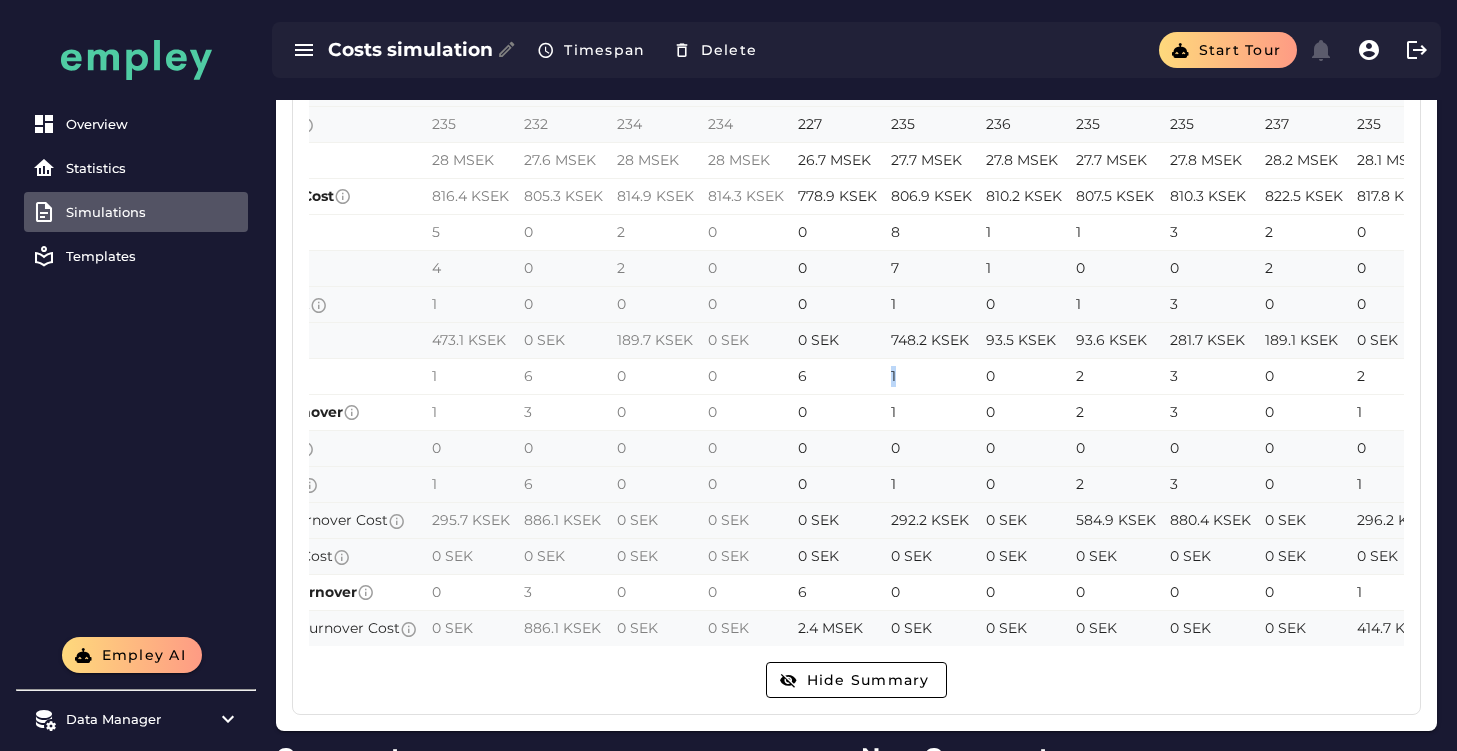 scroll, scrollTop: 0, scrollLeft: 116, axis: horizontal 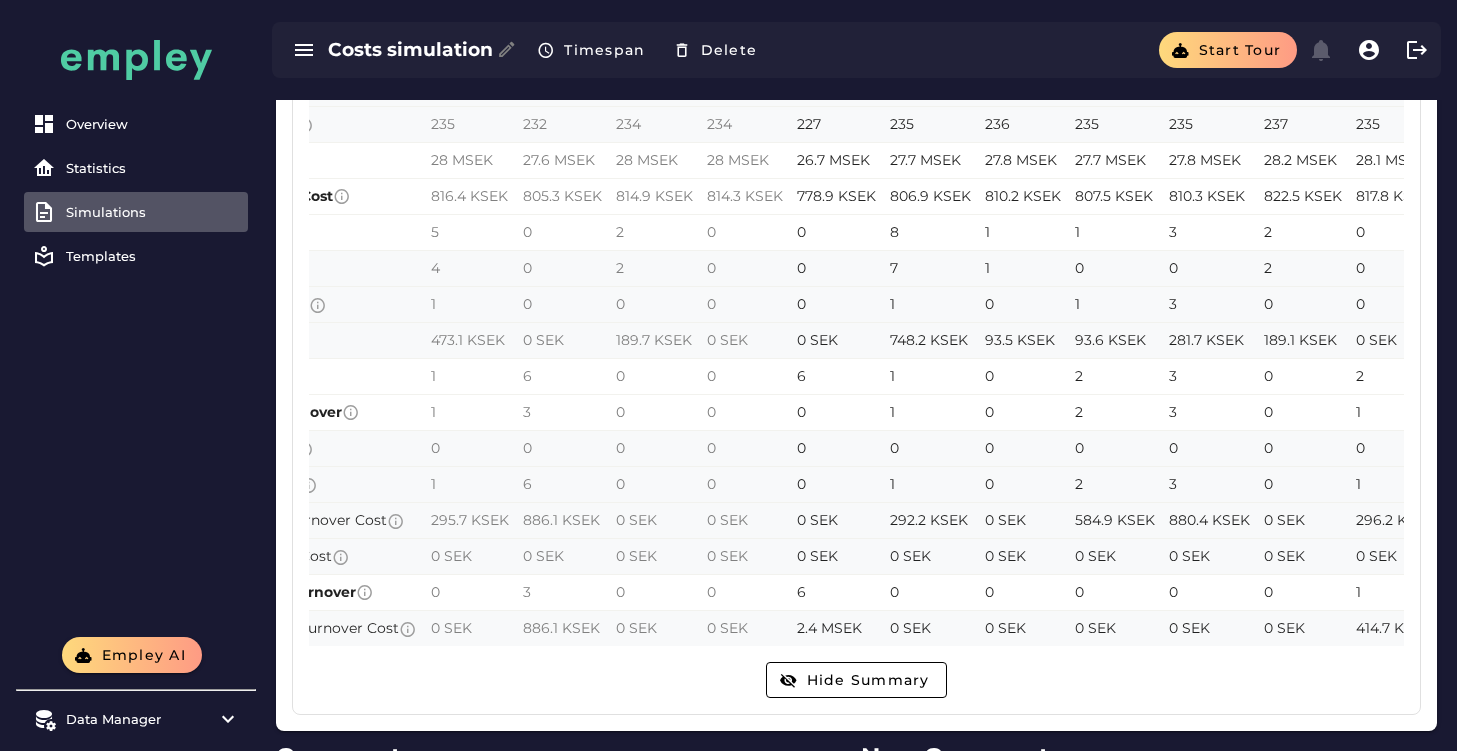 click on "0" 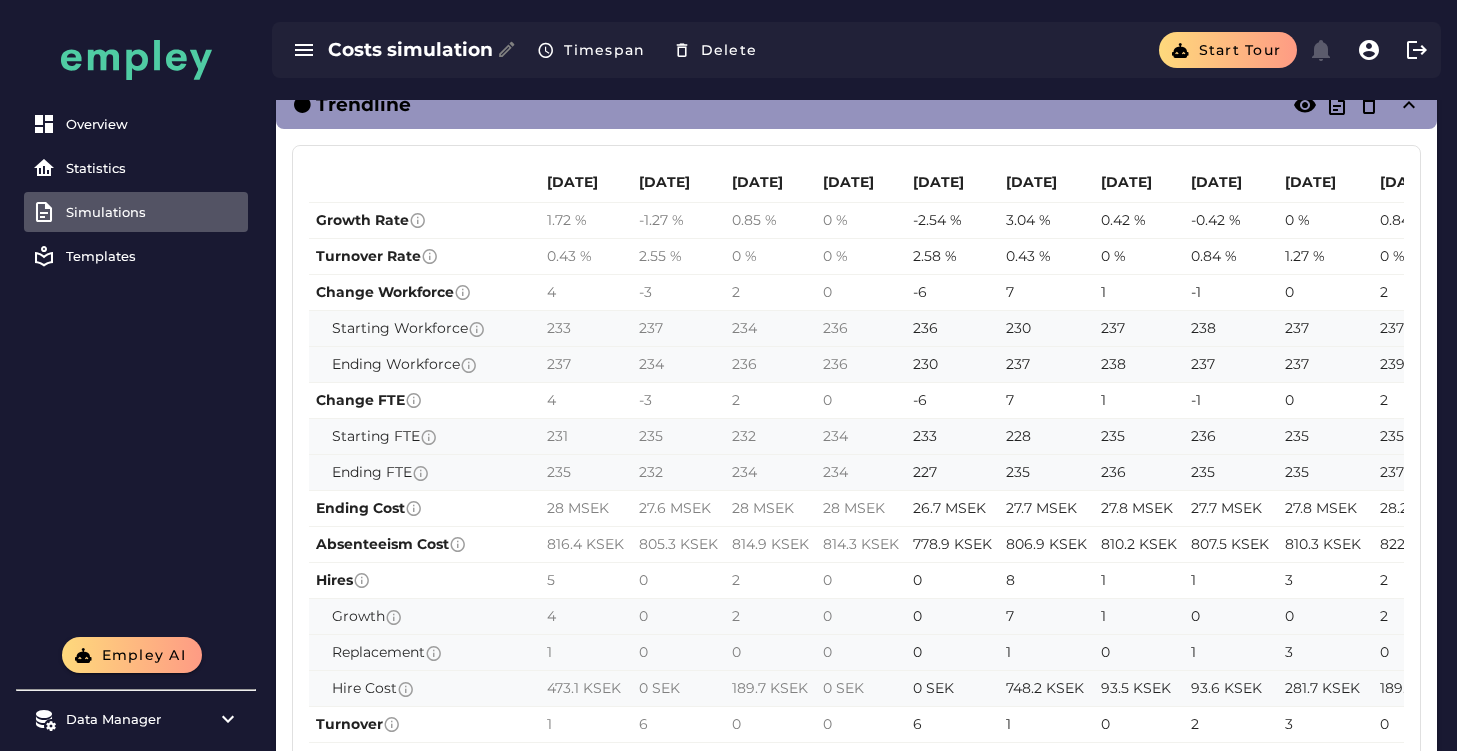 scroll, scrollTop: 1219, scrollLeft: 0, axis: vertical 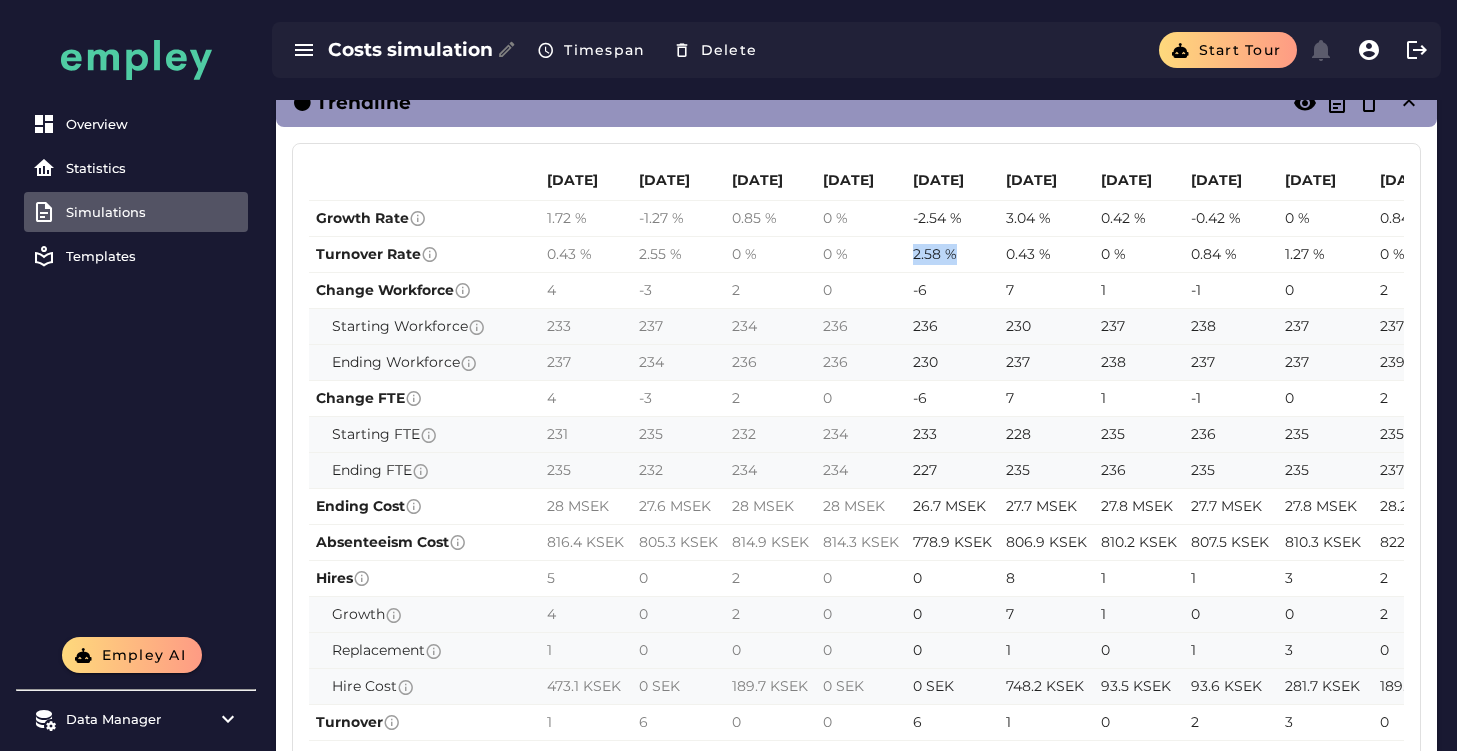 drag, startPoint x: 958, startPoint y: 257, endPoint x: 904, endPoint y: 257, distance: 54 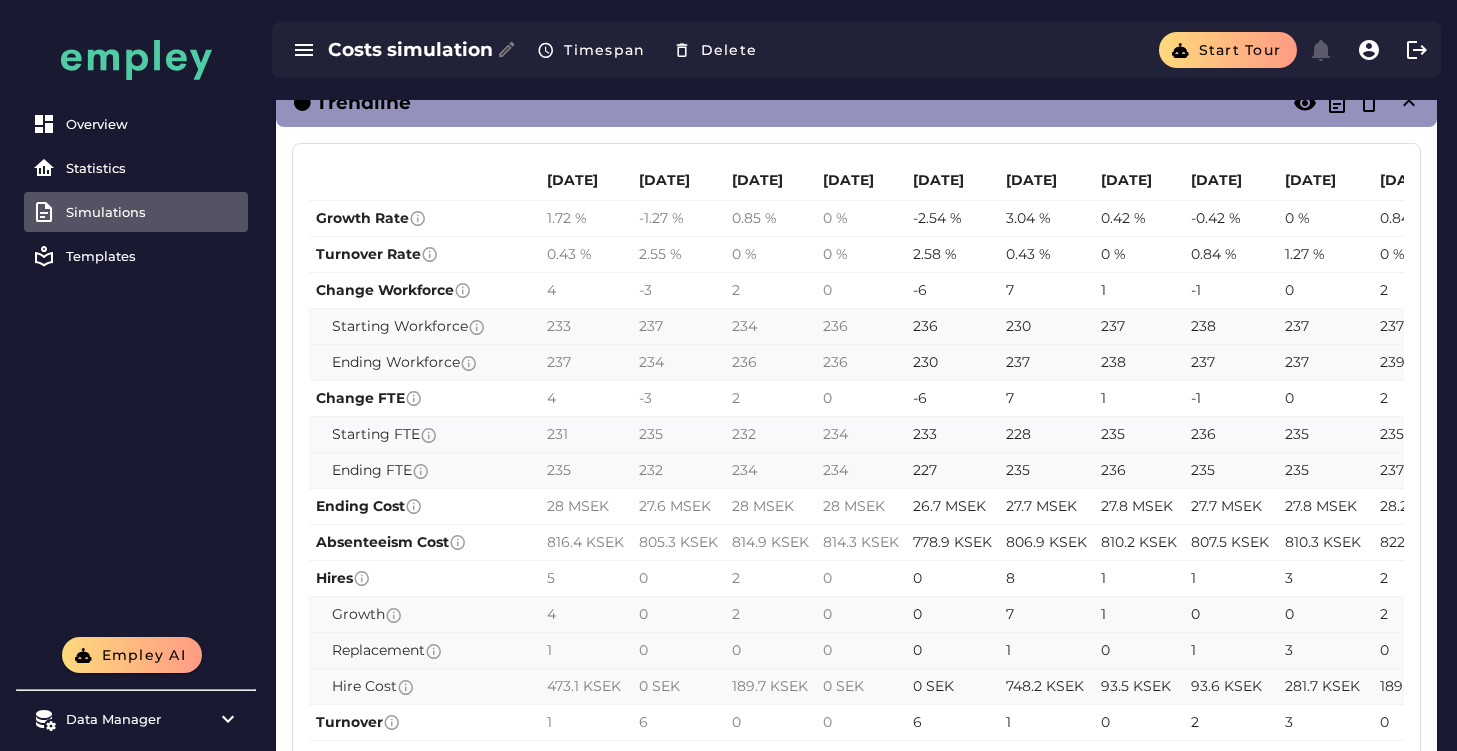 click on "0 %" 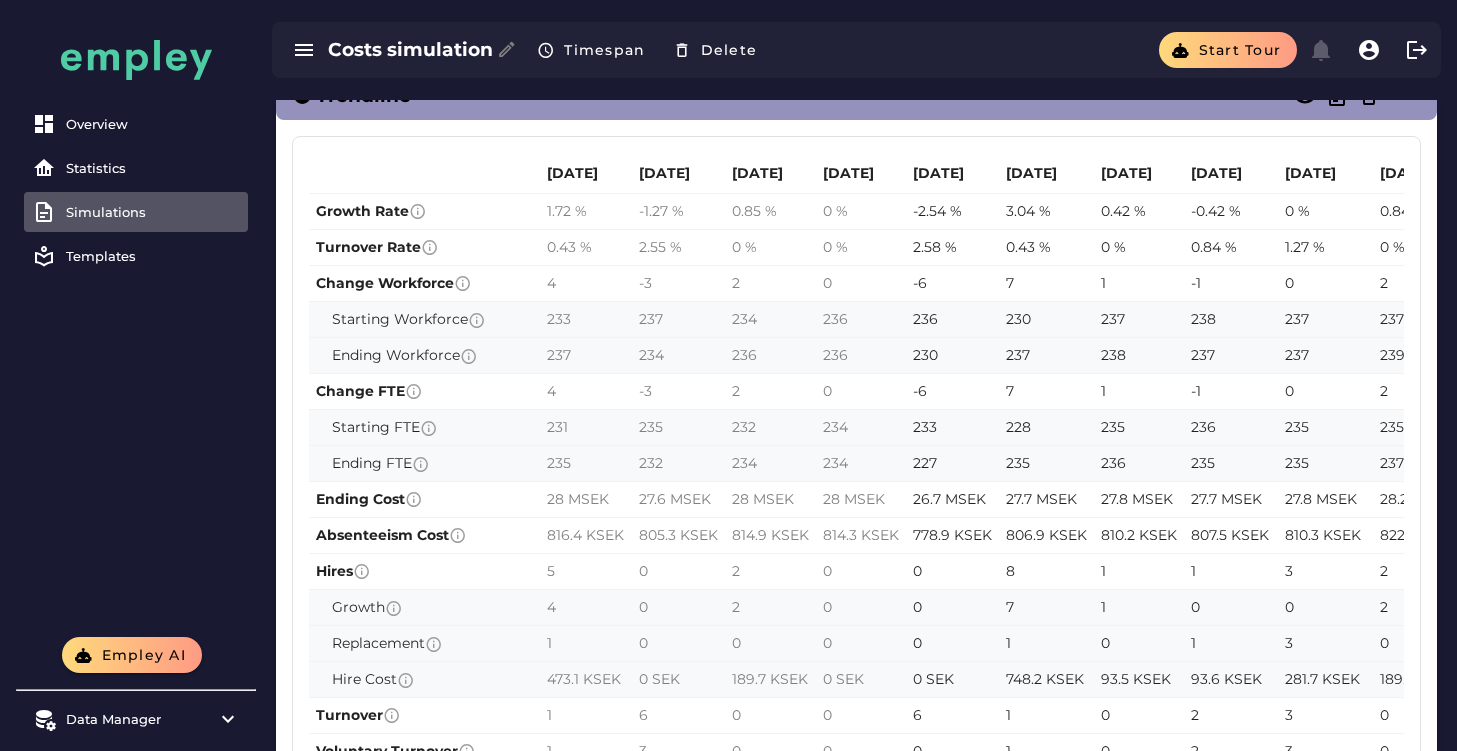 scroll, scrollTop: 1227, scrollLeft: 0, axis: vertical 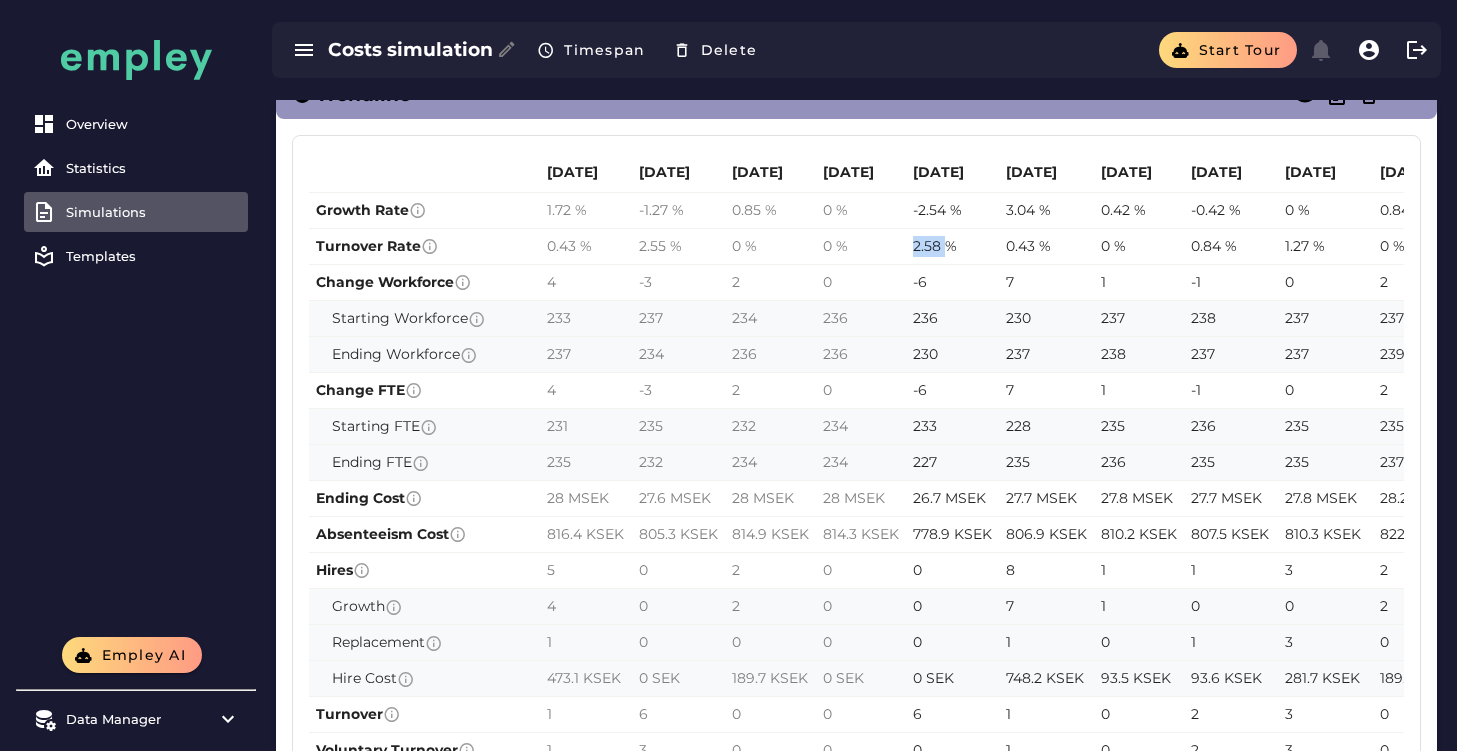 drag, startPoint x: 907, startPoint y: 252, endPoint x: 948, endPoint y: 254, distance: 41.04875 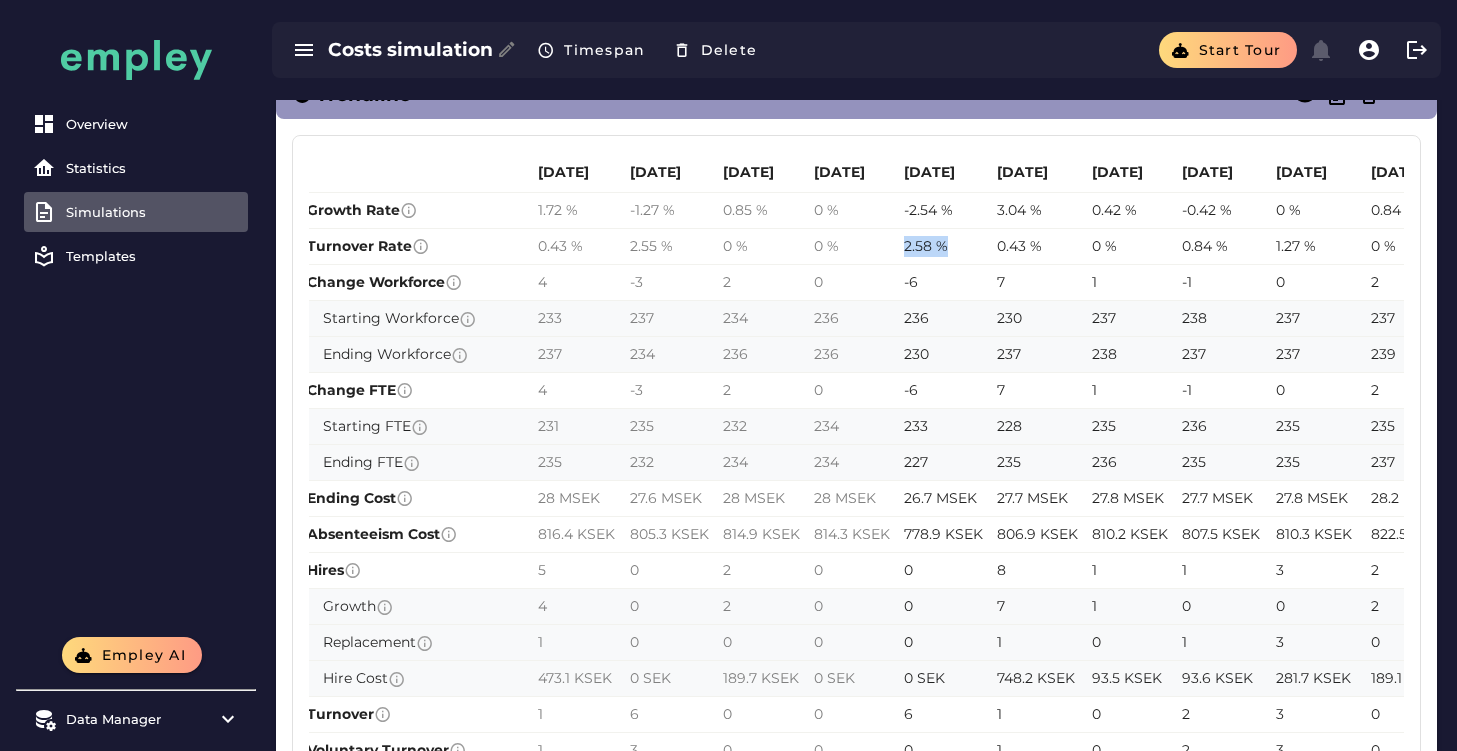 scroll, scrollTop: 0, scrollLeft: 0, axis: both 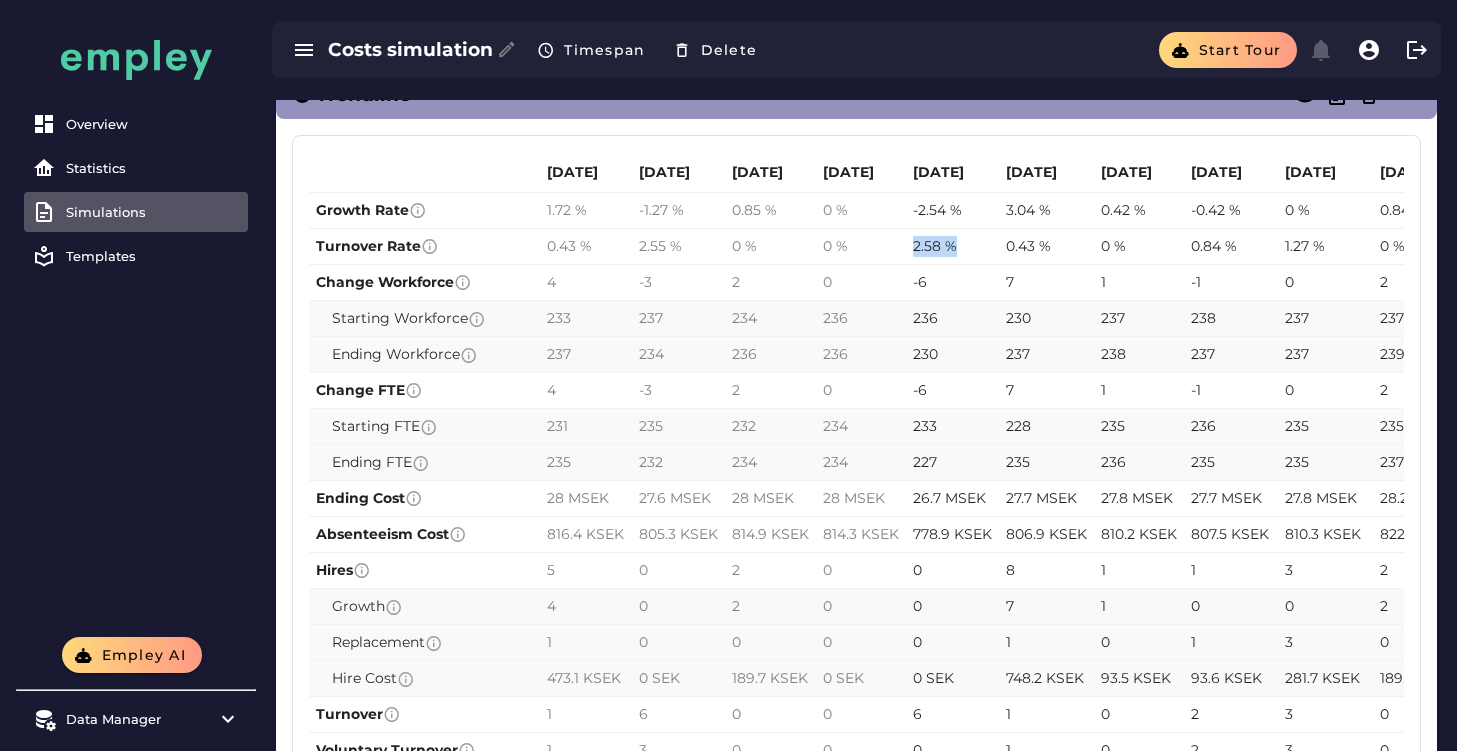 click on "2.58 %" at bounding box center [935, 246] 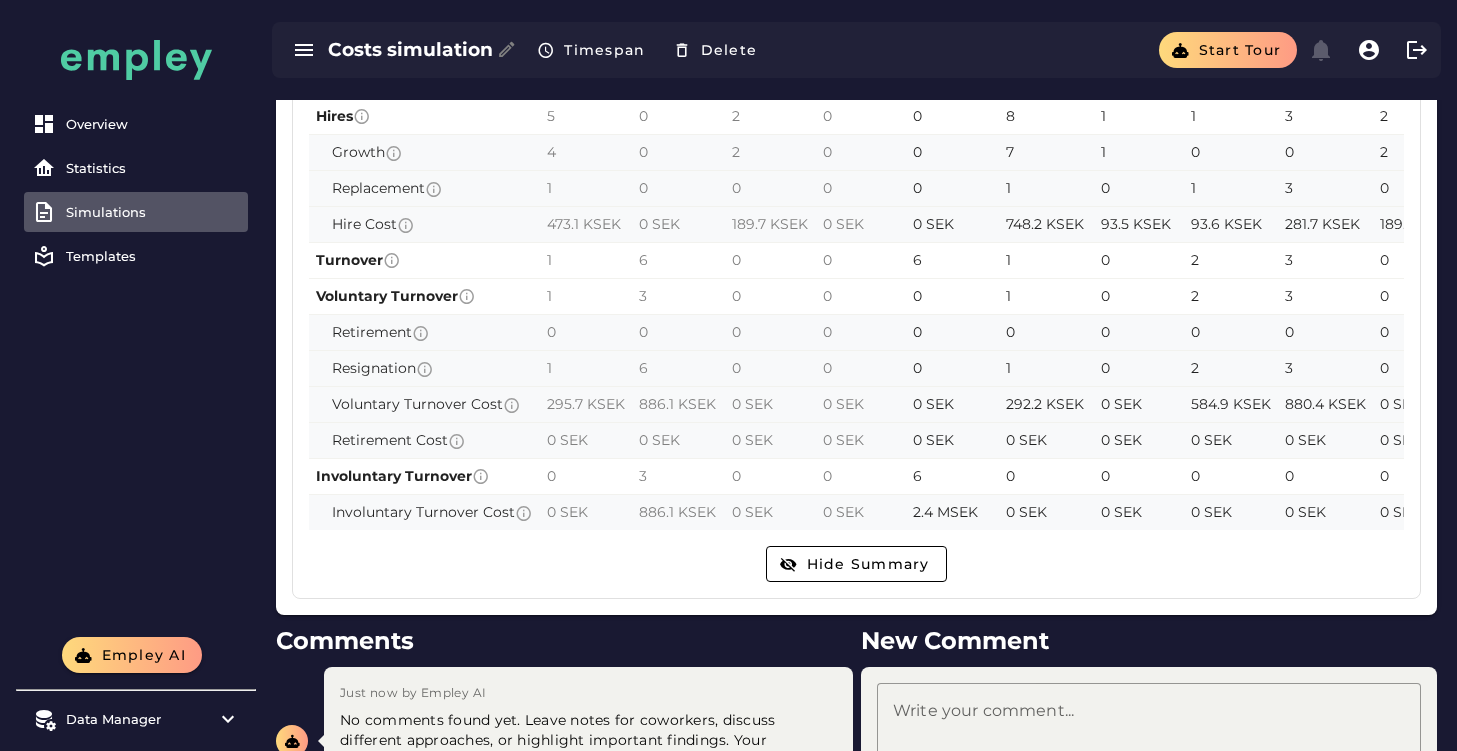scroll, scrollTop: 1694, scrollLeft: 0, axis: vertical 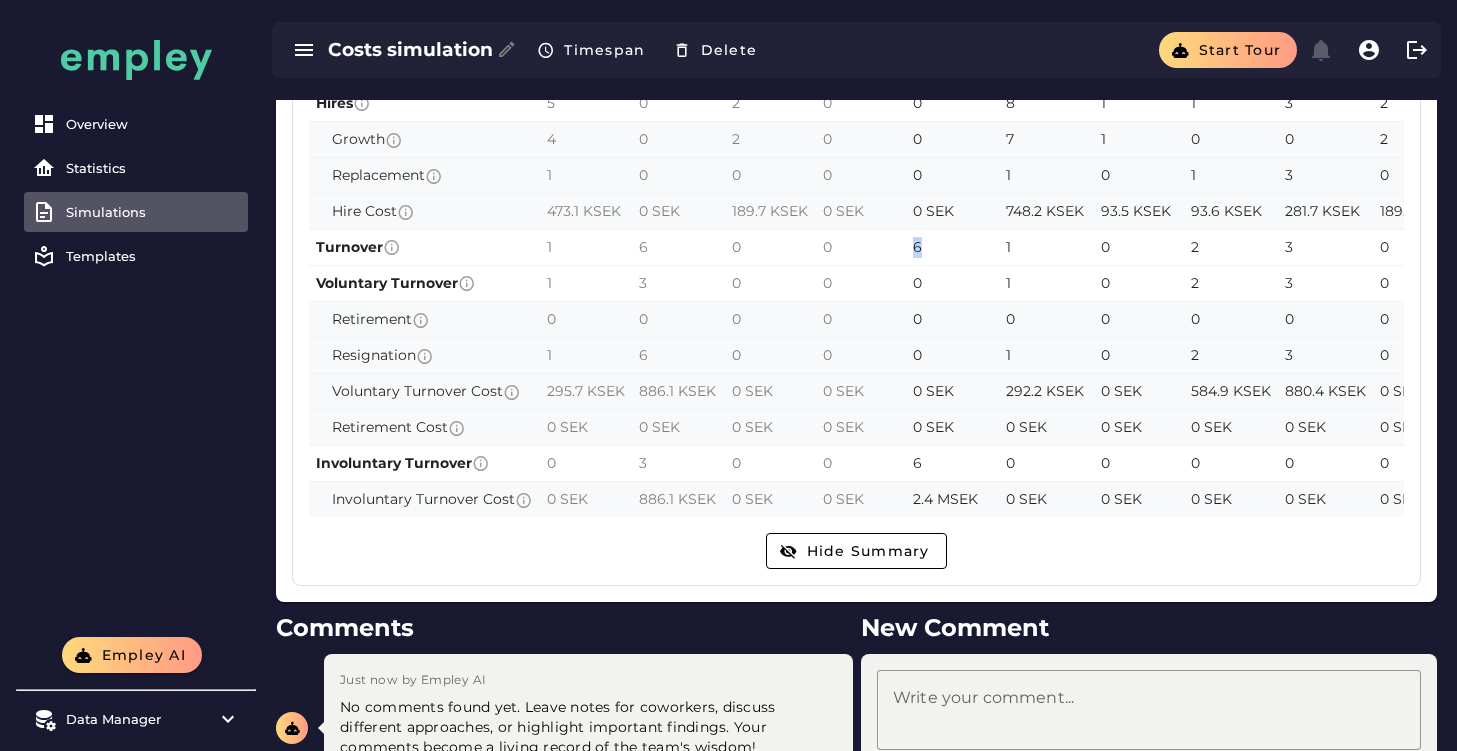 drag, startPoint x: 922, startPoint y: 249, endPoint x: 905, endPoint y: 249, distance: 17 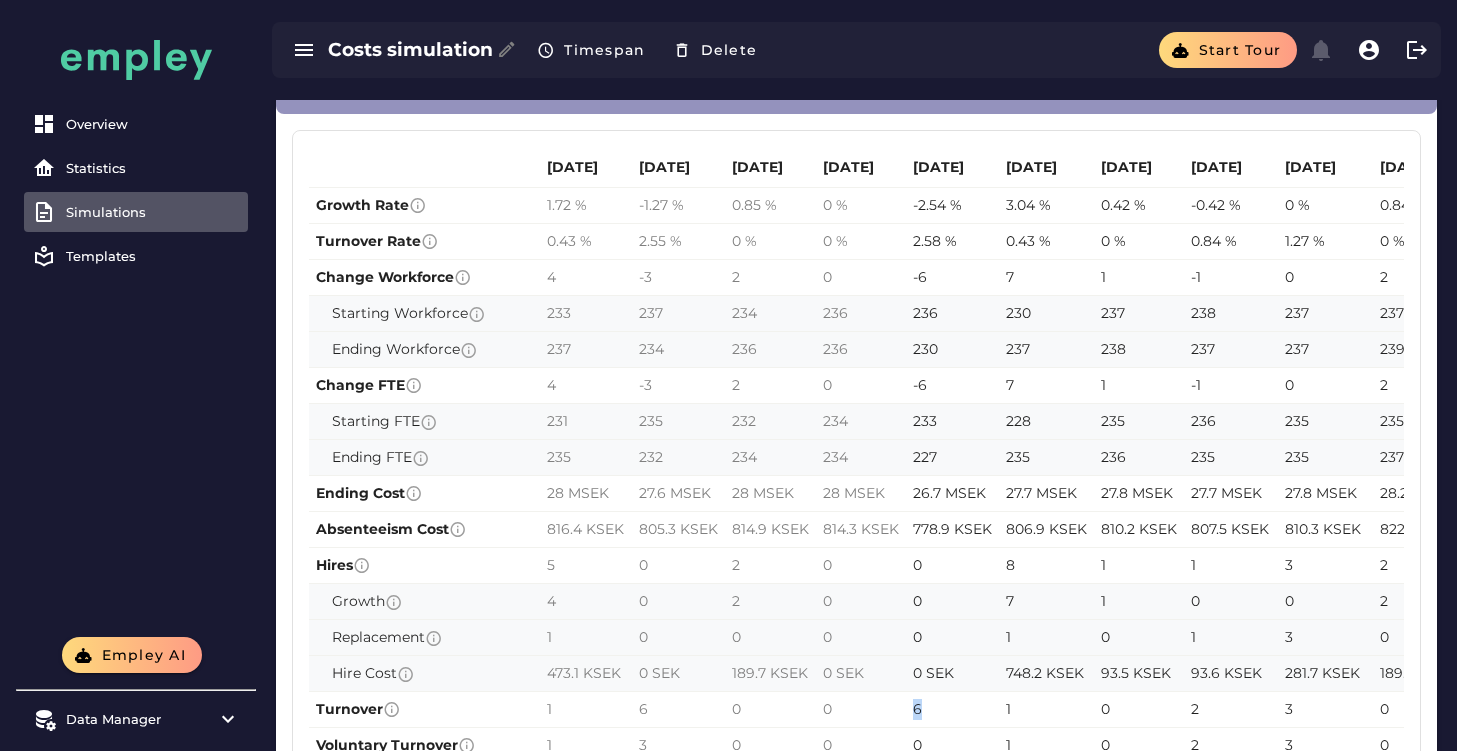 scroll, scrollTop: 1229, scrollLeft: 0, axis: vertical 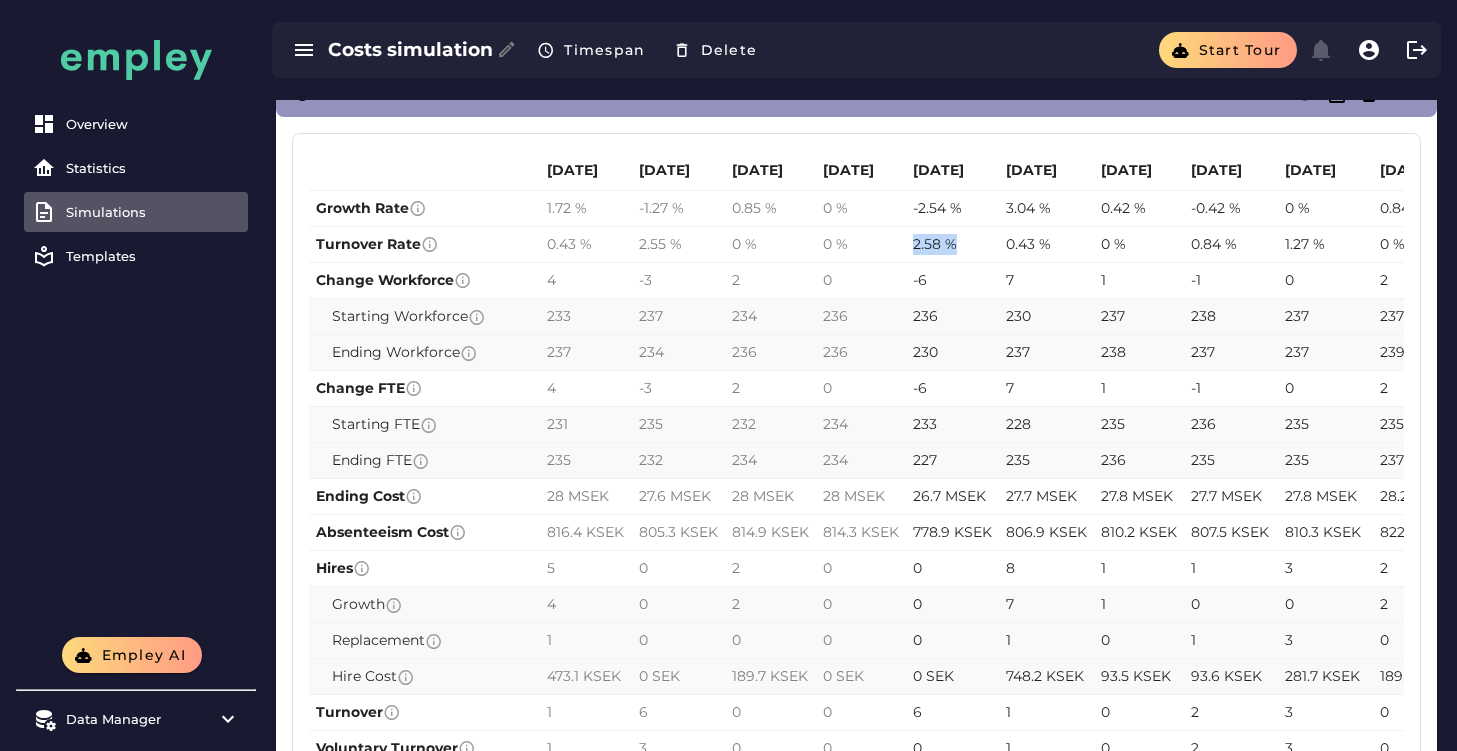 drag, startPoint x: 956, startPoint y: 243, endPoint x: 895, endPoint y: 243, distance: 61 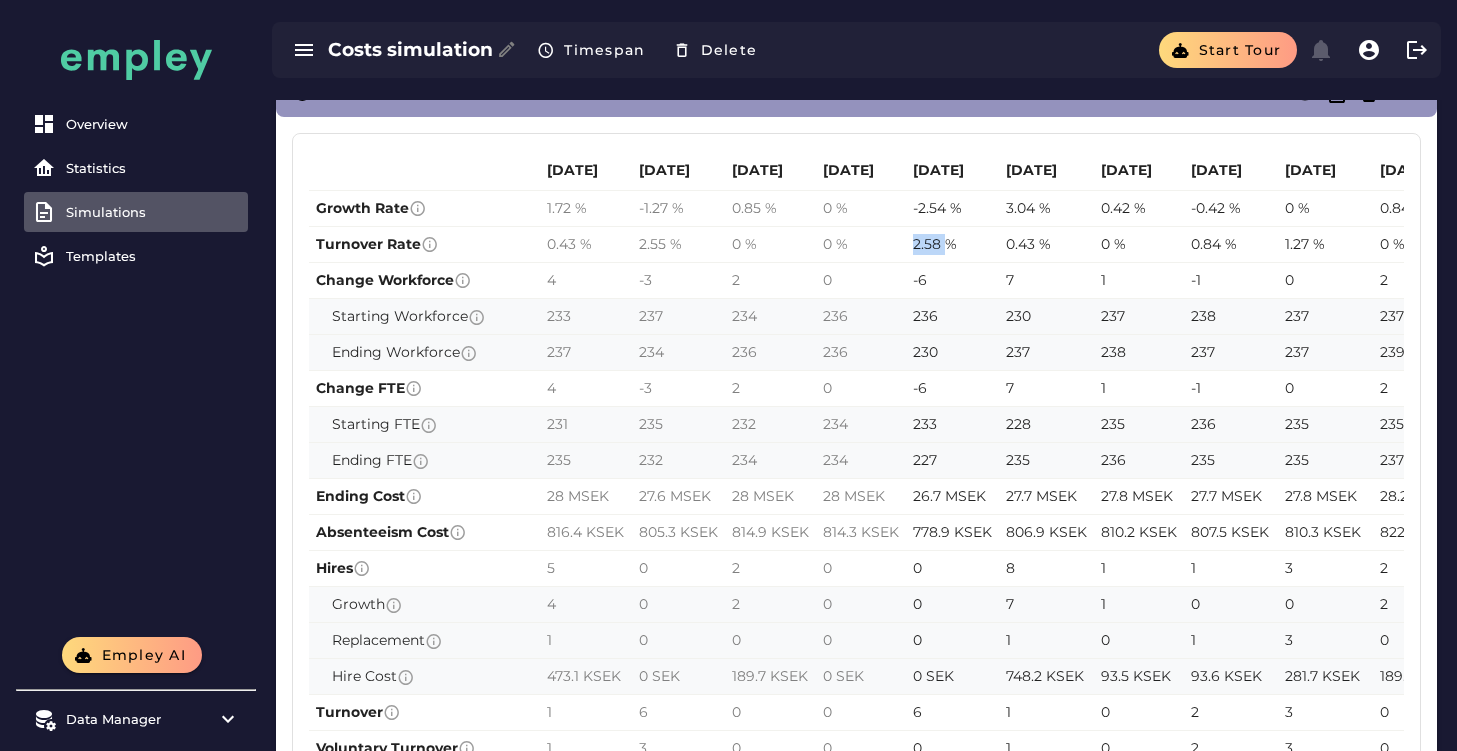 click on "2.58 %" at bounding box center (935, 244) 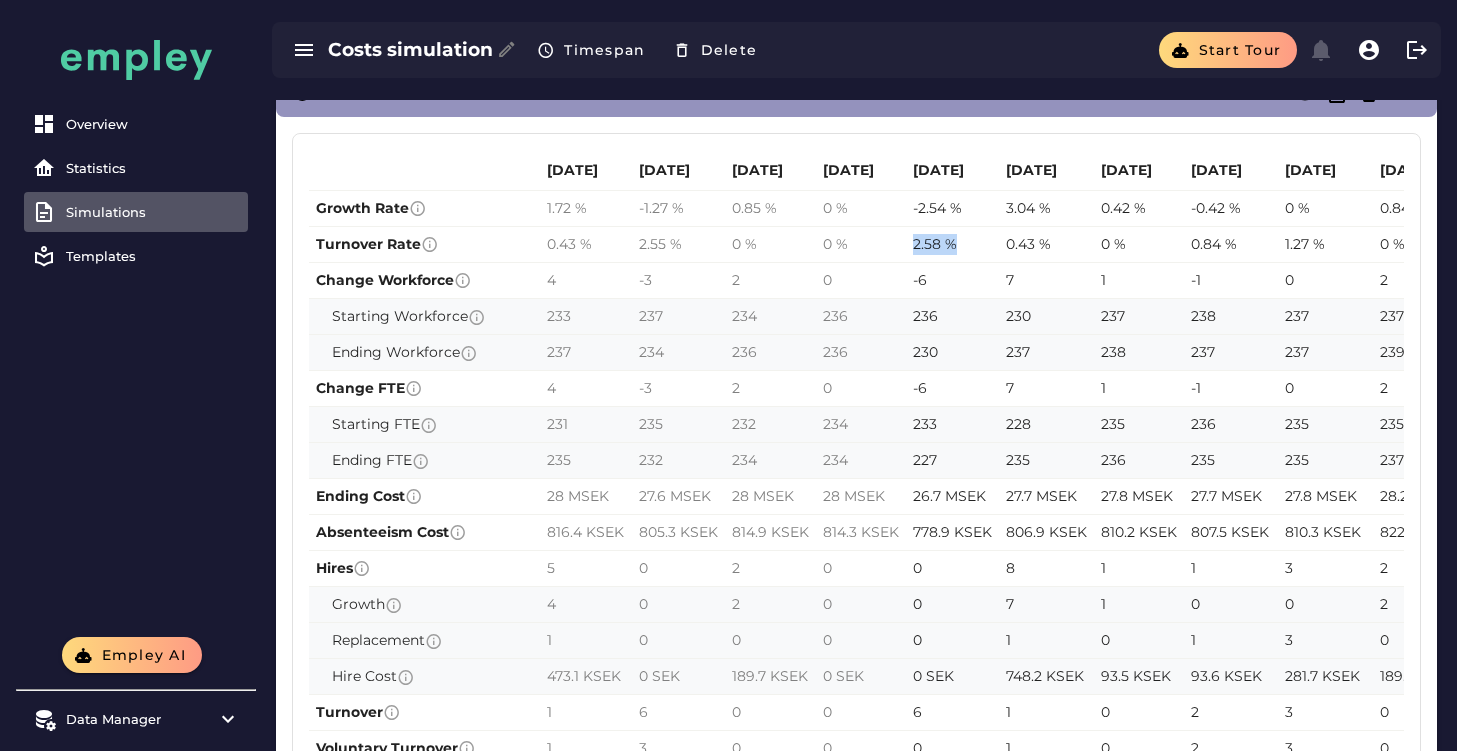 drag, startPoint x: 955, startPoint y: 245, endPoint x: 909, endPoint y: 246, distance: 46.010868 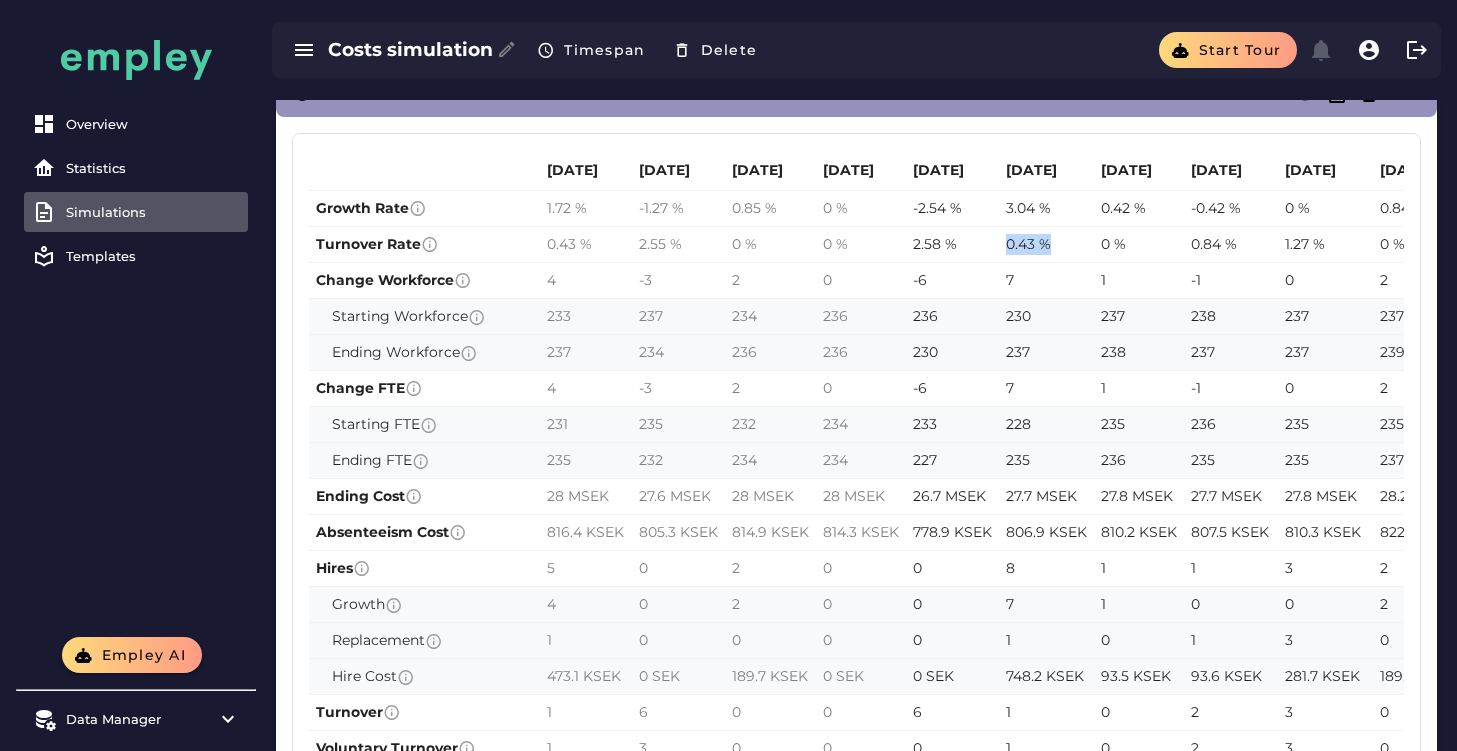drag, startPoint x: 1001, startPoint y: 249, endPoint x: 1042, endPoint y: 255, distance: 41.4367 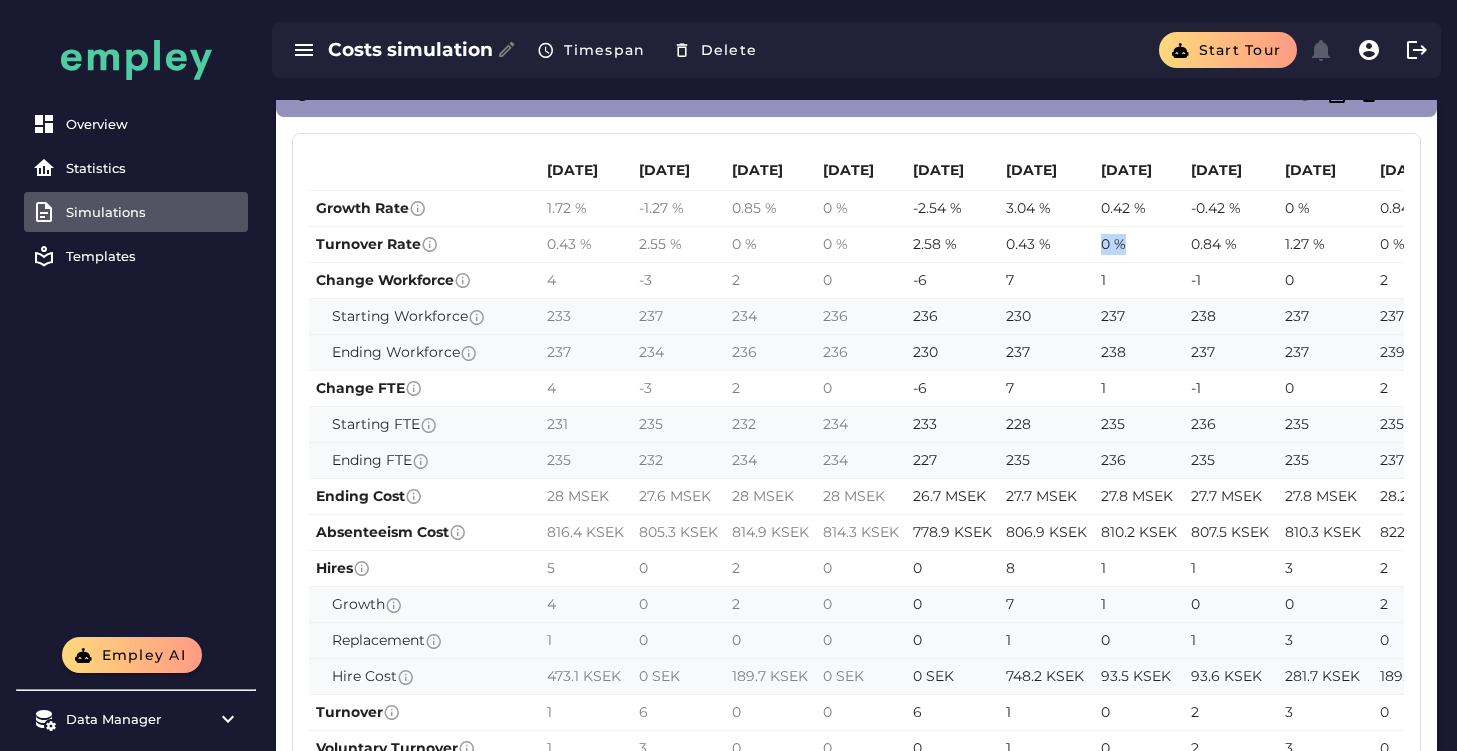 drag, startPoint x: 1090, startPoint y: 254, endPoint x: 1135, endPoint y: 256, distance: 45.044422 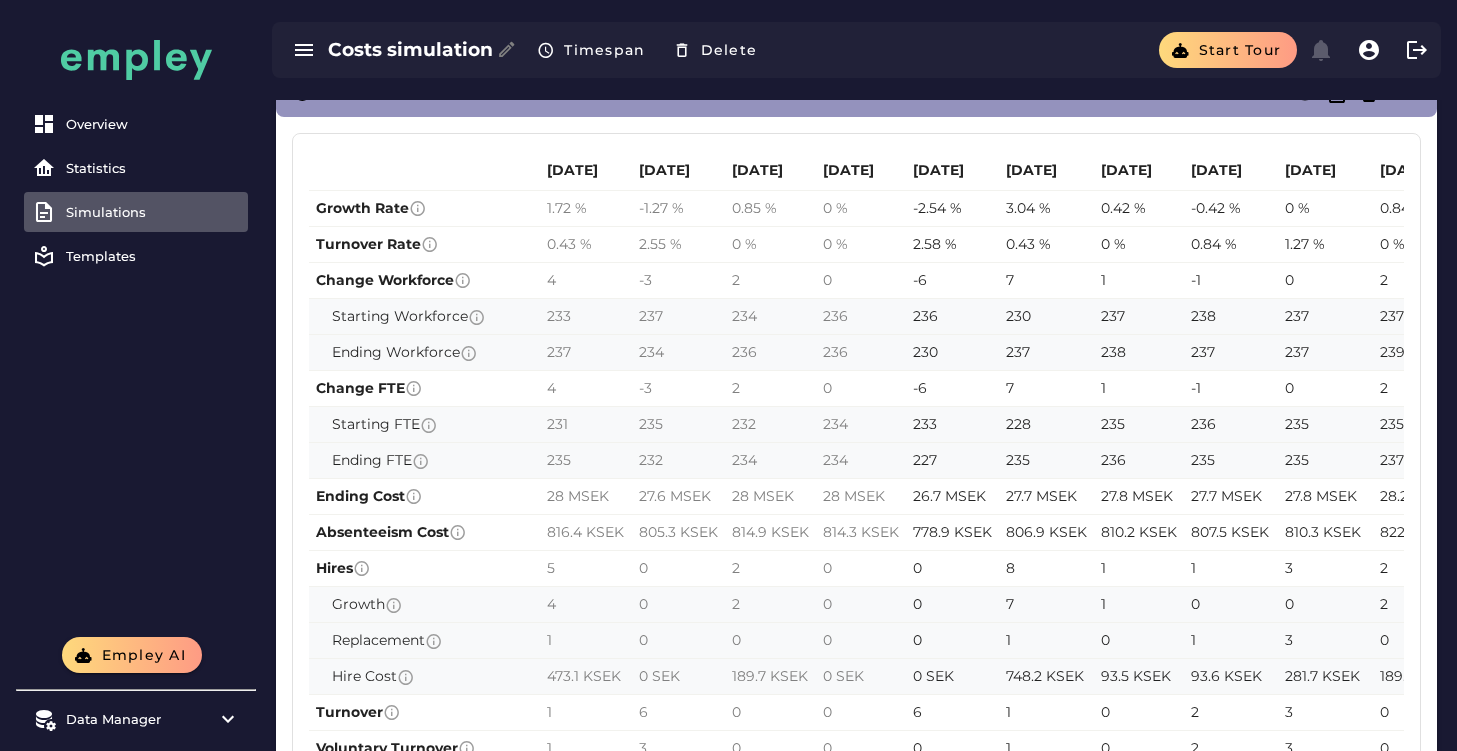 click on "2.58 %" at bounding box center [935, 244] 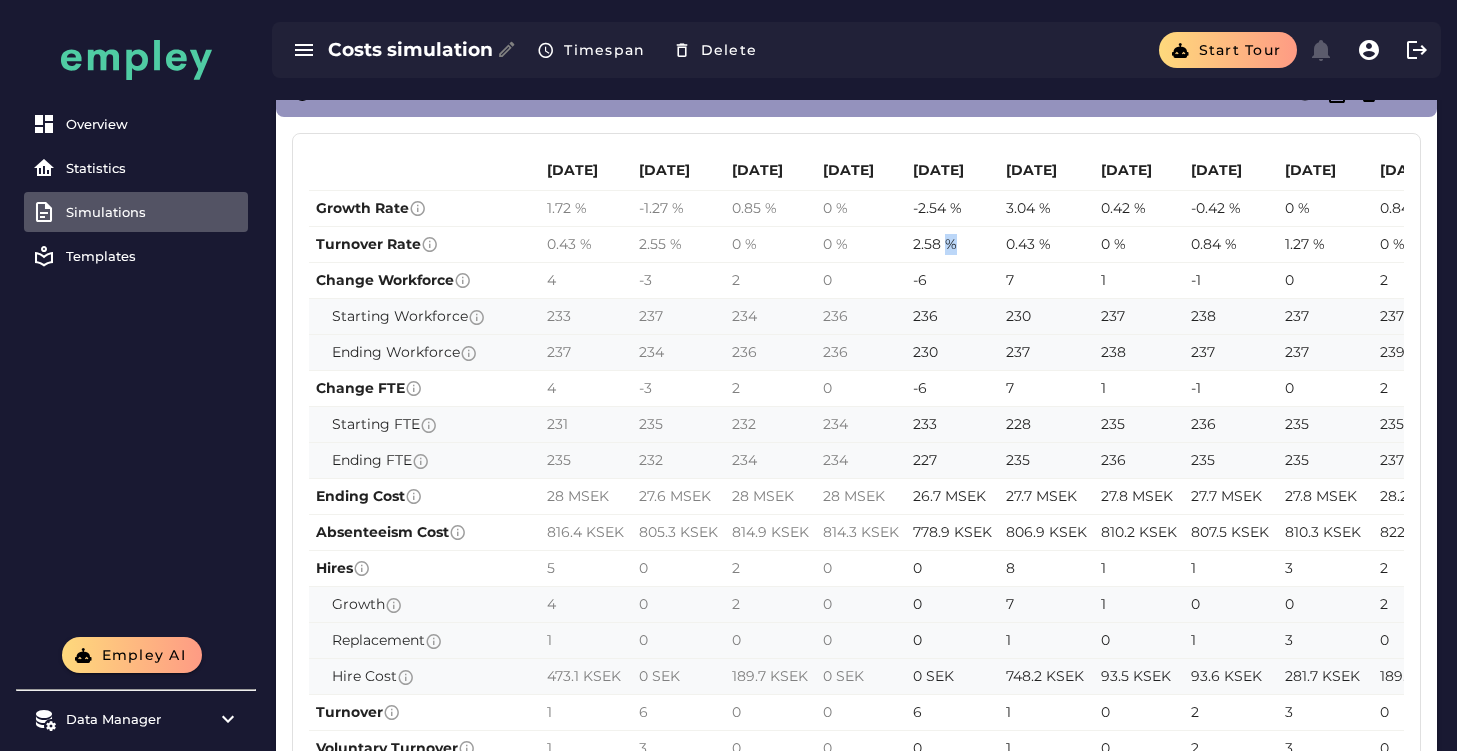 click on "2.58 %" at bounding box center [935, 244] 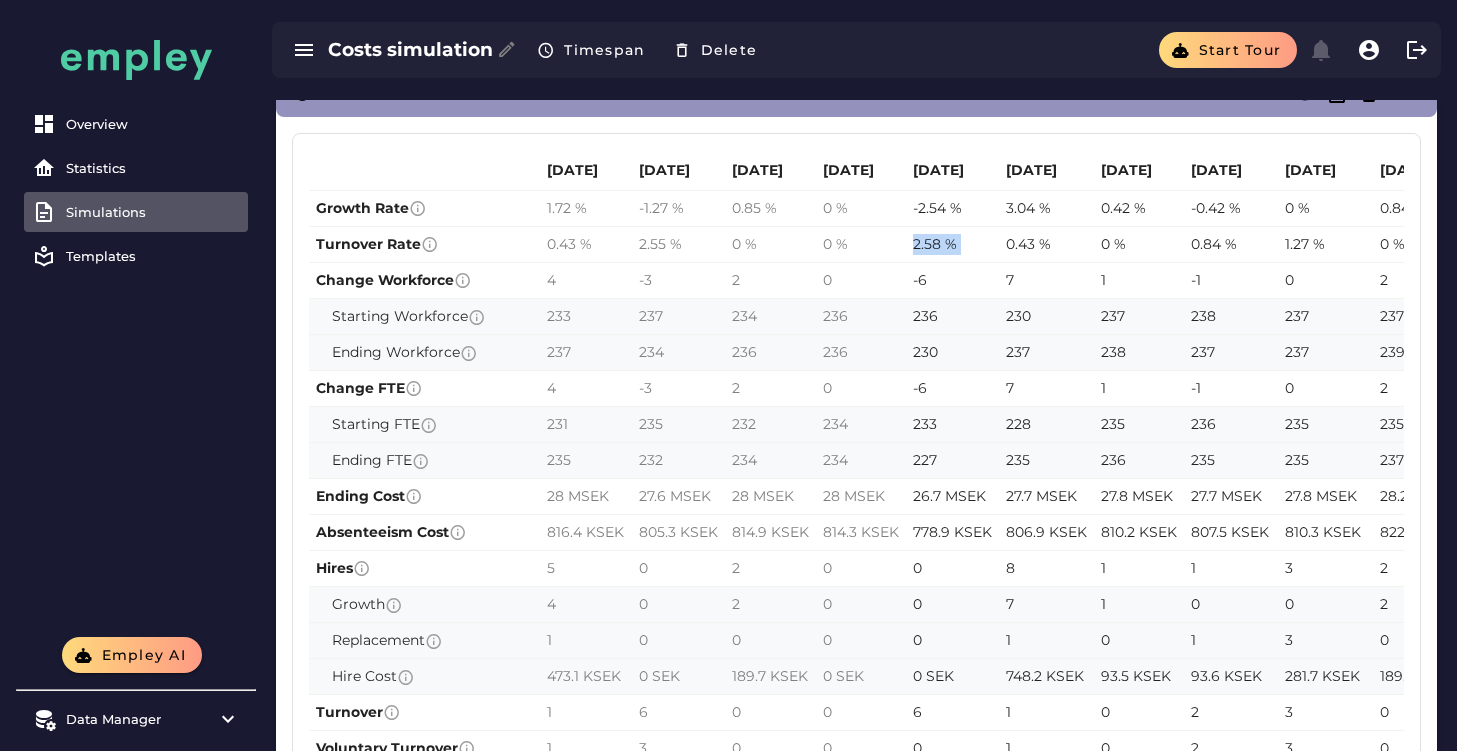 click on "2.58 %" at bounding box center (935, 244) 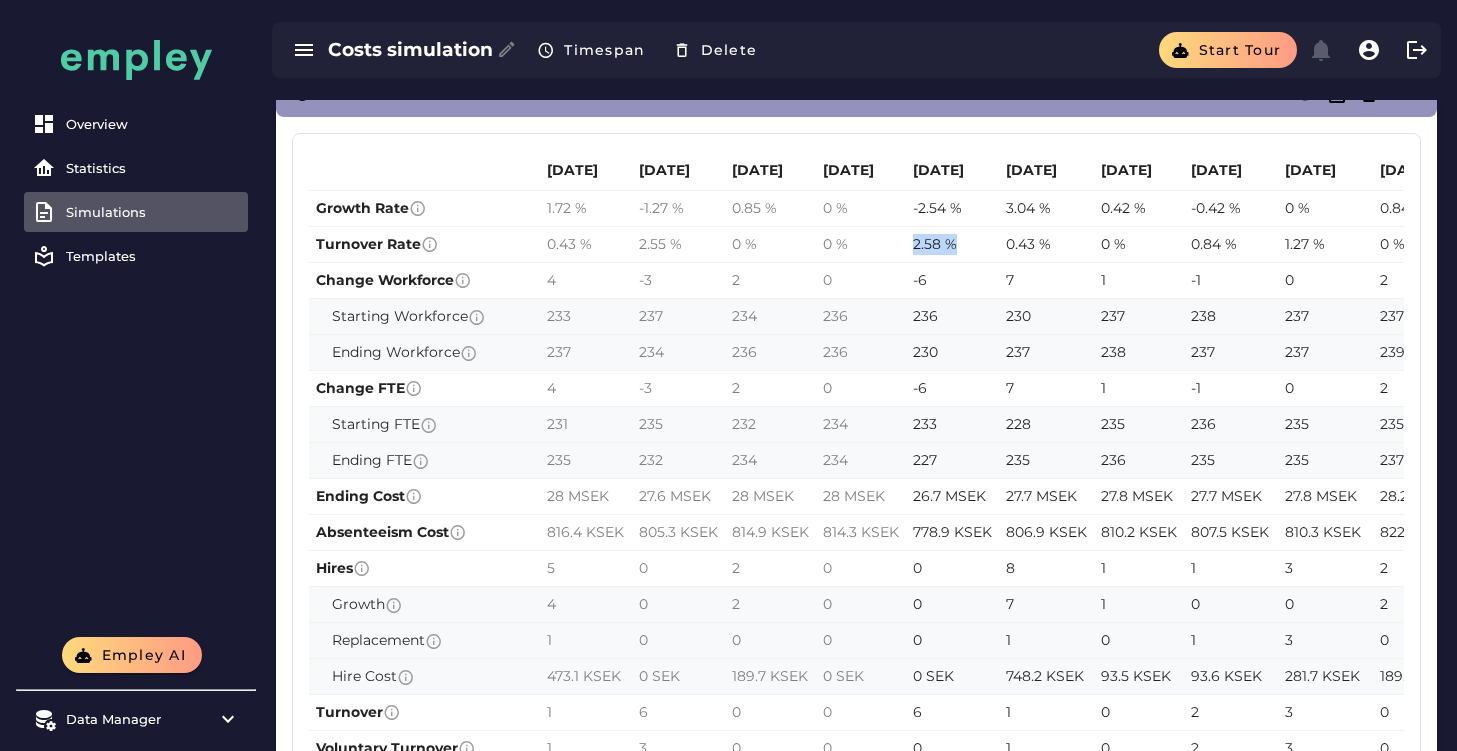 drag, startPoint x: 966, startPoint y: 246, endPoint x: 907, endPoint y: 253, distance: 59.413803 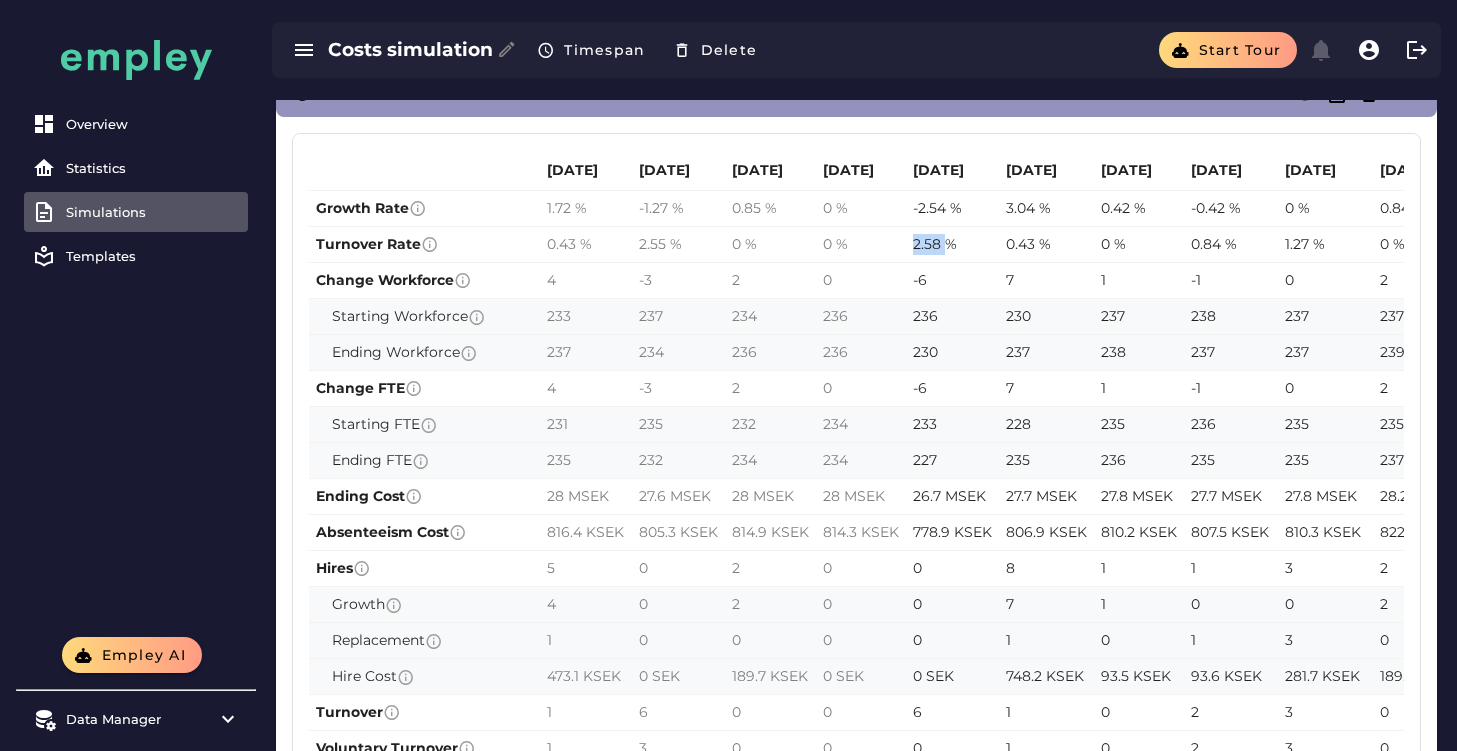click on "2.58 %" at bounding box center (935, 244) 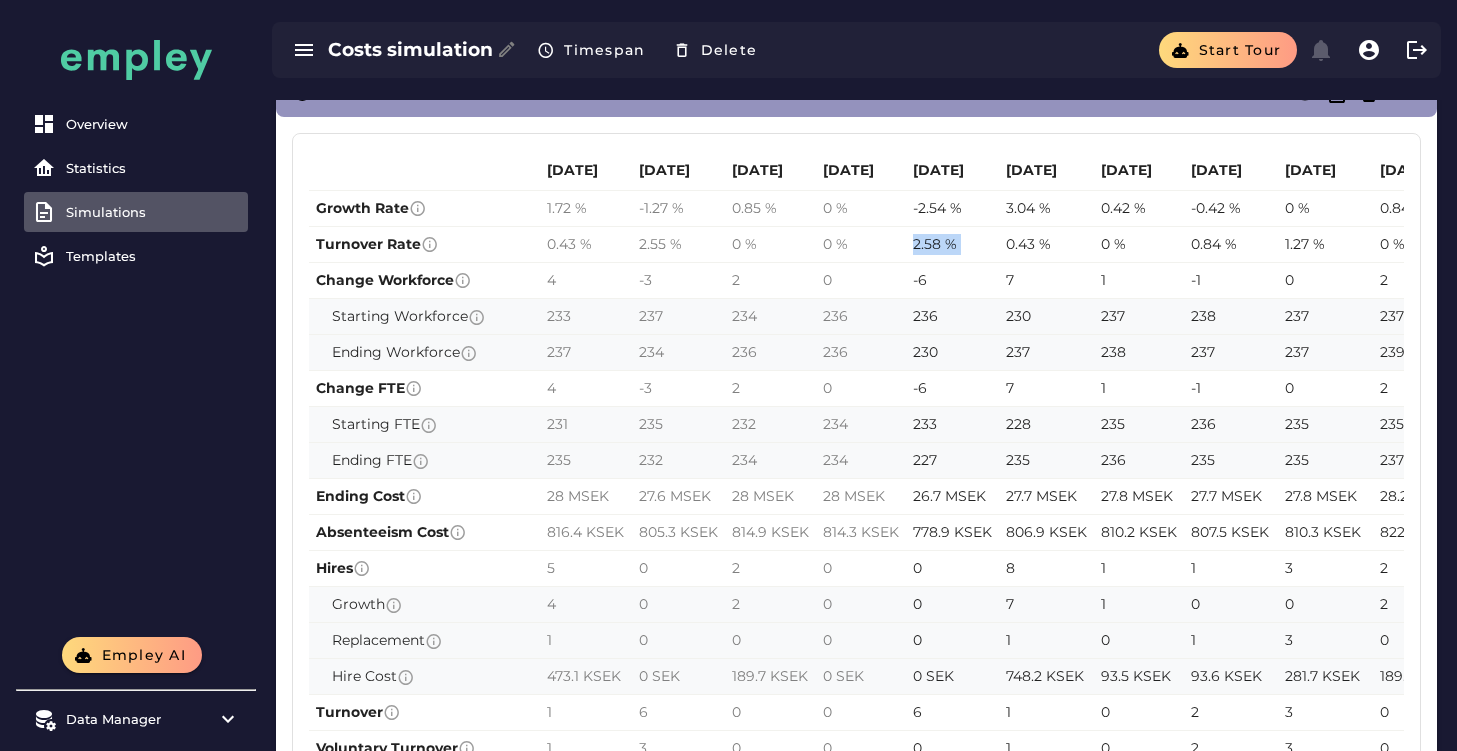 click on "2.58 %" at bounding box center [935, 244] 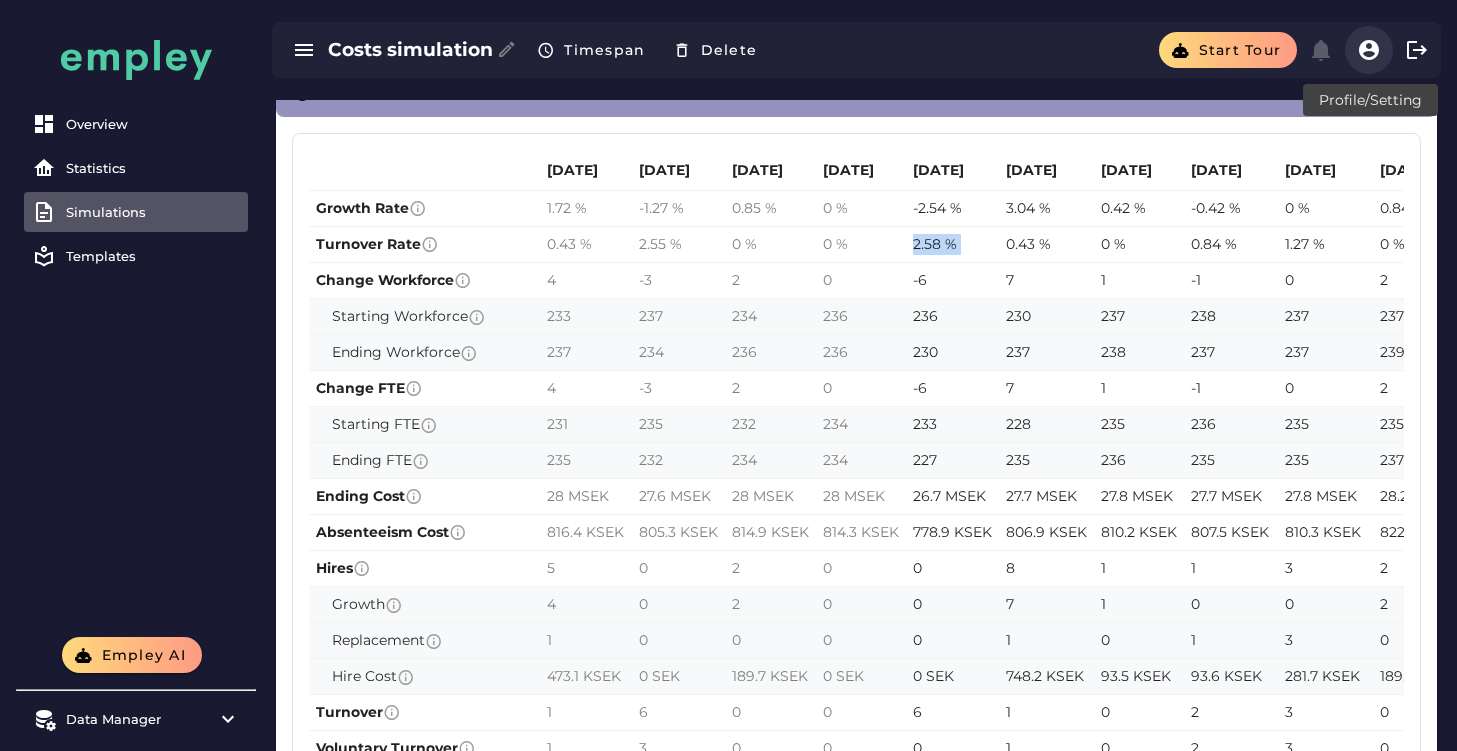 click 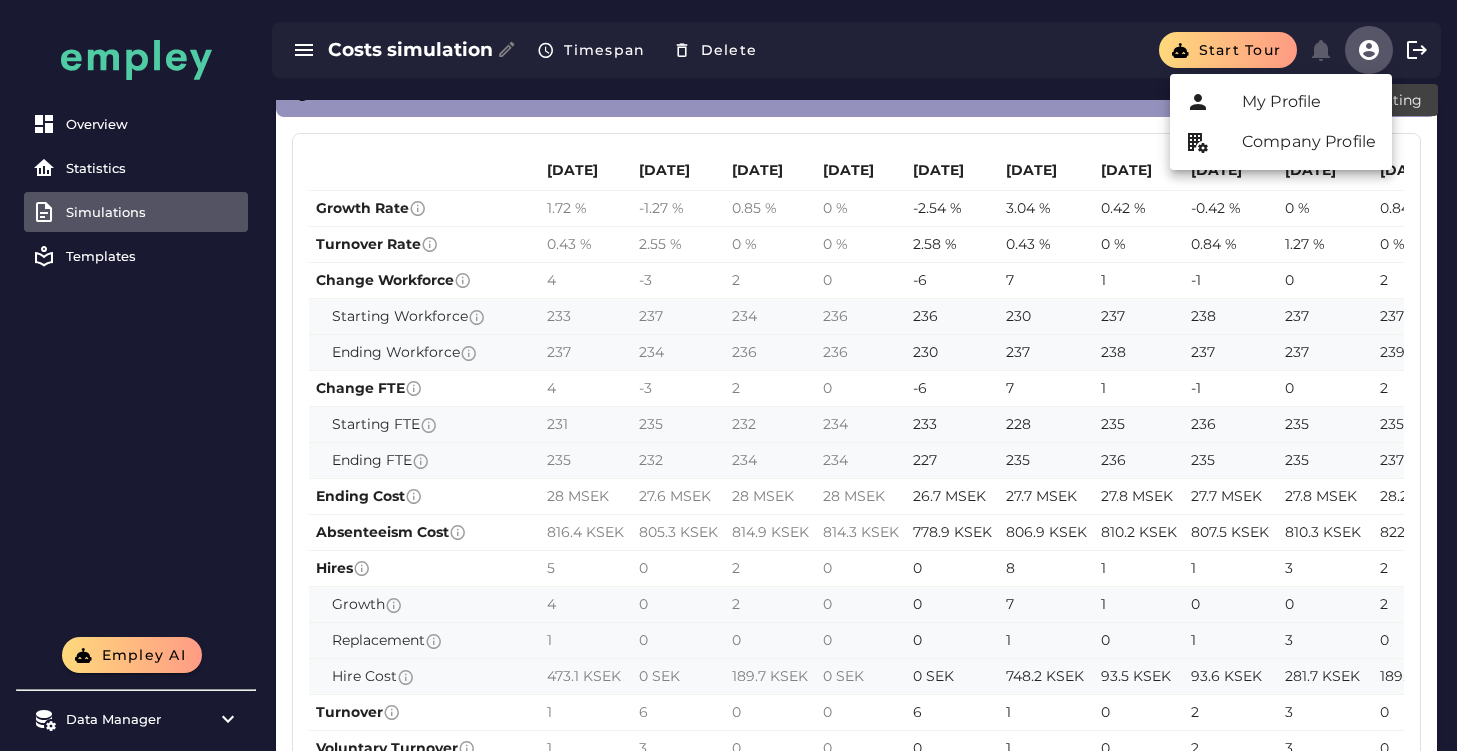 click on "7" at bounding box center [1046, 388] 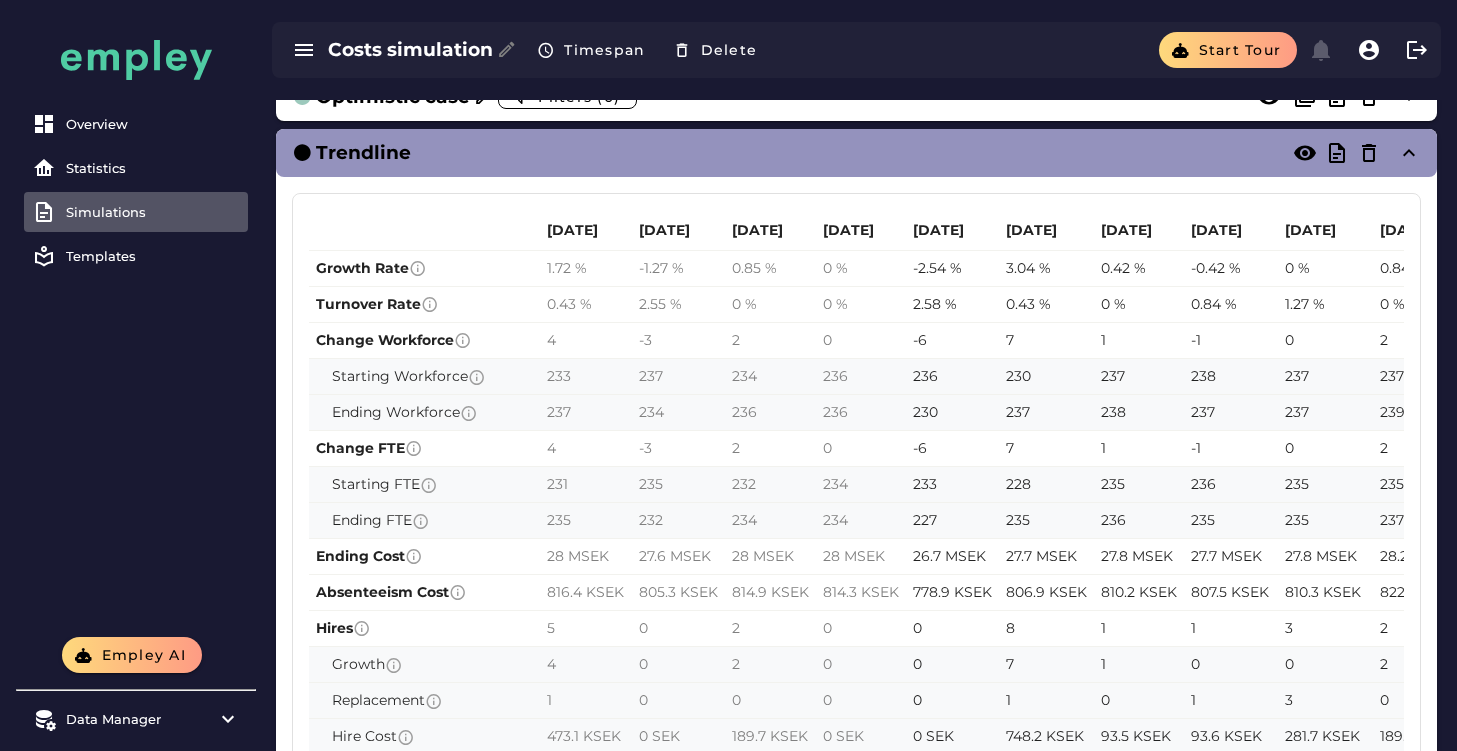 scroll, scrollTop: 1168, scrollLeft: 0, axis: vertical 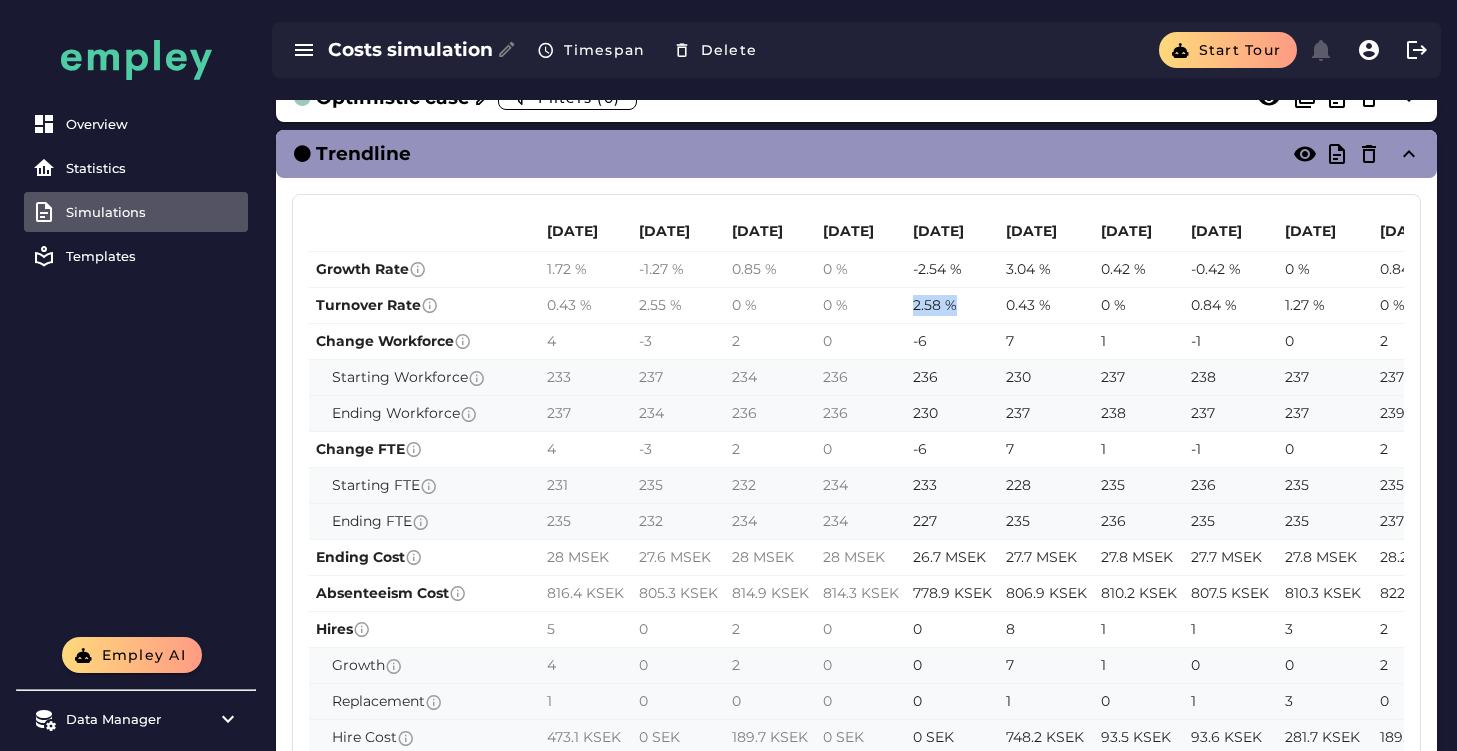 drag, startPoint x: 962, startPoint y: 304, endPoint x: 911, endPoint y: 305, distance: 51.009804 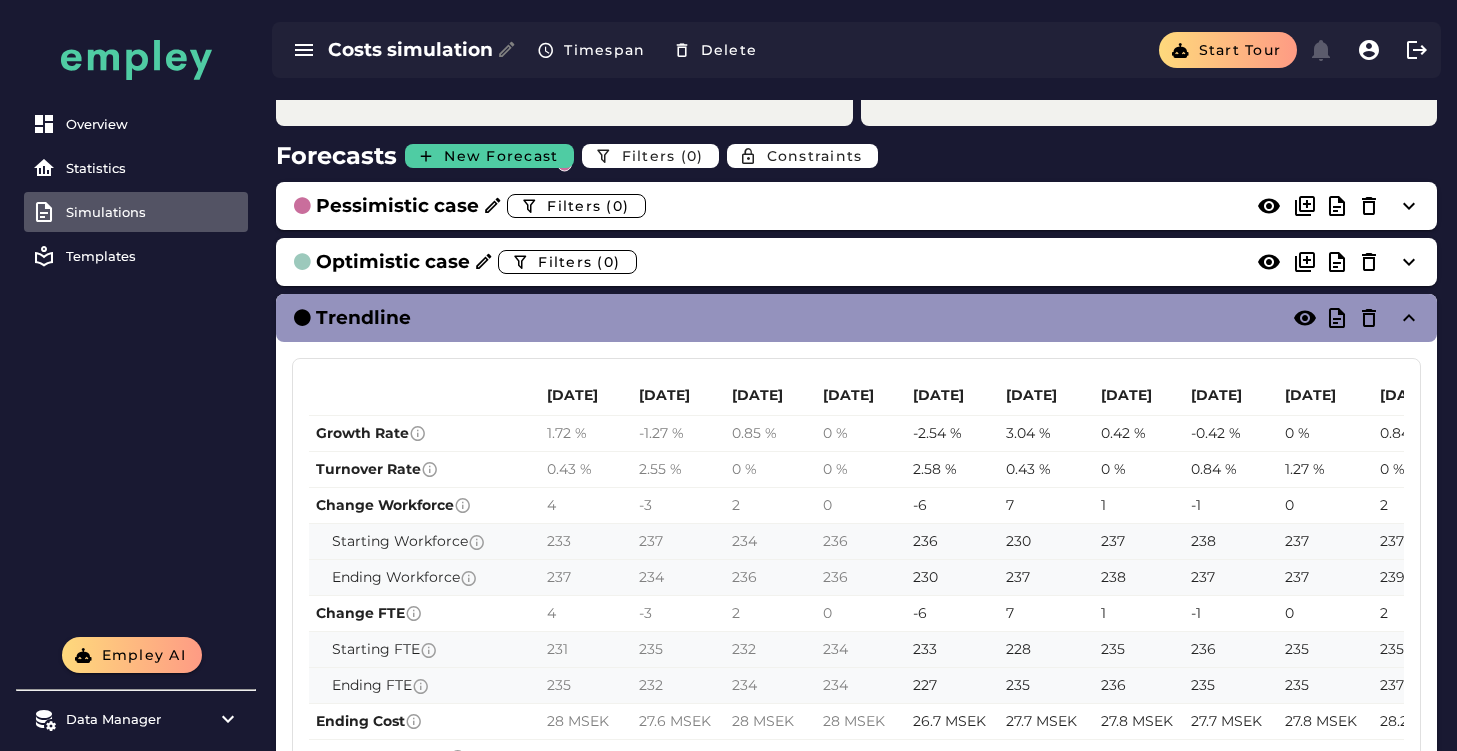 scroll, scrollTop: 994, scrollLeft: 0, axis: vertical 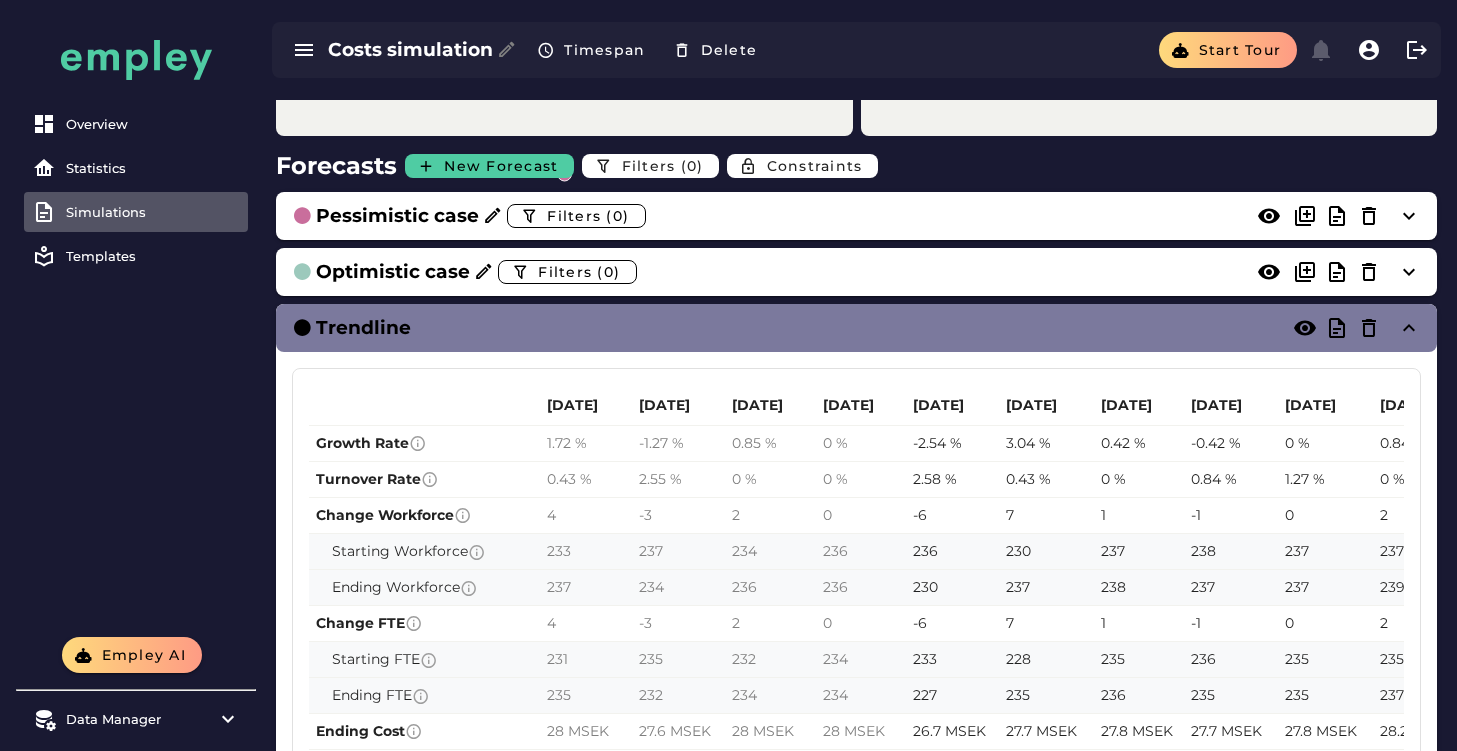click on "Trendline" 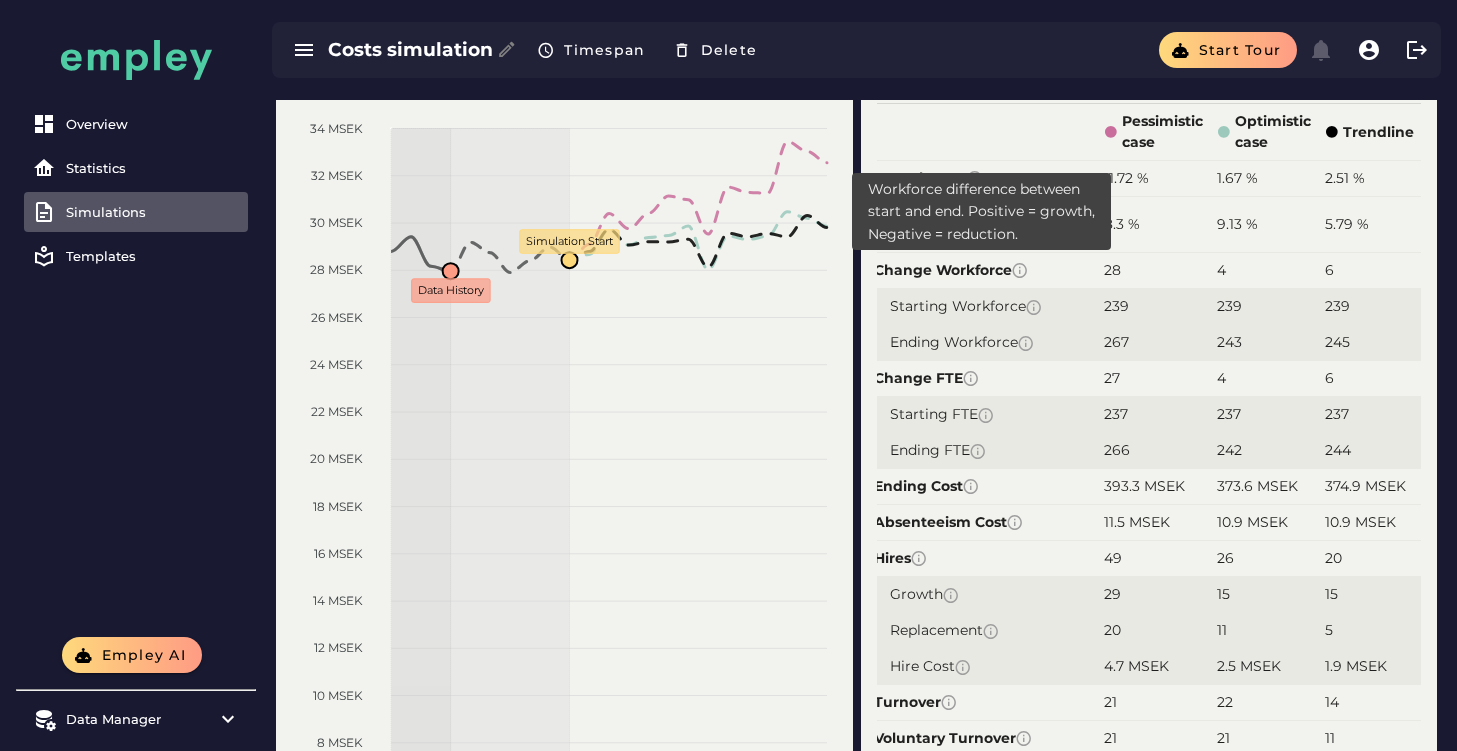 scroll, scrollTop: 76, scrollLeft: 0, axis: vertical 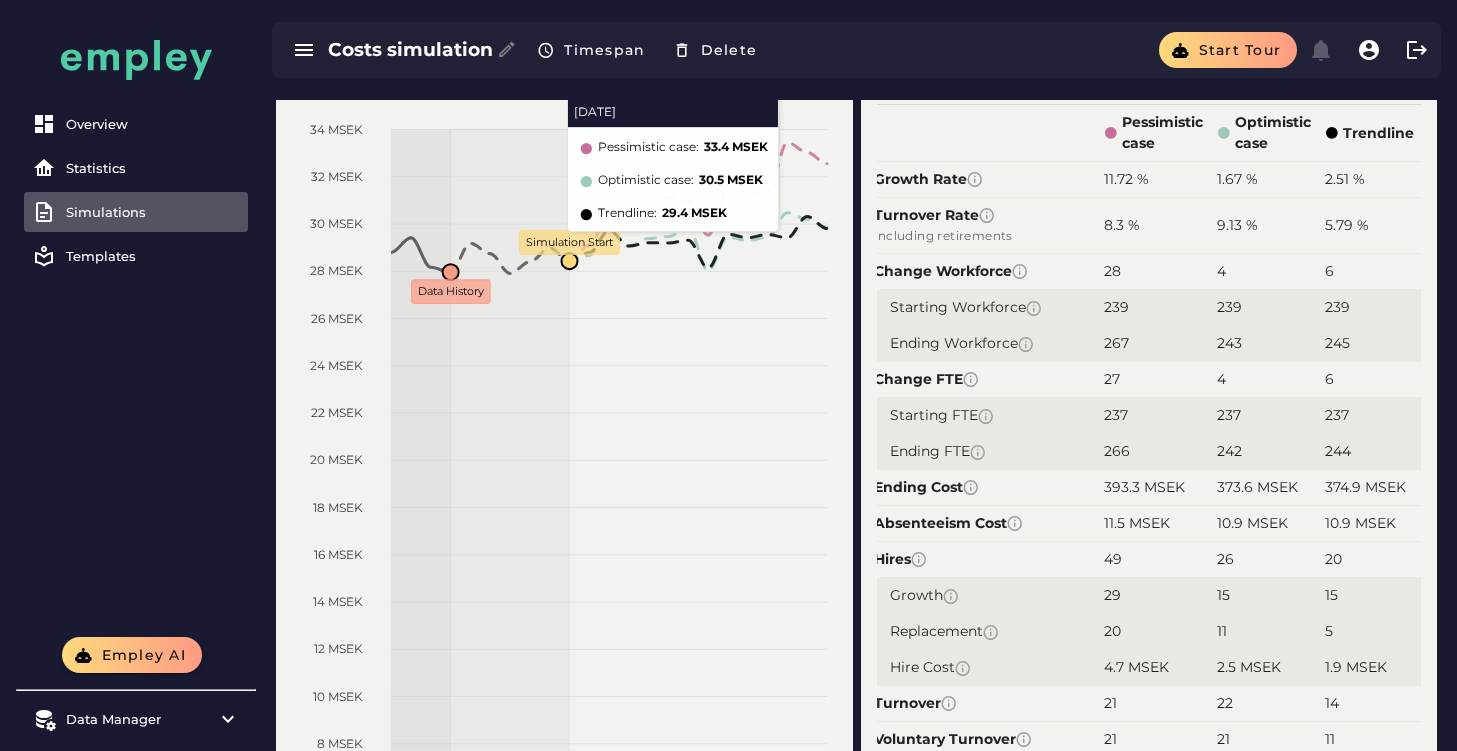 click 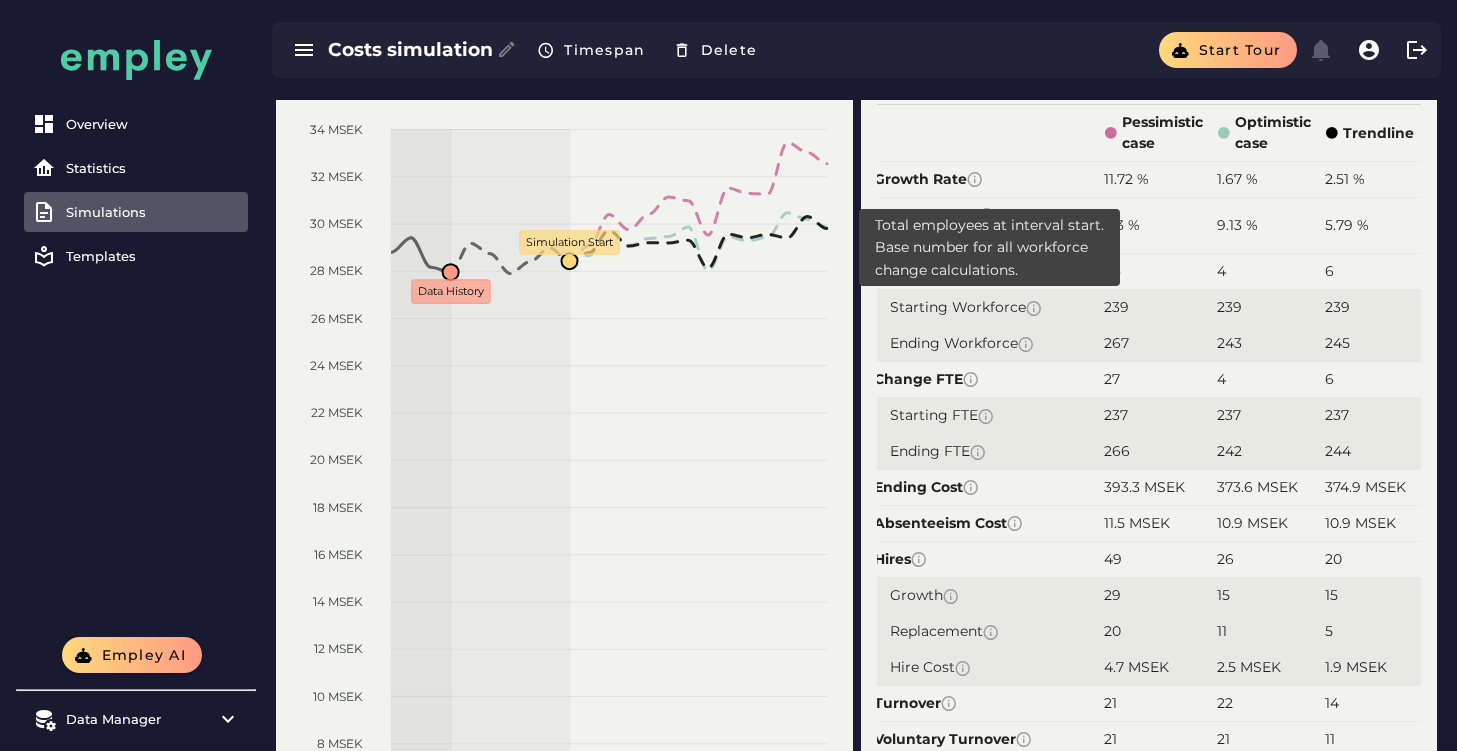 scroll, scrollTop: 0, scrollLeft: 0, axis: both 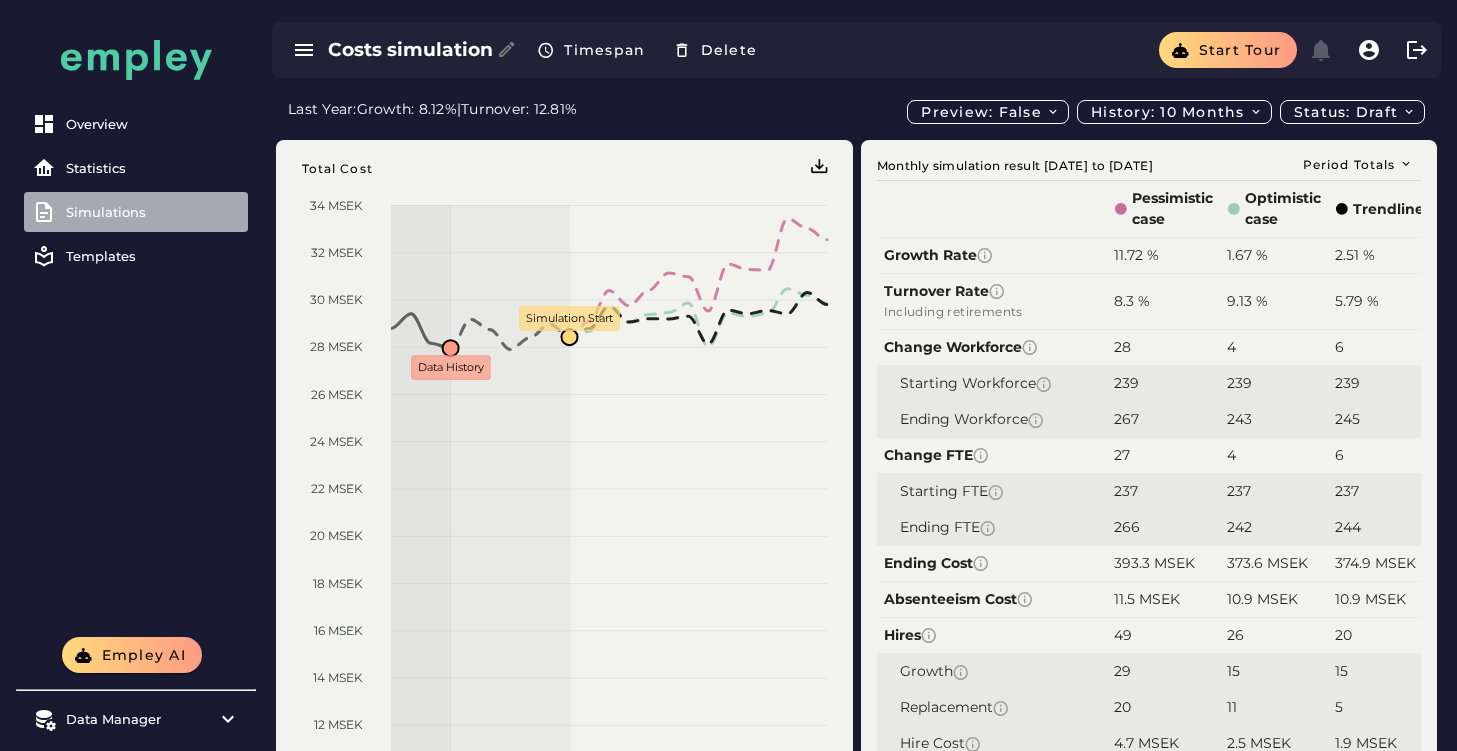 click on "Simulations" at bounding box center (153, 212) 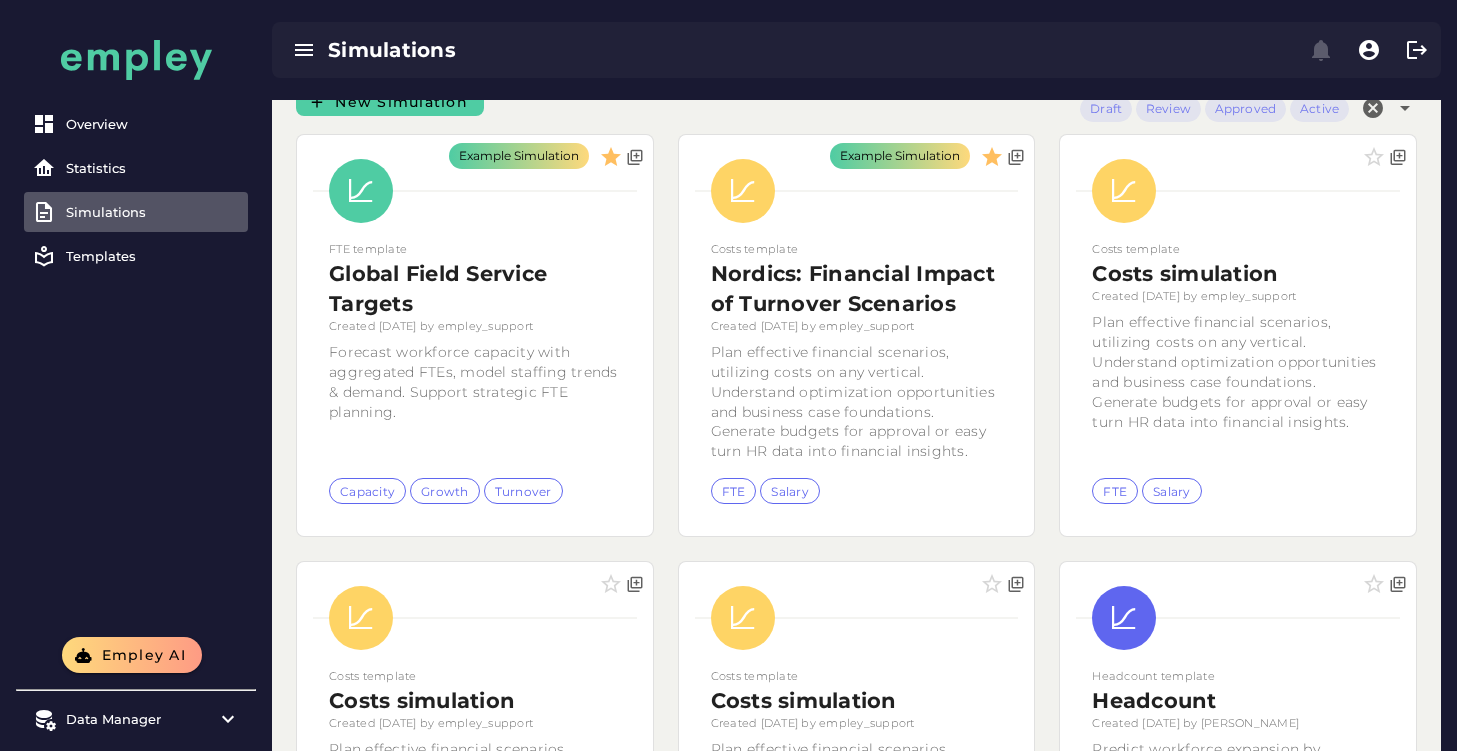 scroll, scrollTop: 0, scrollLeft: 0, axis: both 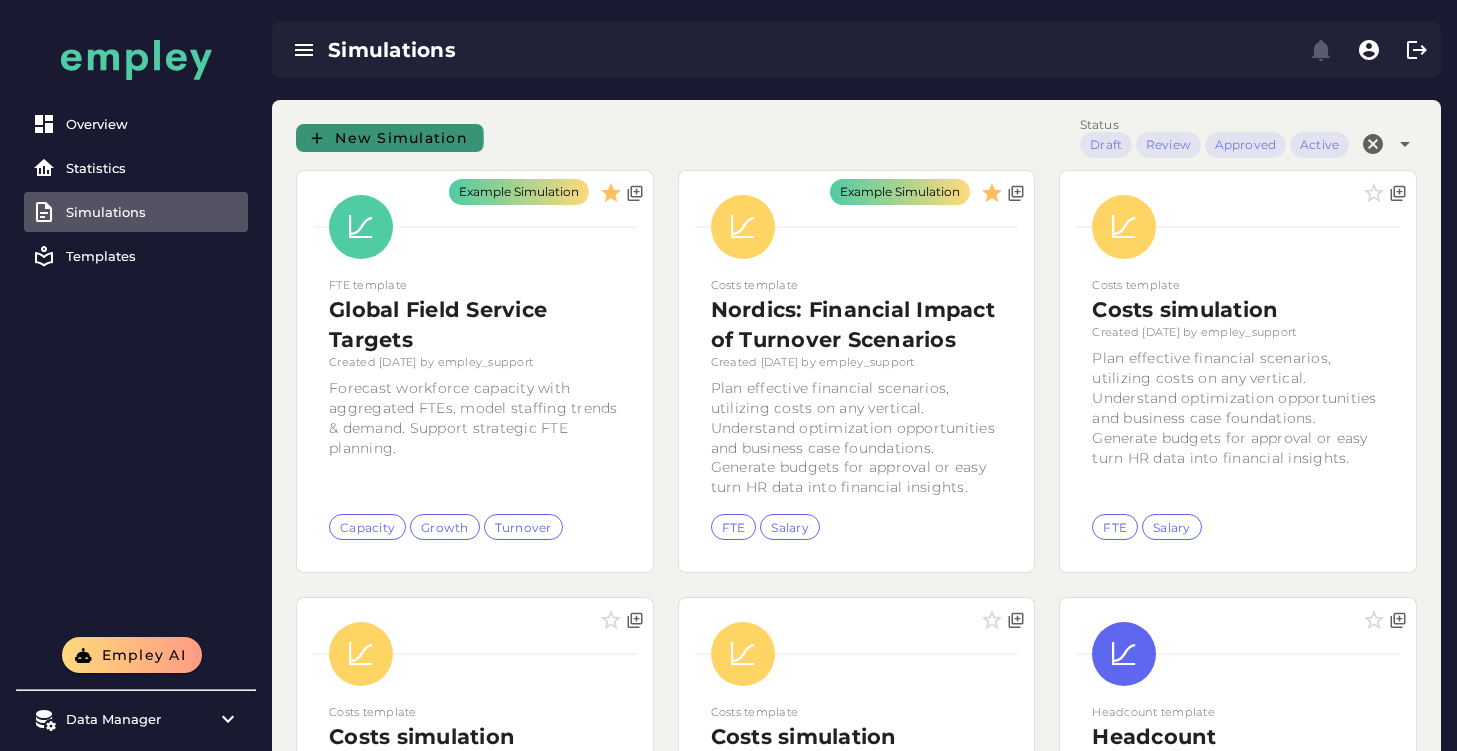 click on "New Simulation" 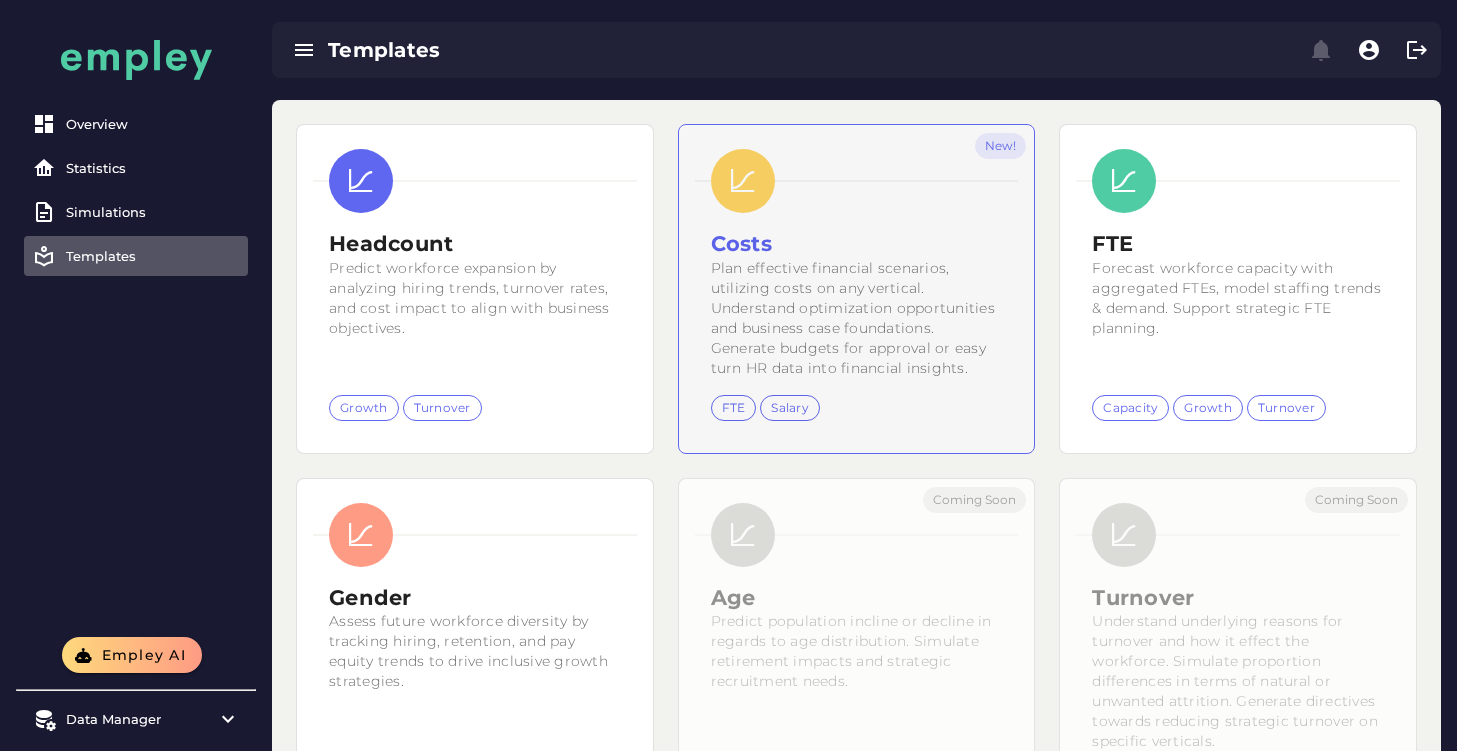 click on "New!" 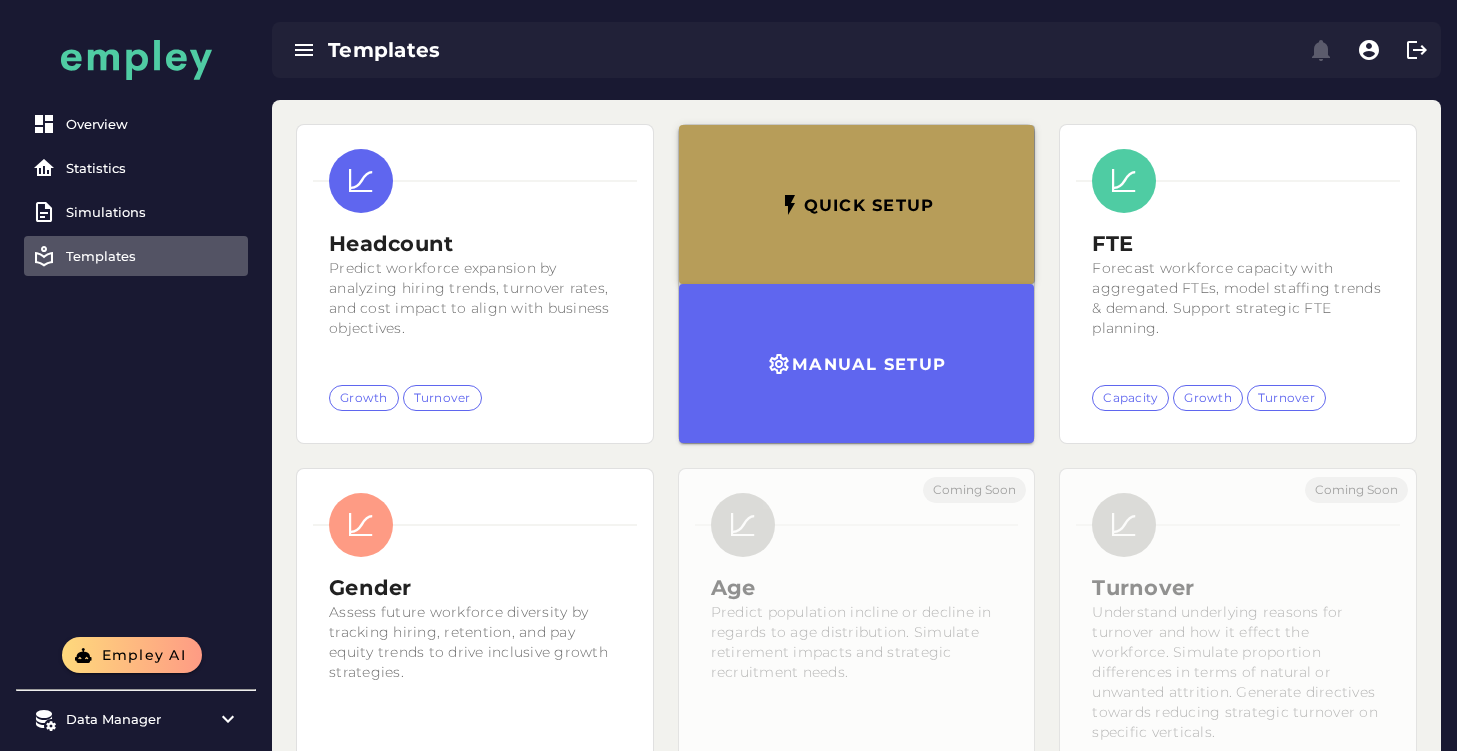 click on "Quick setup" at bounding box center [857, 204] 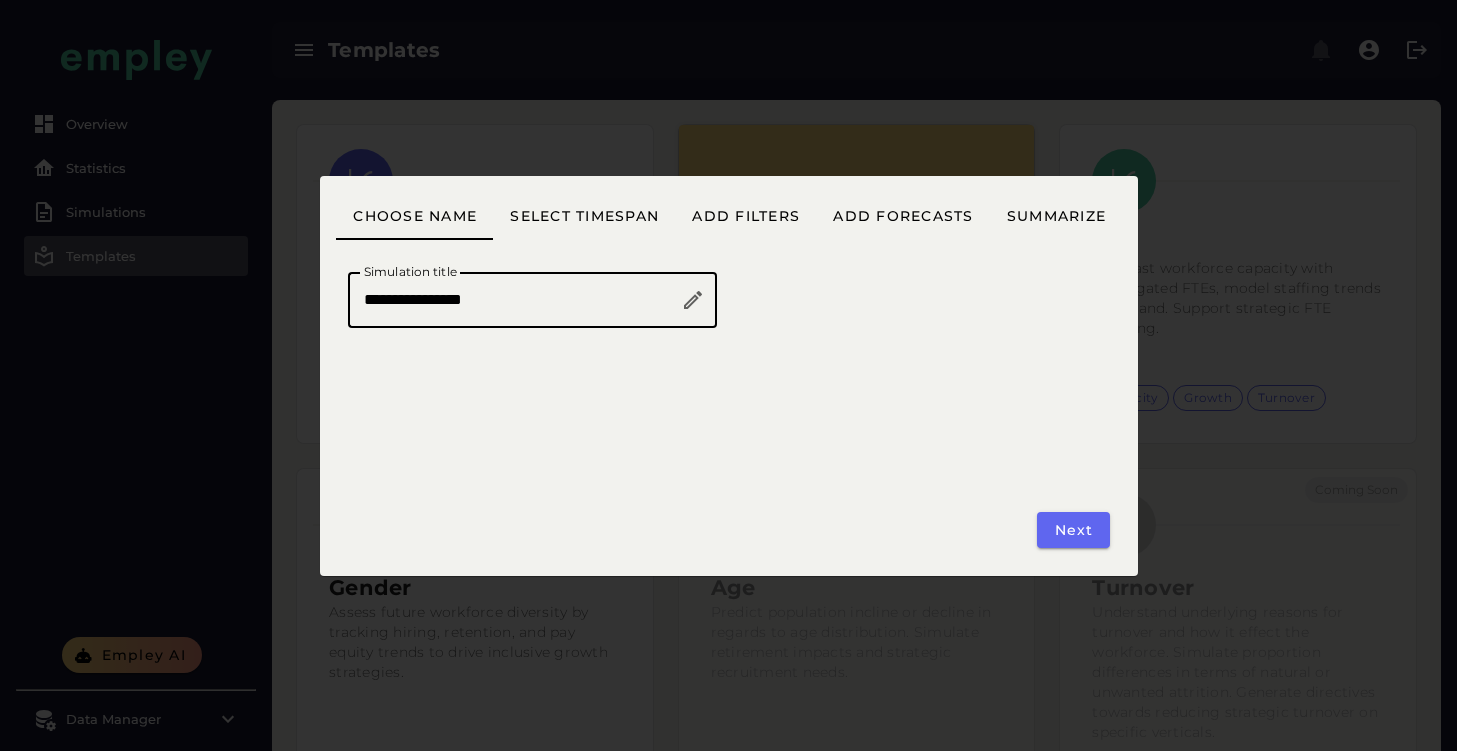 click on "**********" 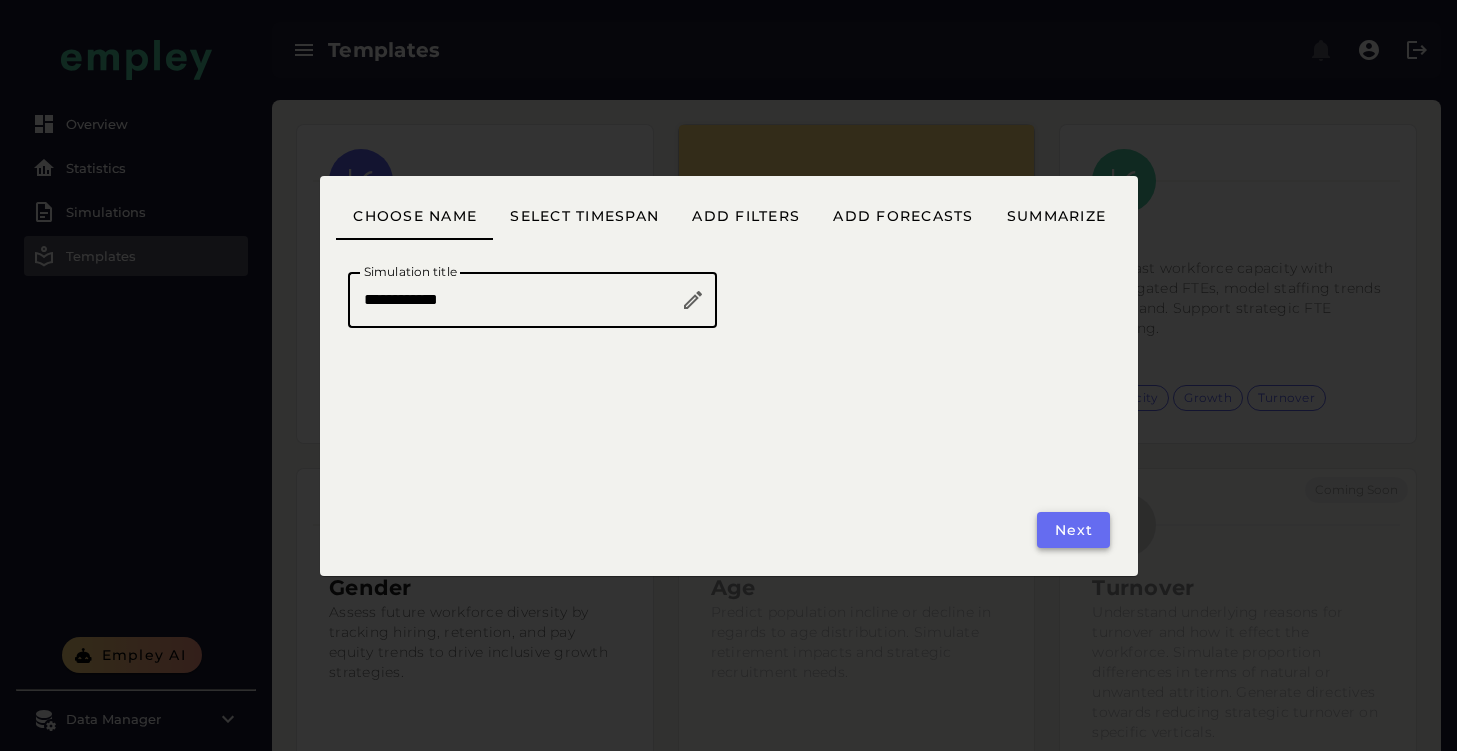type on "**********" 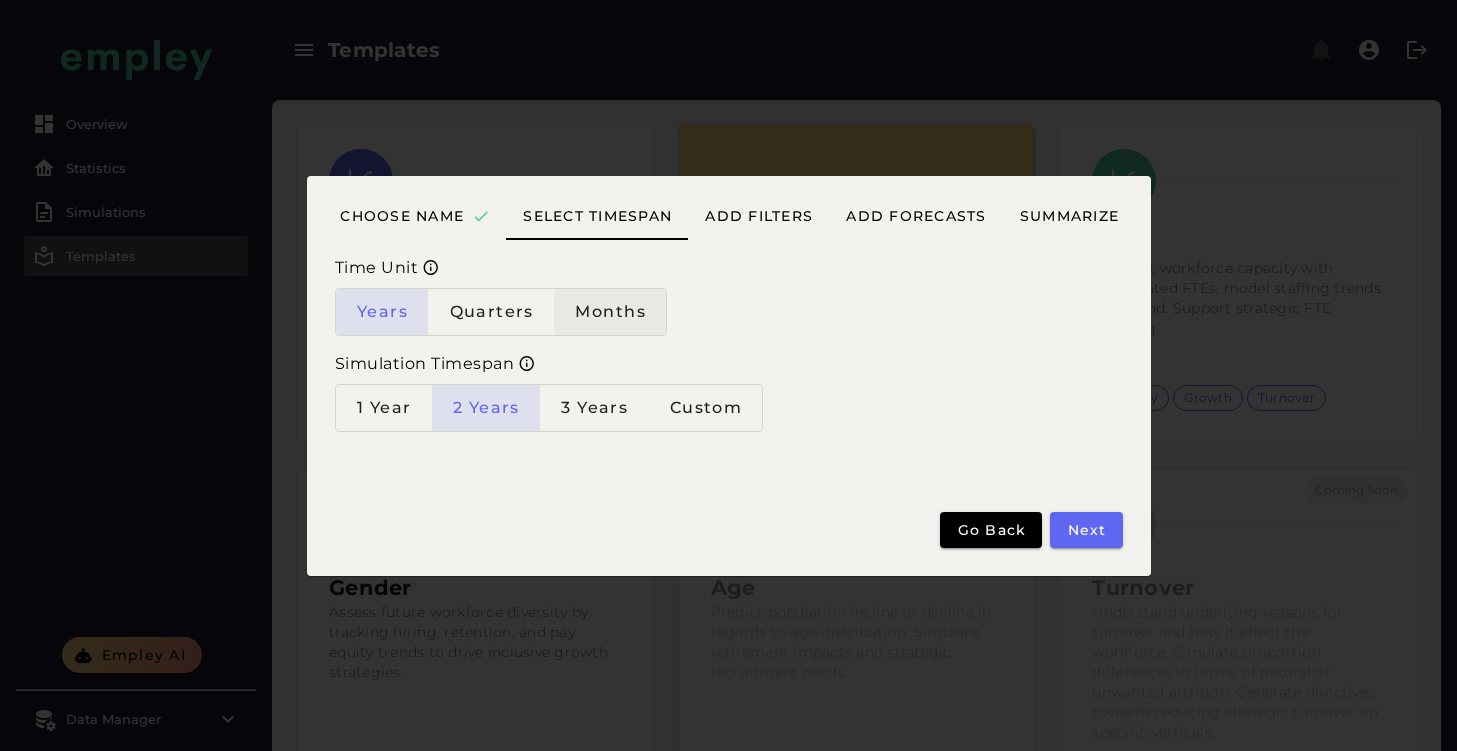 click on "Months" 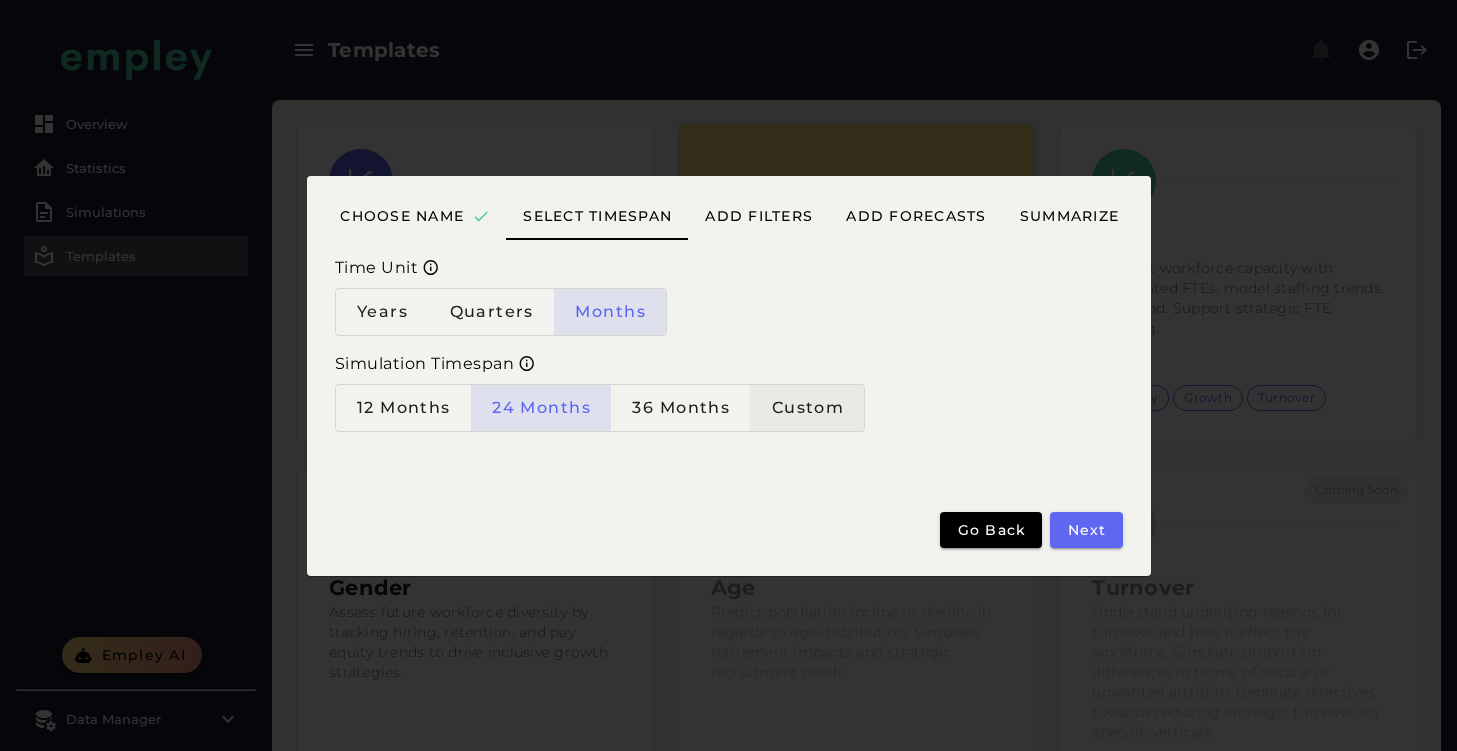 click on "Custom" 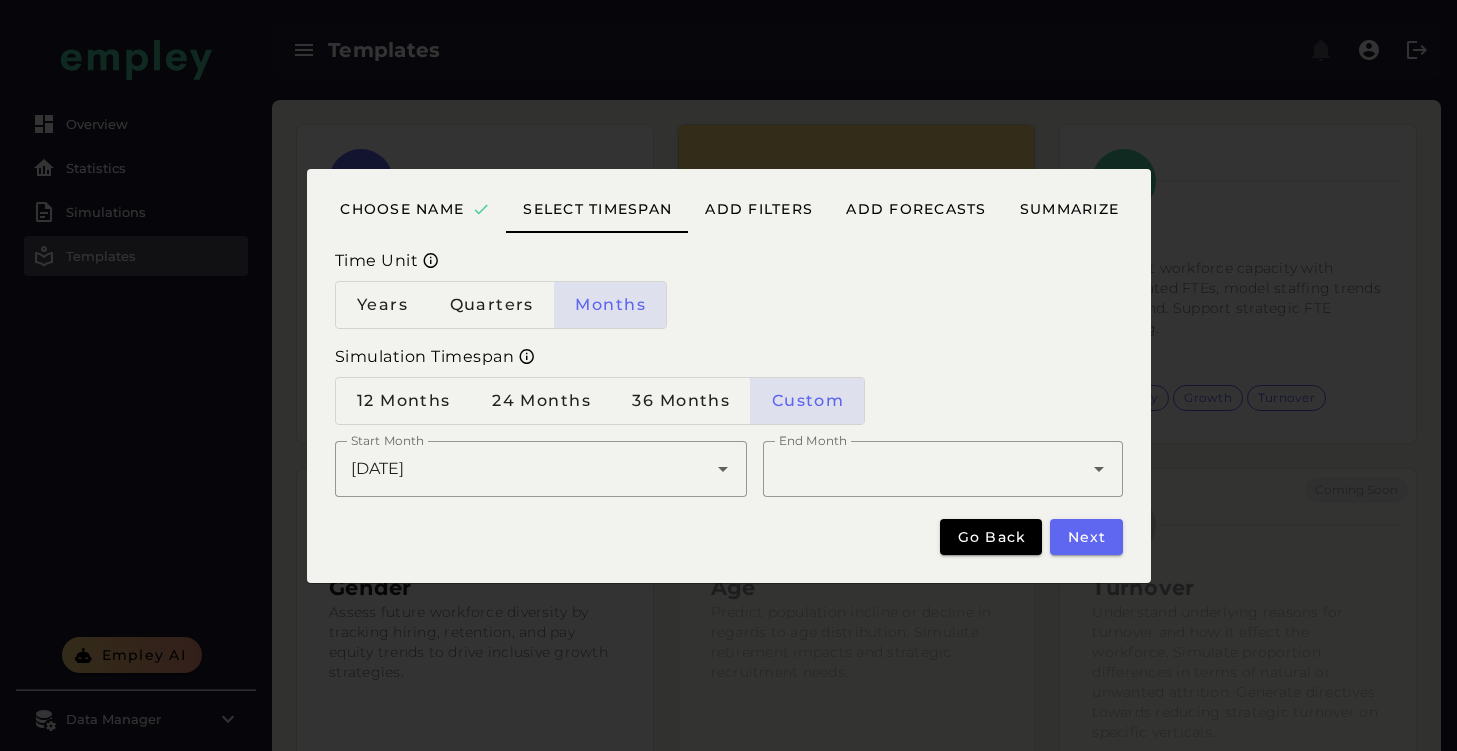 click on "[DATE] *******" 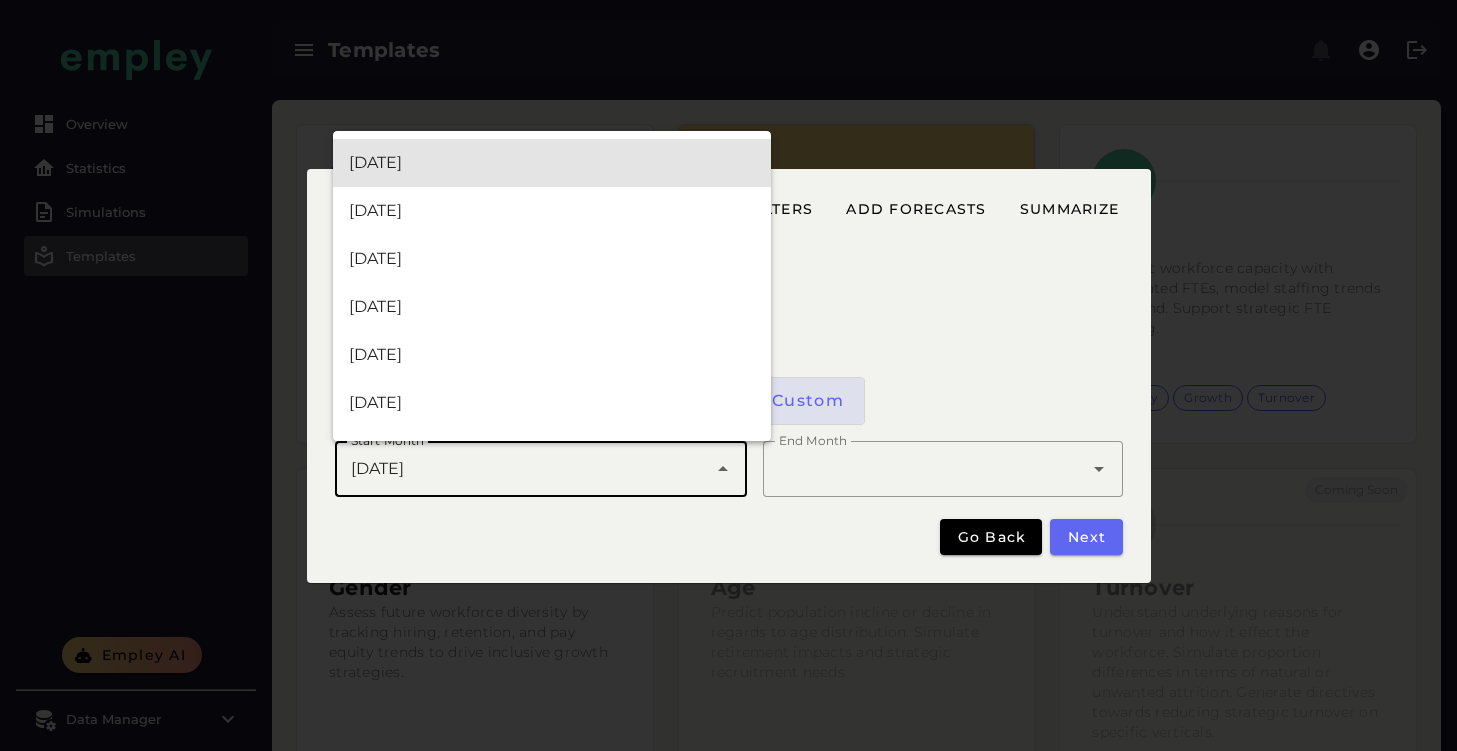 click 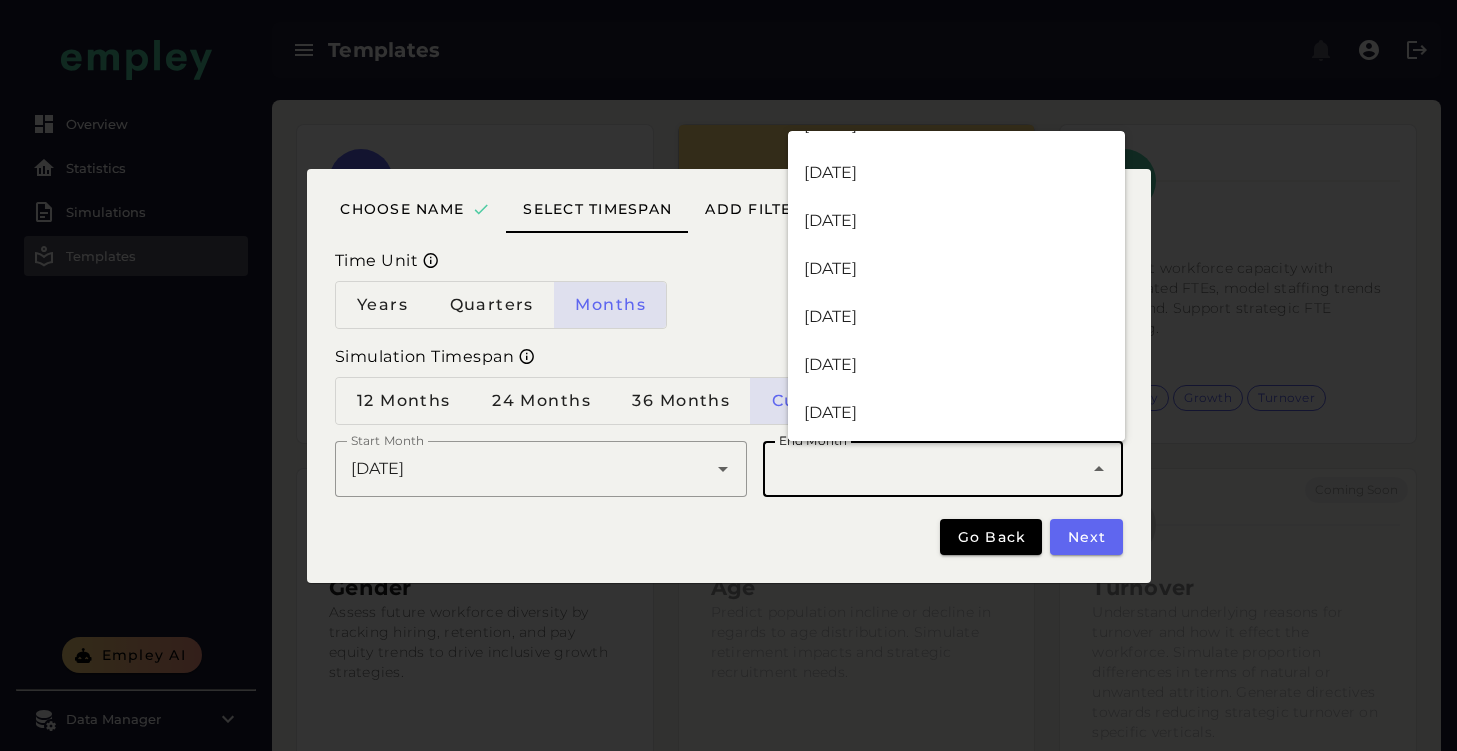 scroll, scrollTop: 4076, scrollLeft: 0, axis: vertical 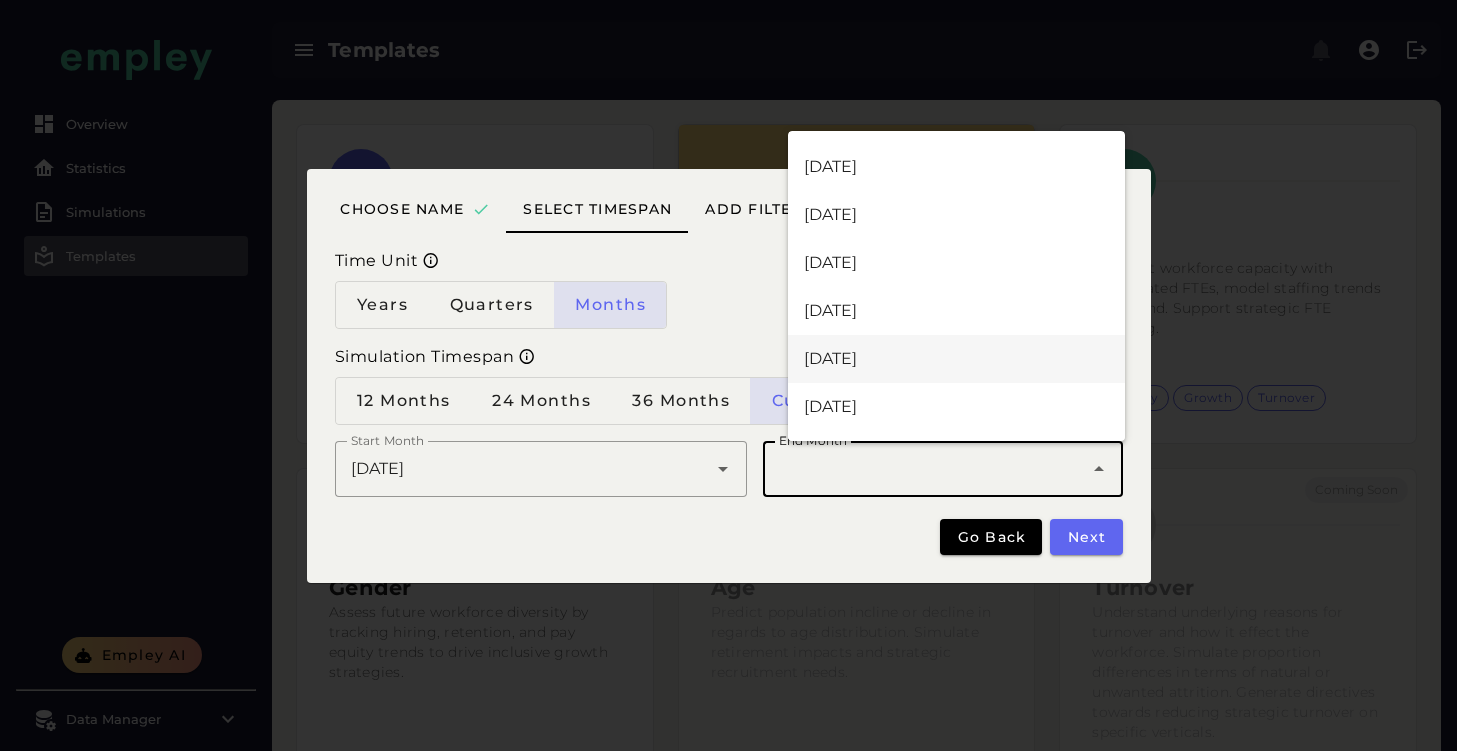 click on "[DATE]" at bounding box center [956, 359] 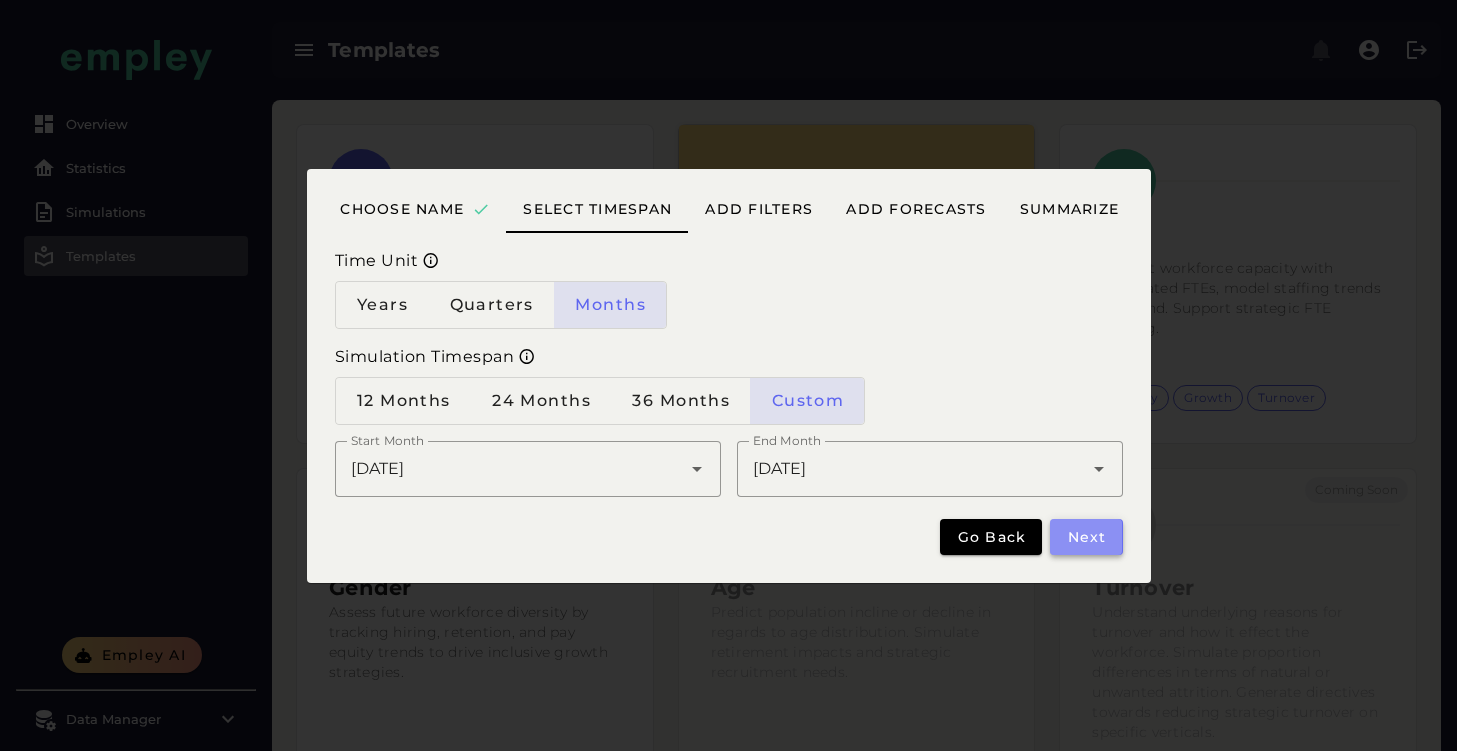 click on "Next" 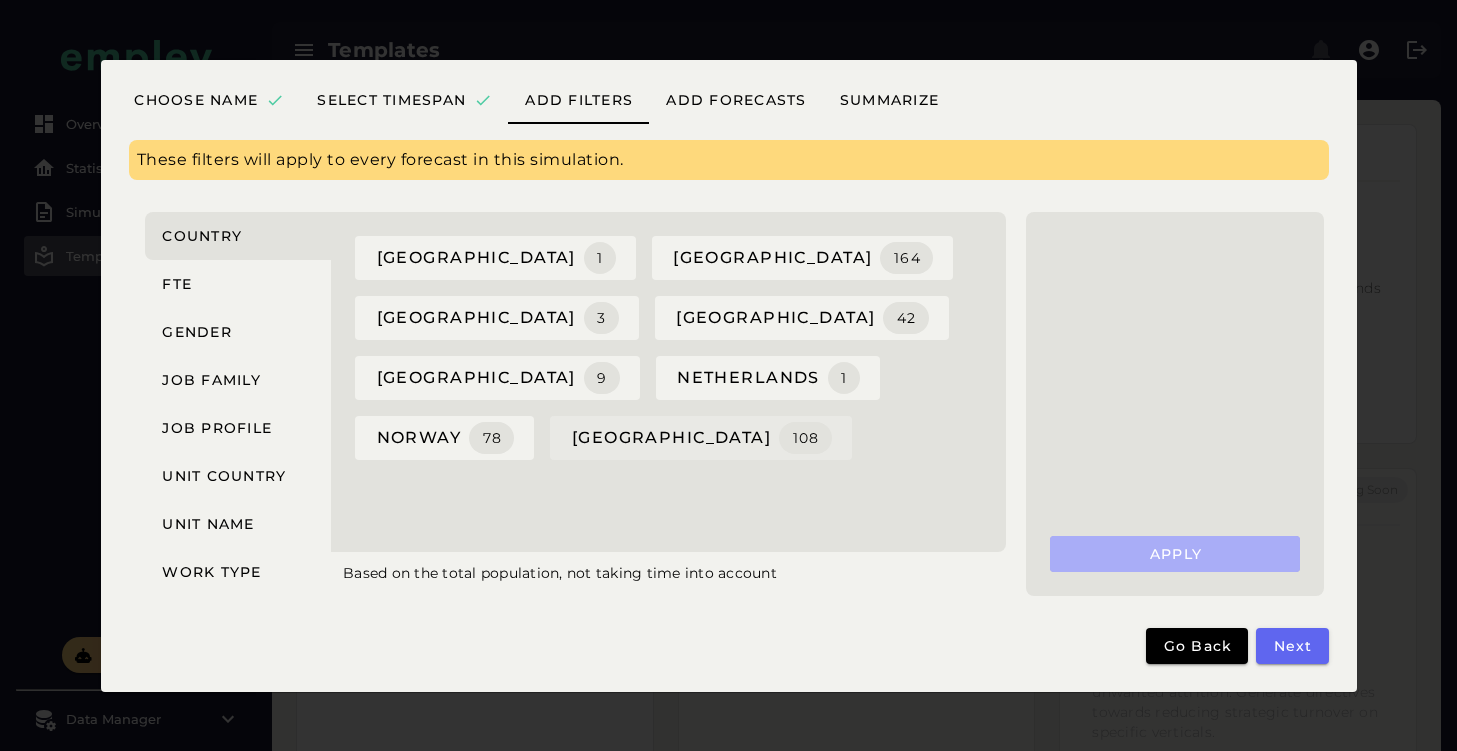 click on "108" 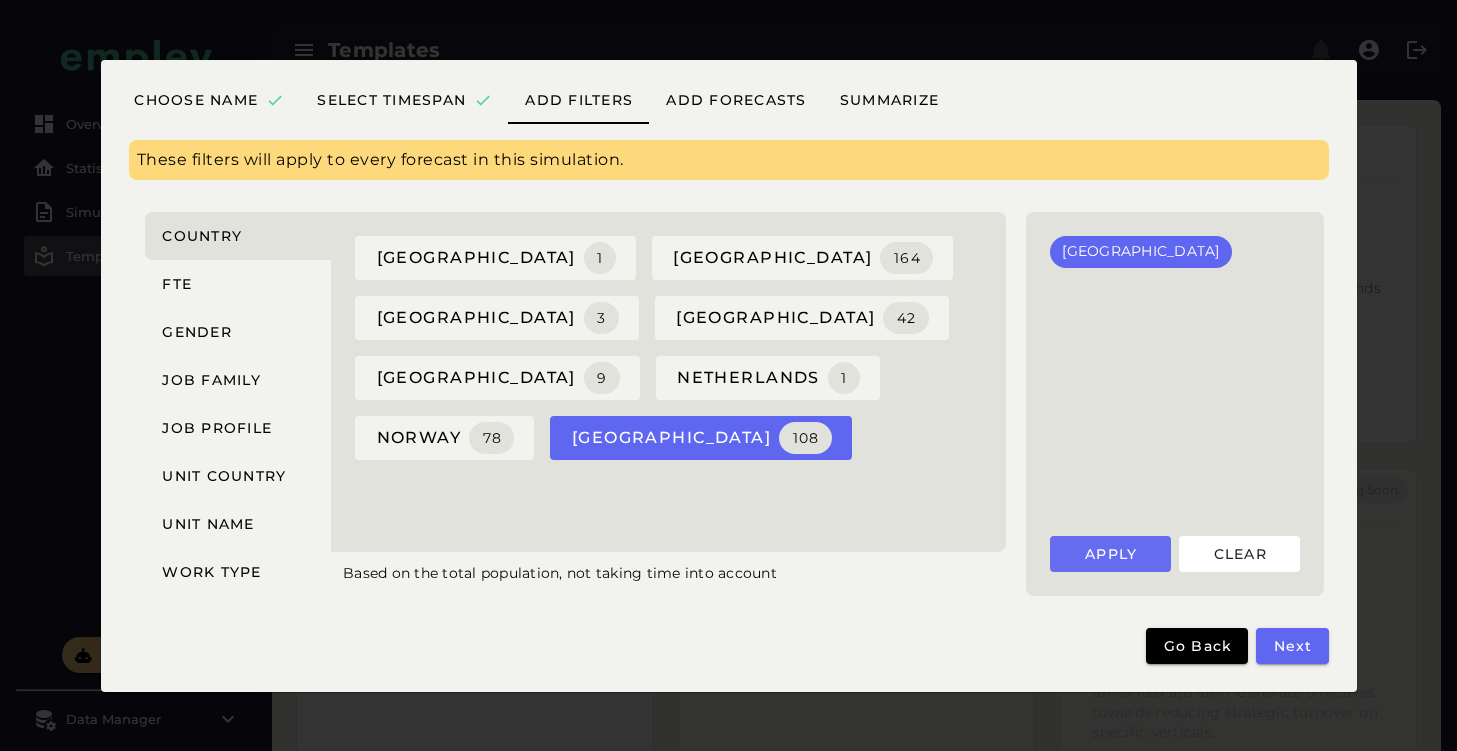 click on "Apply" at bounding box center (1110, 554) 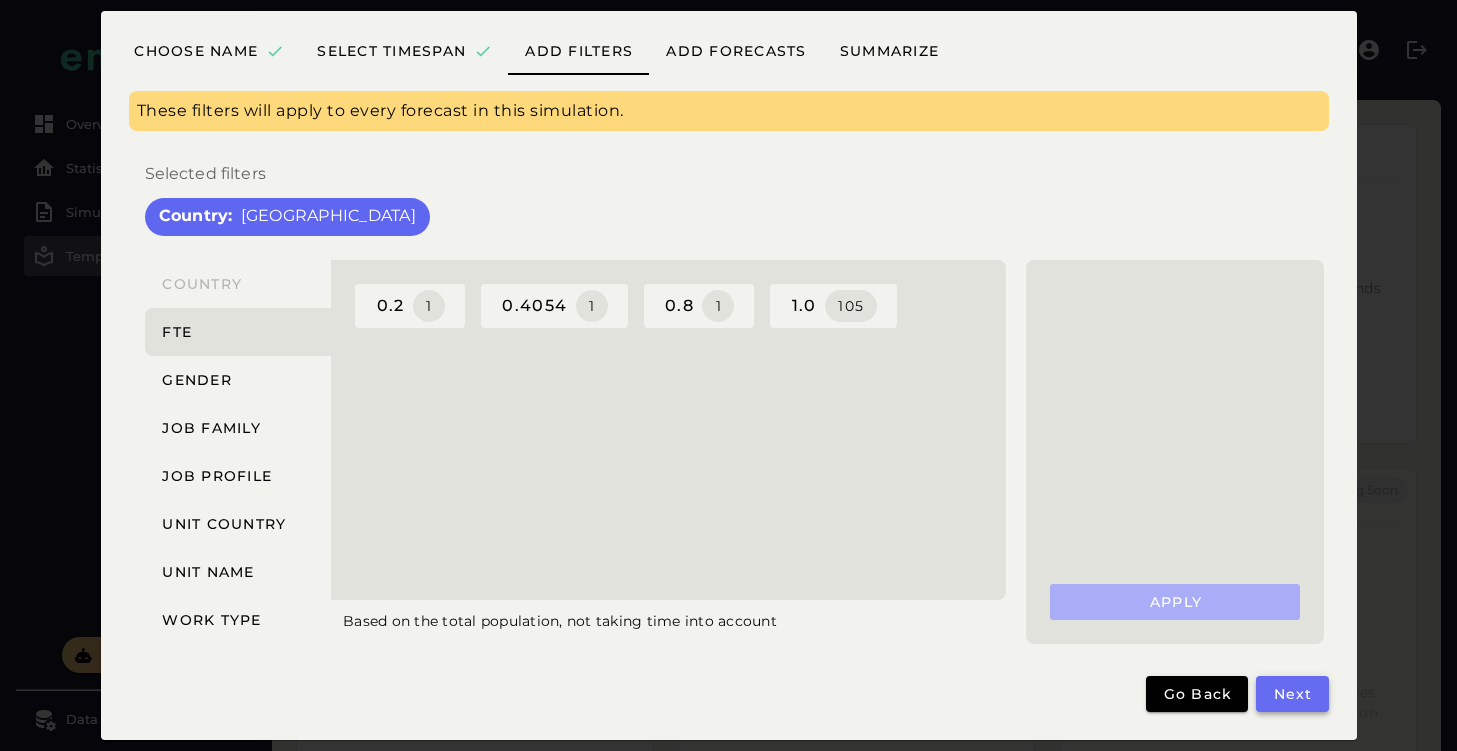 click on "Next" at bounding box center (1292, 694) 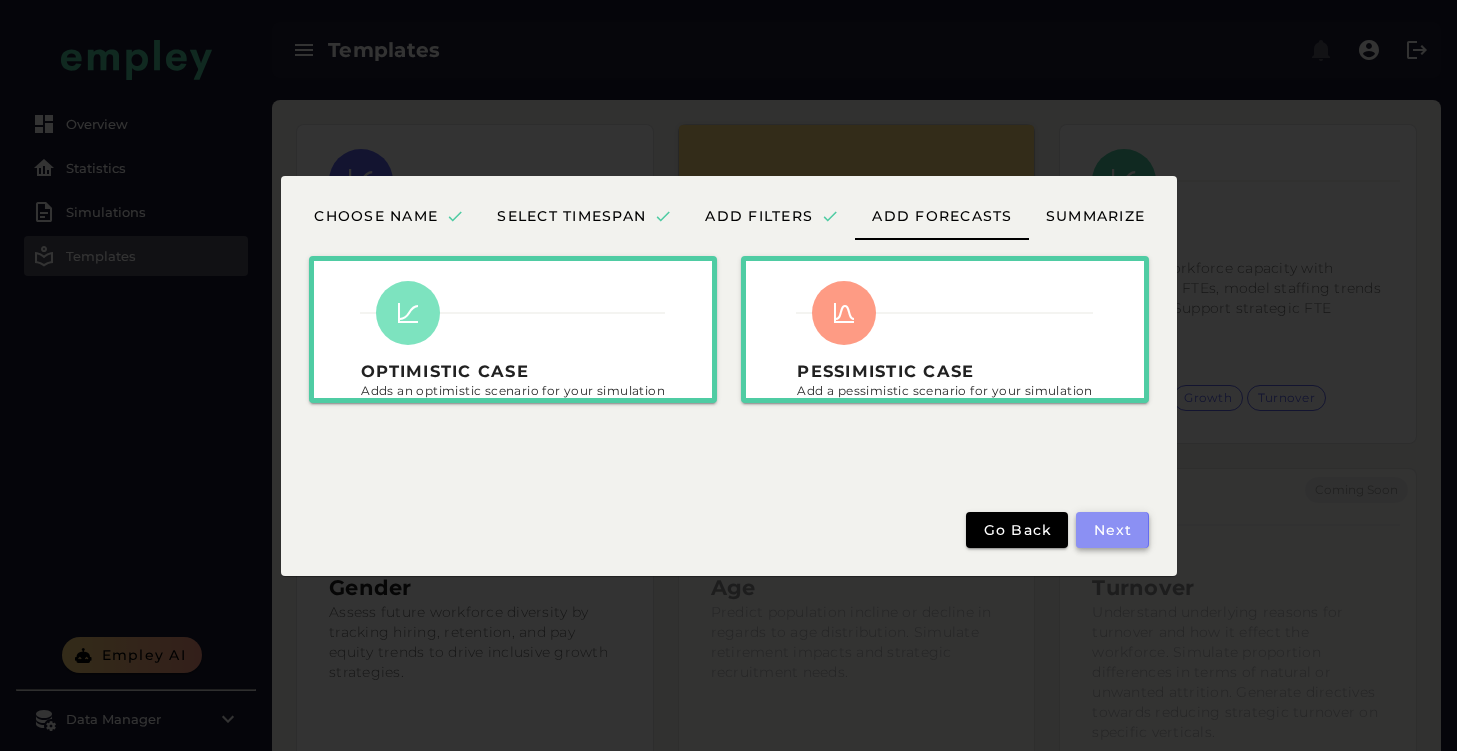 click on "Next" 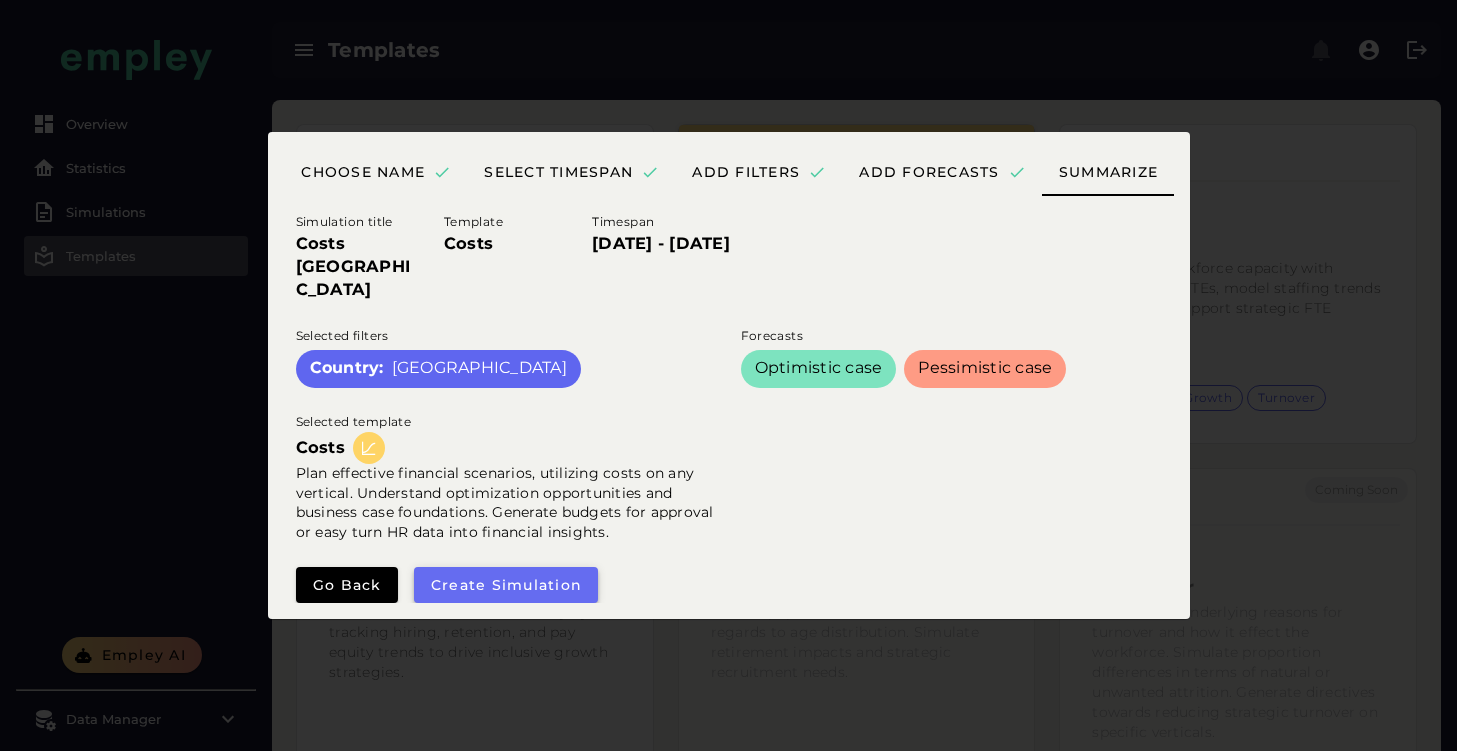 click on "Create simulation" 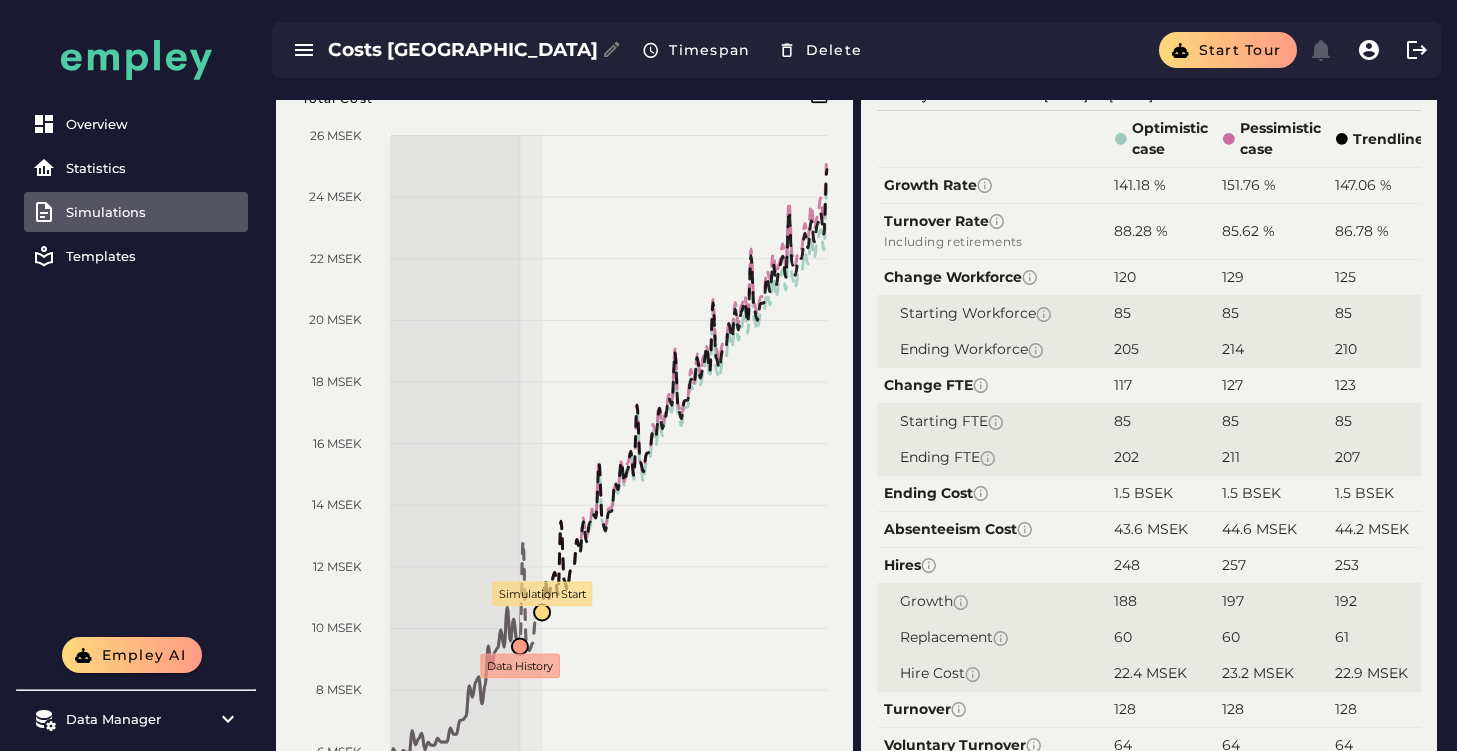 scroll, scrollTop: 0, scrollLeft: 0, axis: both 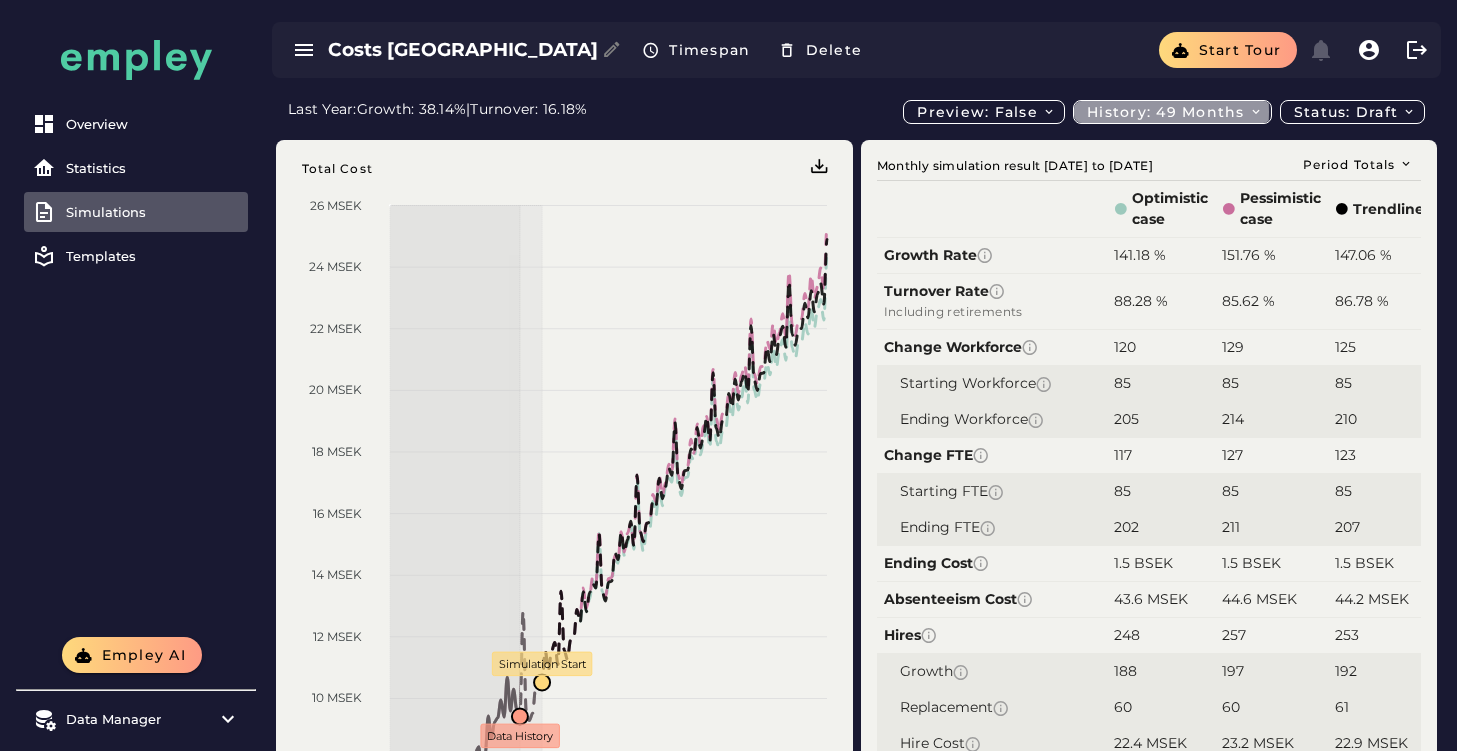 click on "History: 49 months" 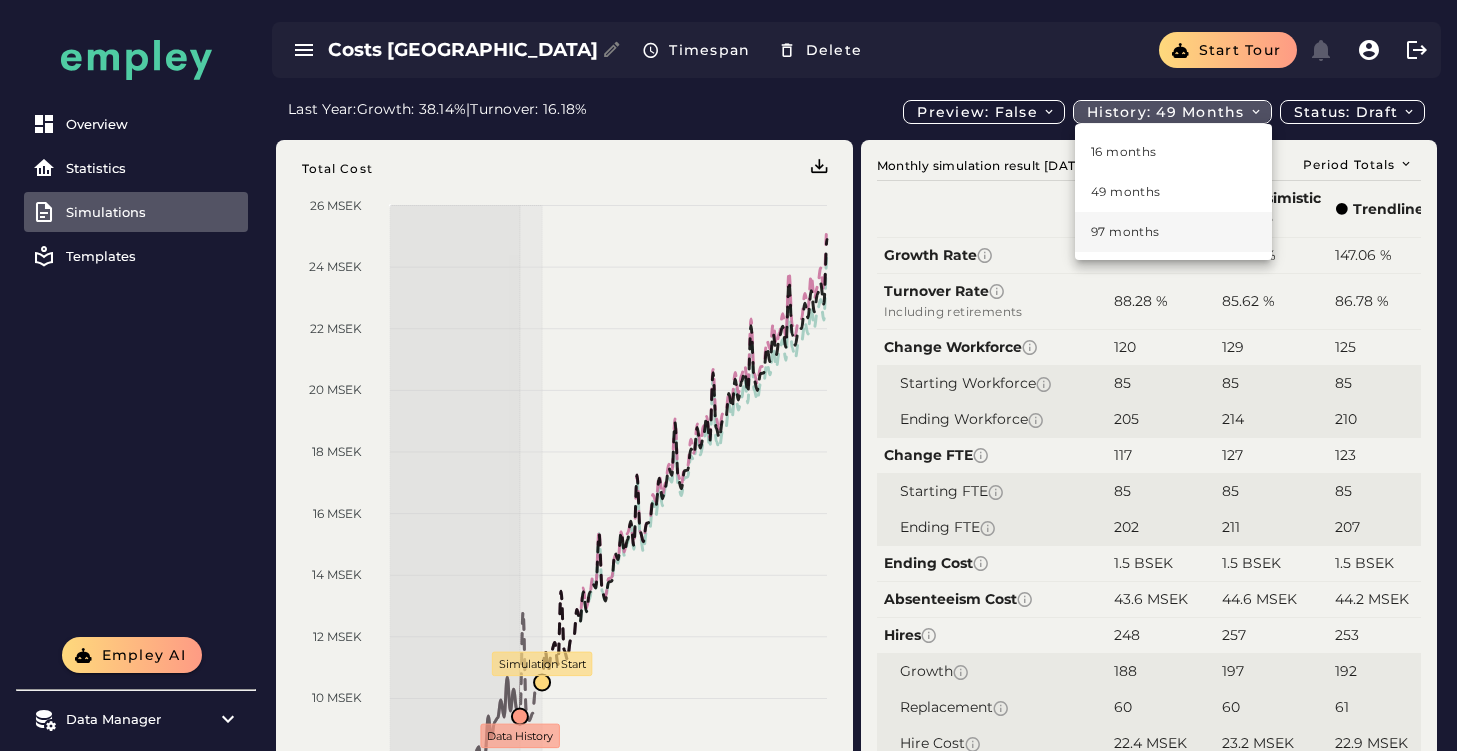 click on "97 months" 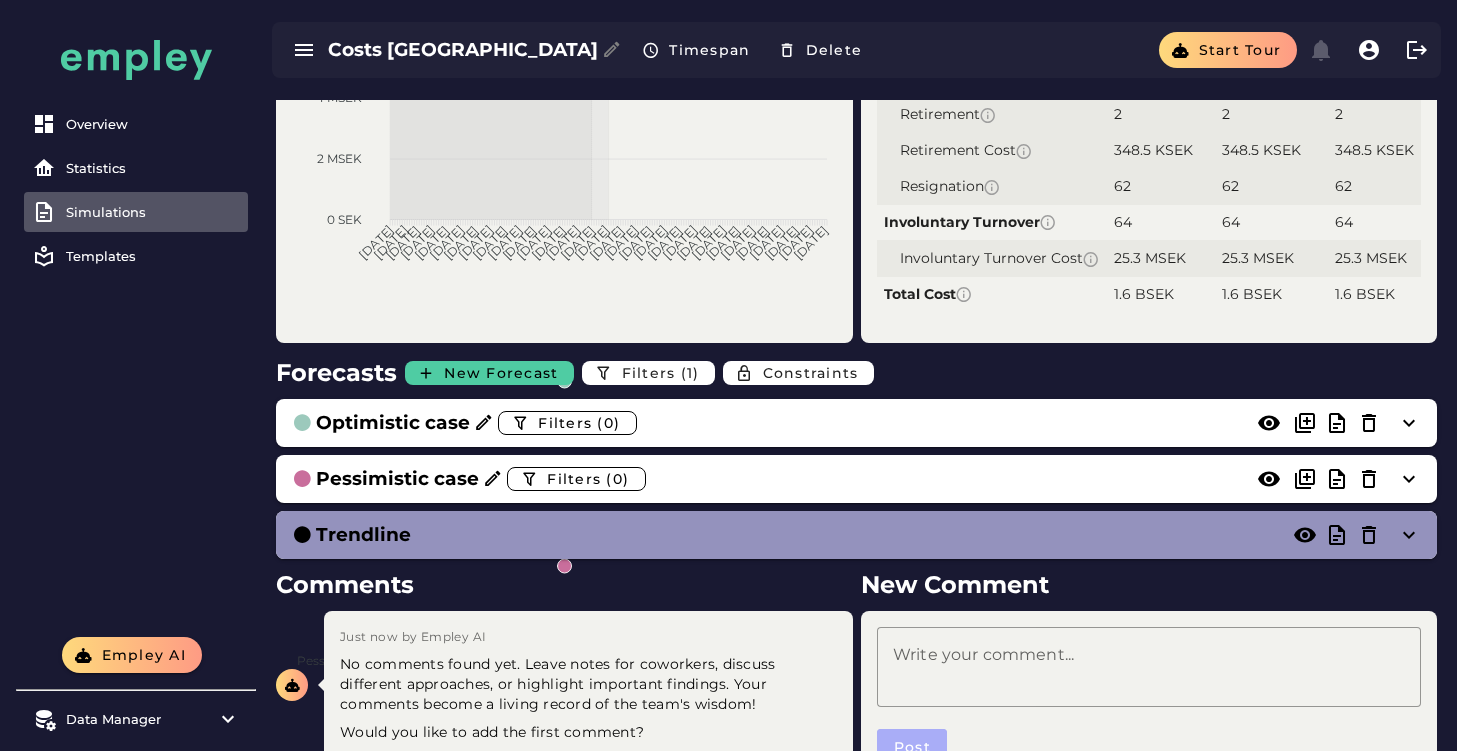 scroll, scrollTop: 859, scrollLeft: 0, axis: vertical 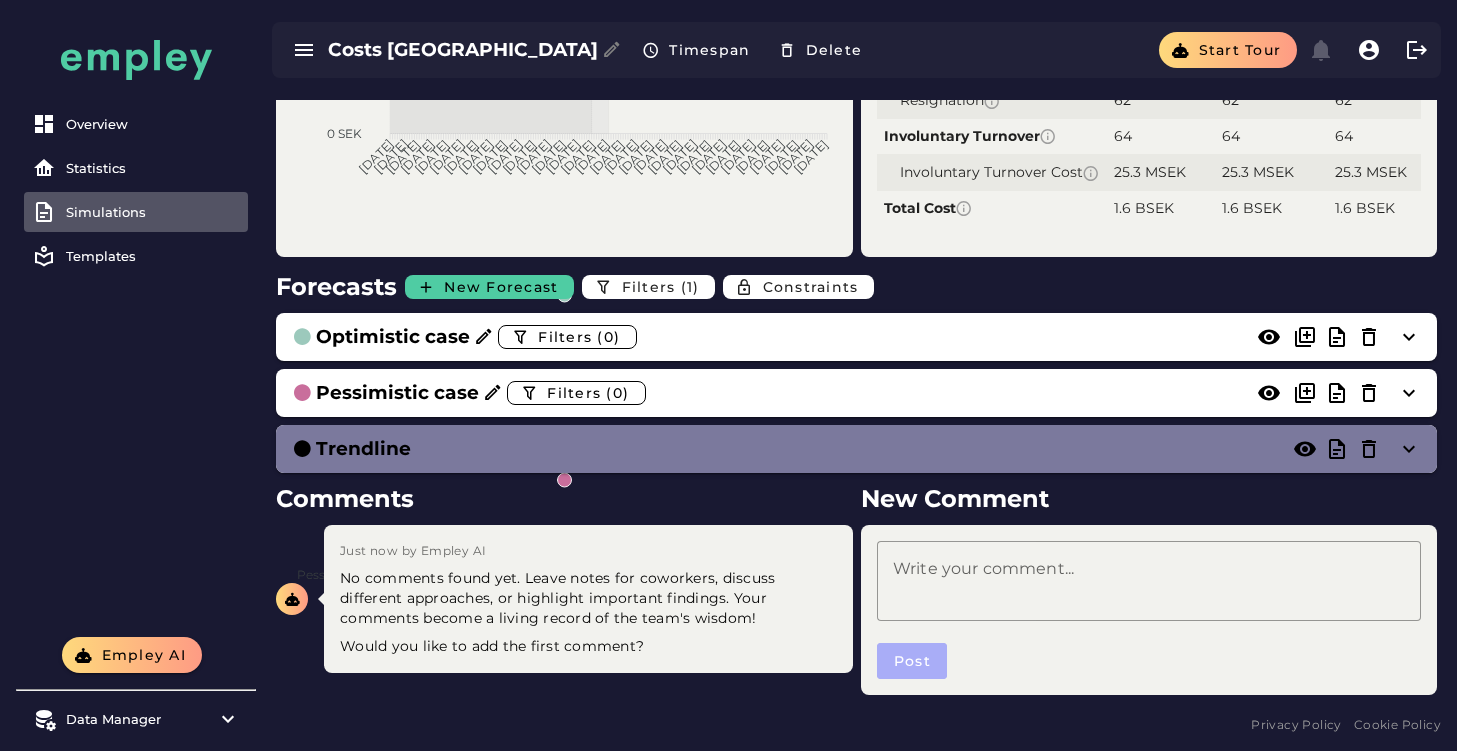click on "Trendline" at bounding box center (856, 449) 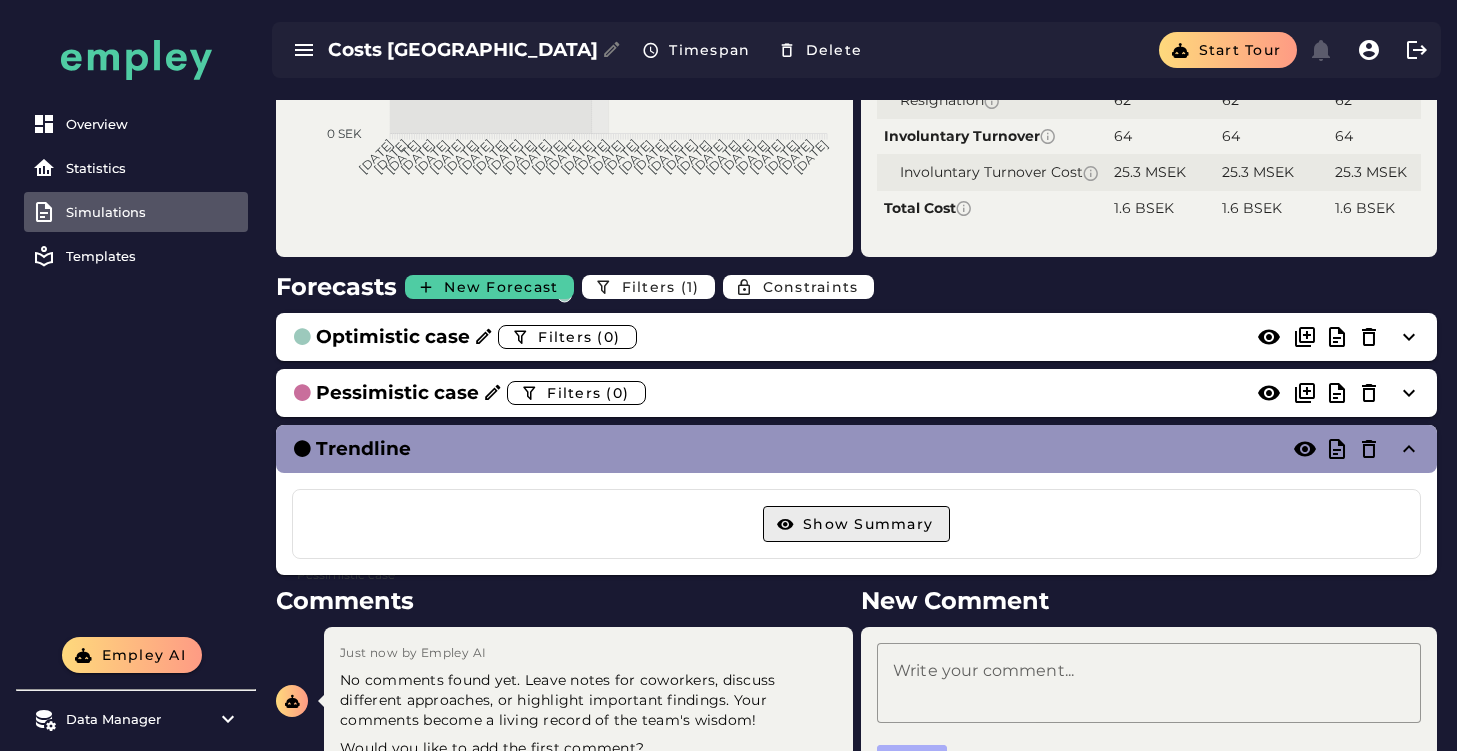 click on "Show Summary" 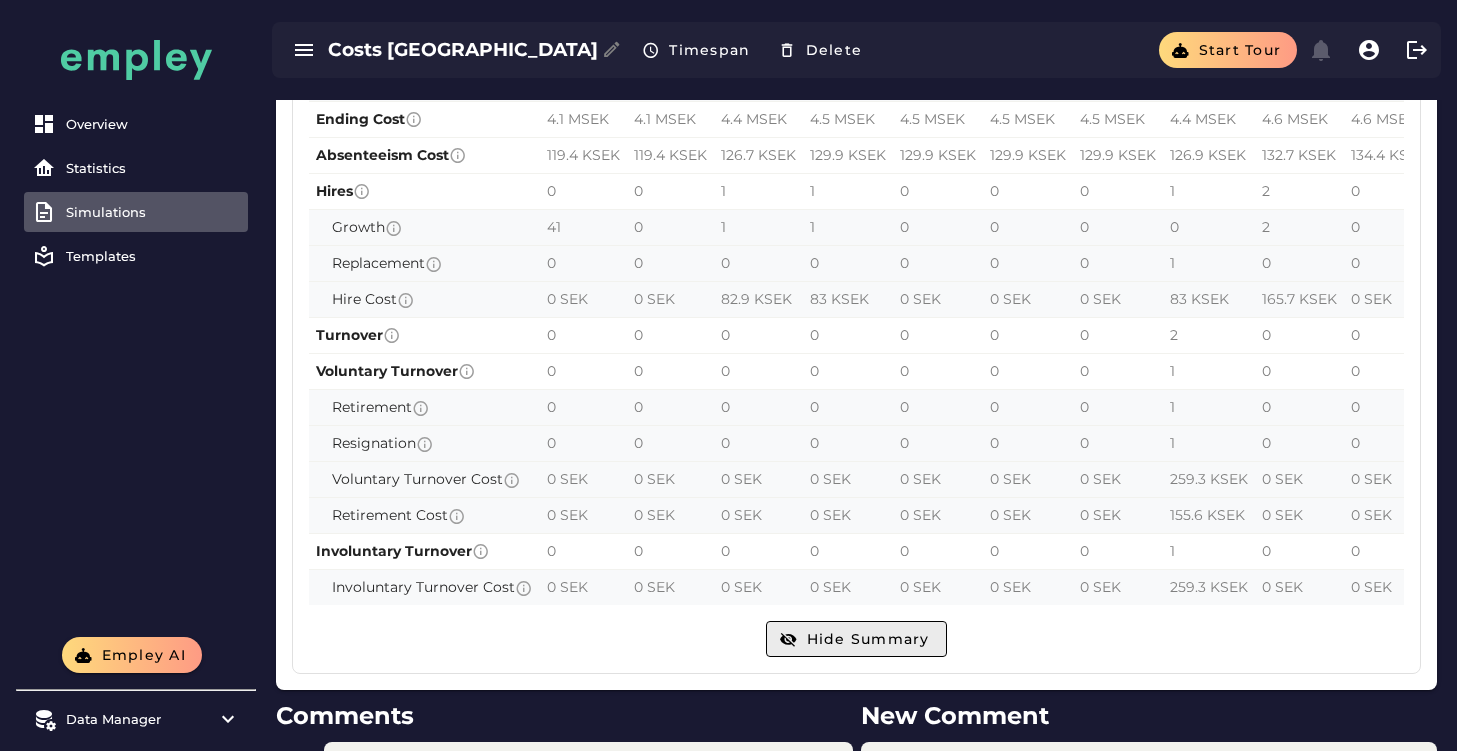 scroll, scrollTop: 1614, scrollLeft: 0, axis: vertical 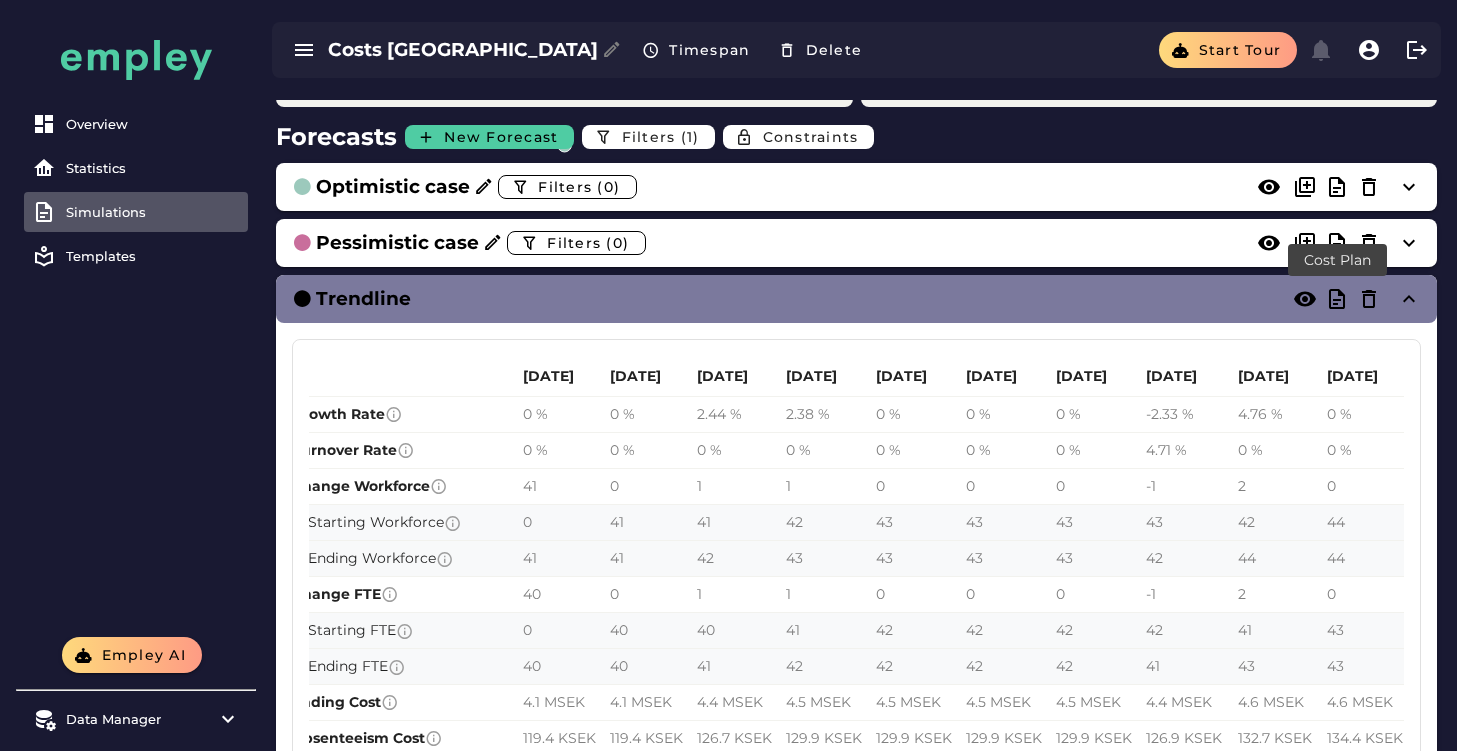 click 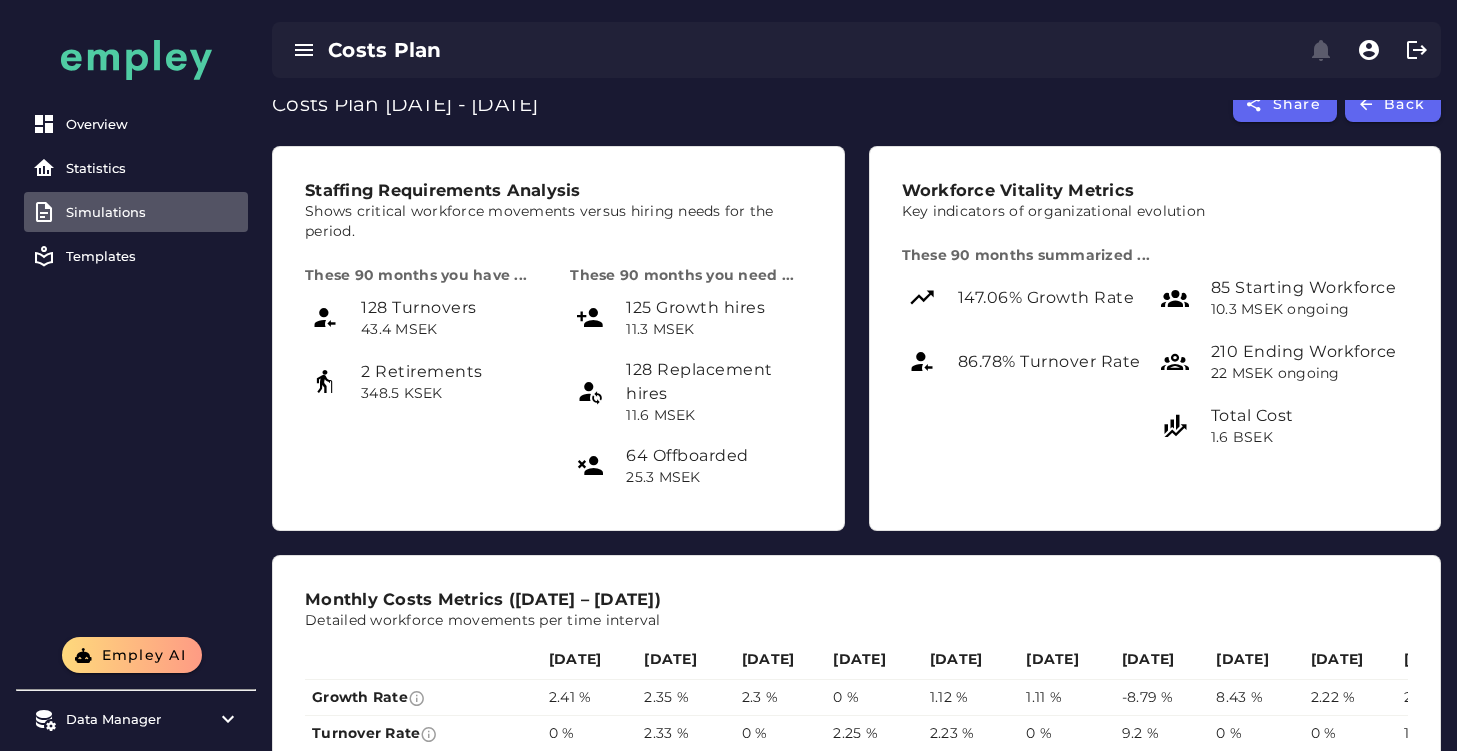 scroll, scrollTop: 0, scrollLeft: 0, axis: both 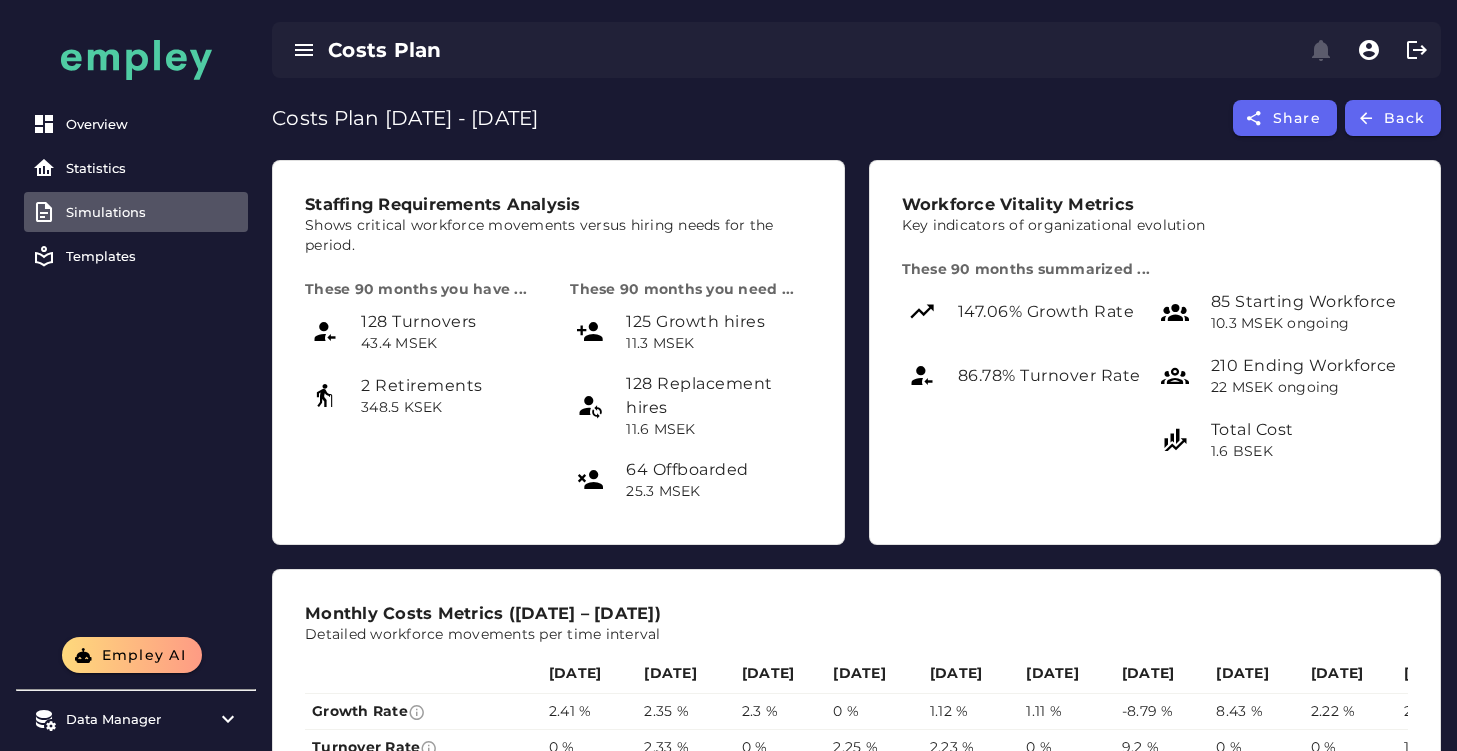 click on "Simulations" at bounding box center (153, 212) 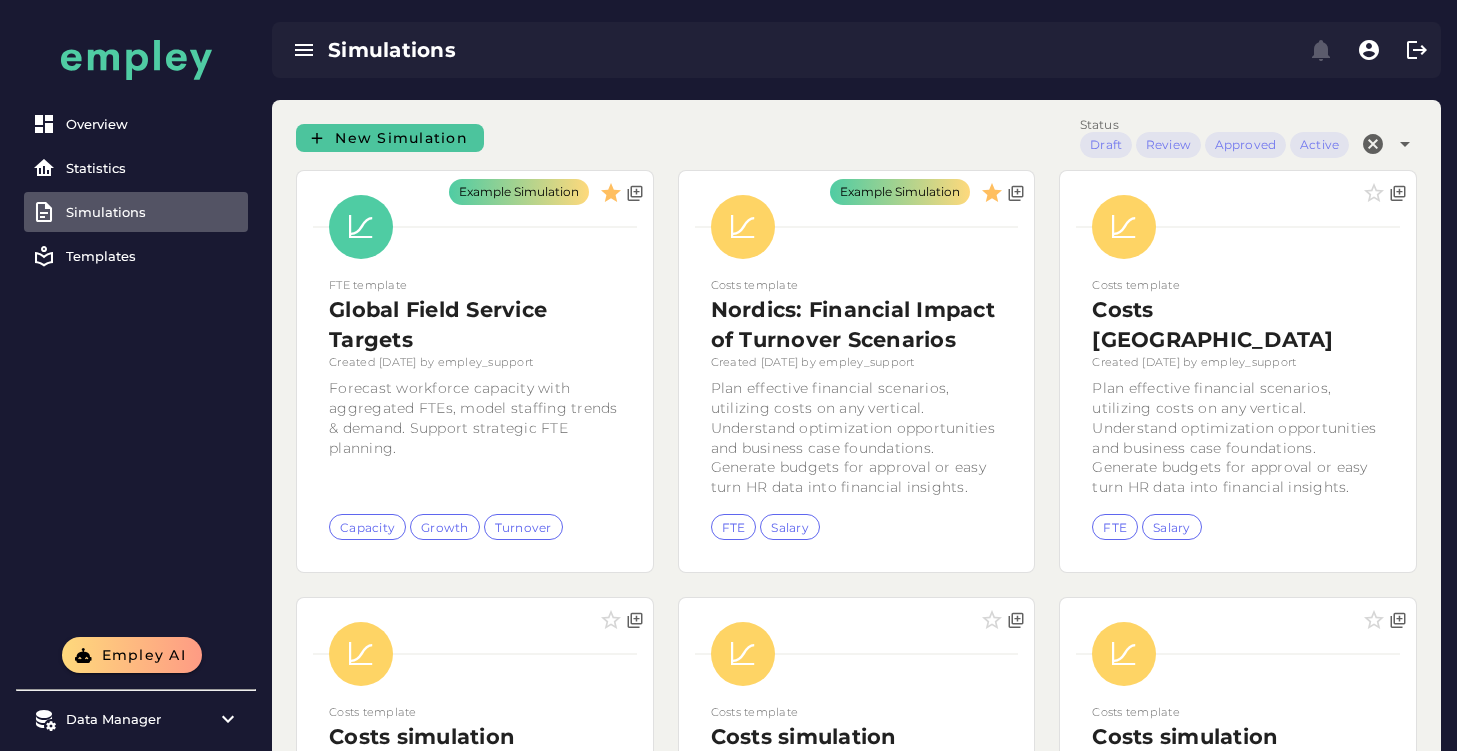 click on "New Simulation" 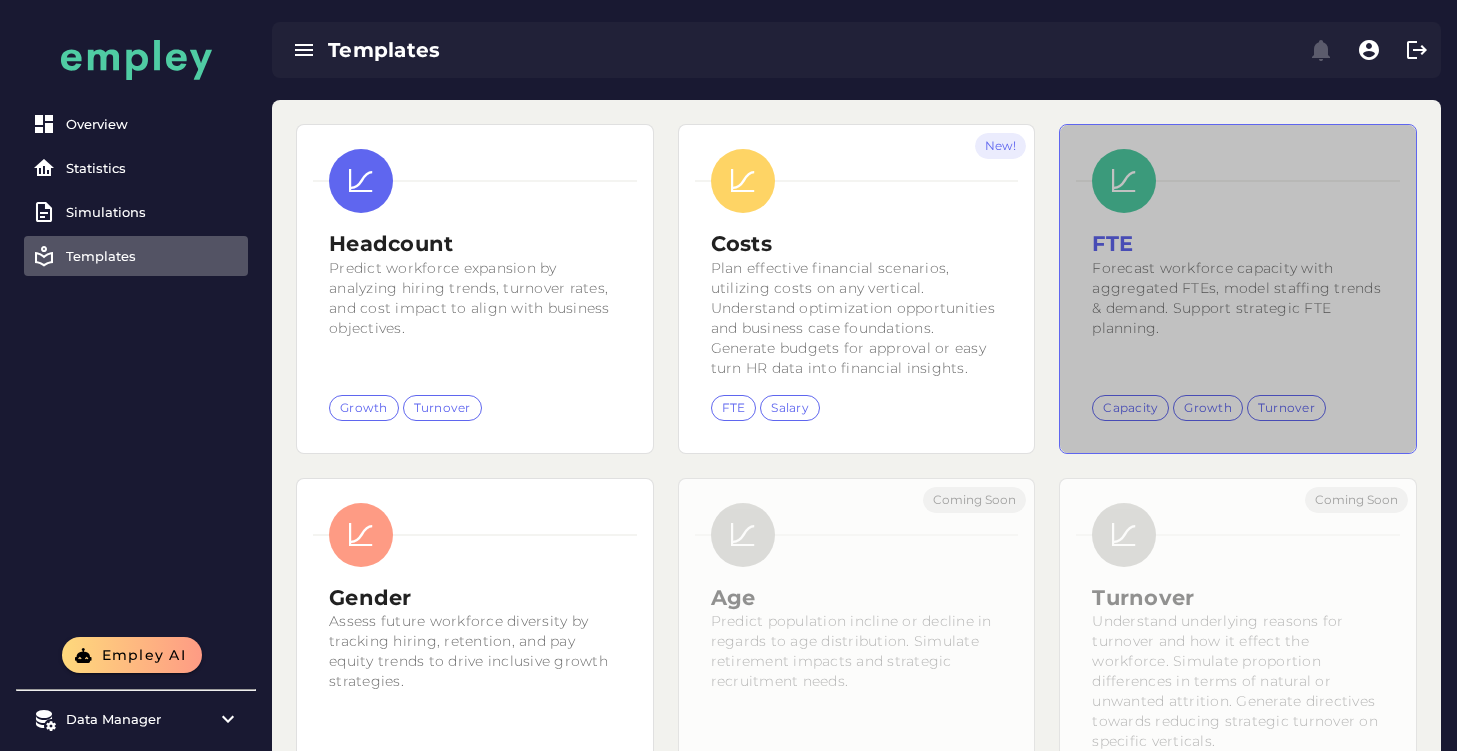 click on "Forecast workforce capacity with aggregated FTEs, model staffing trends & demand. Support strategic FTE planning." 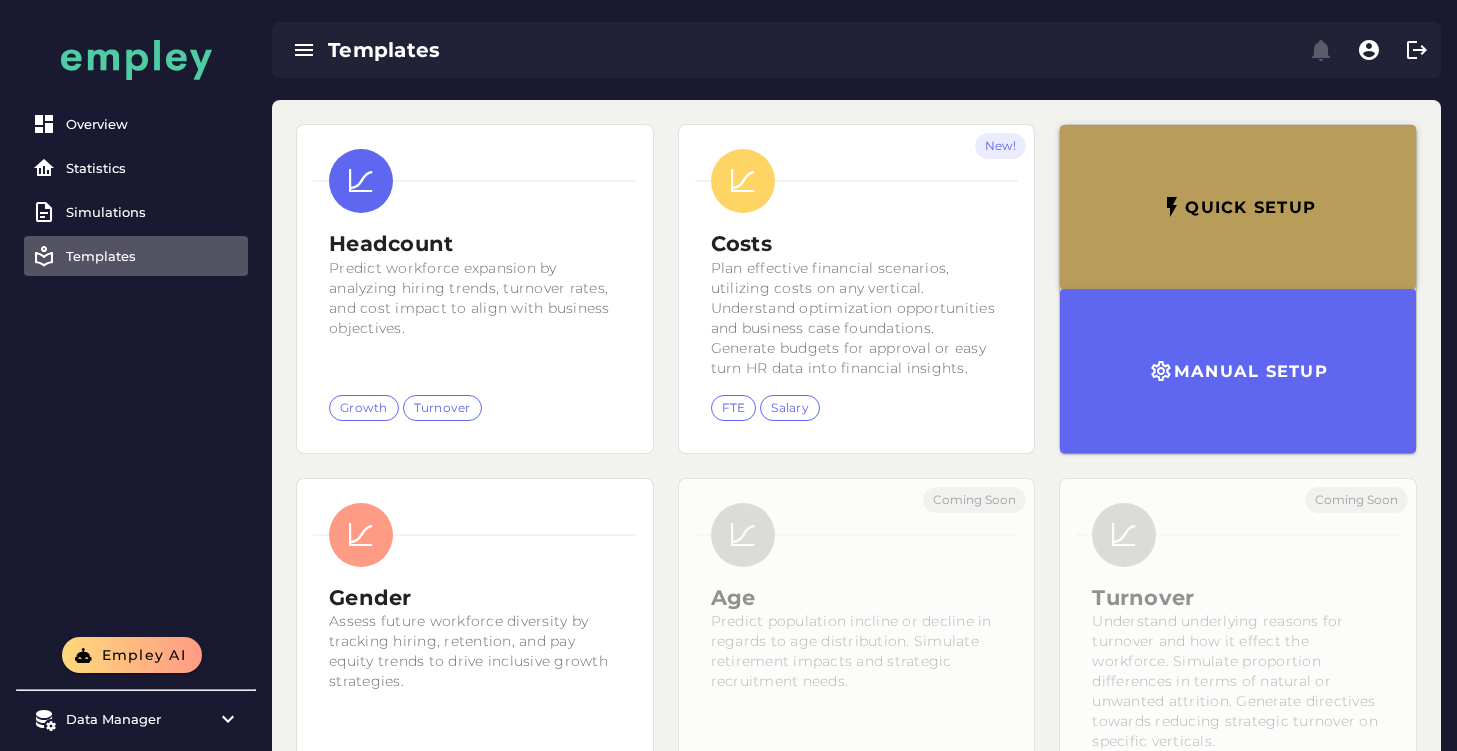 click on "Quick setup" at bounding box center (1238, 207) 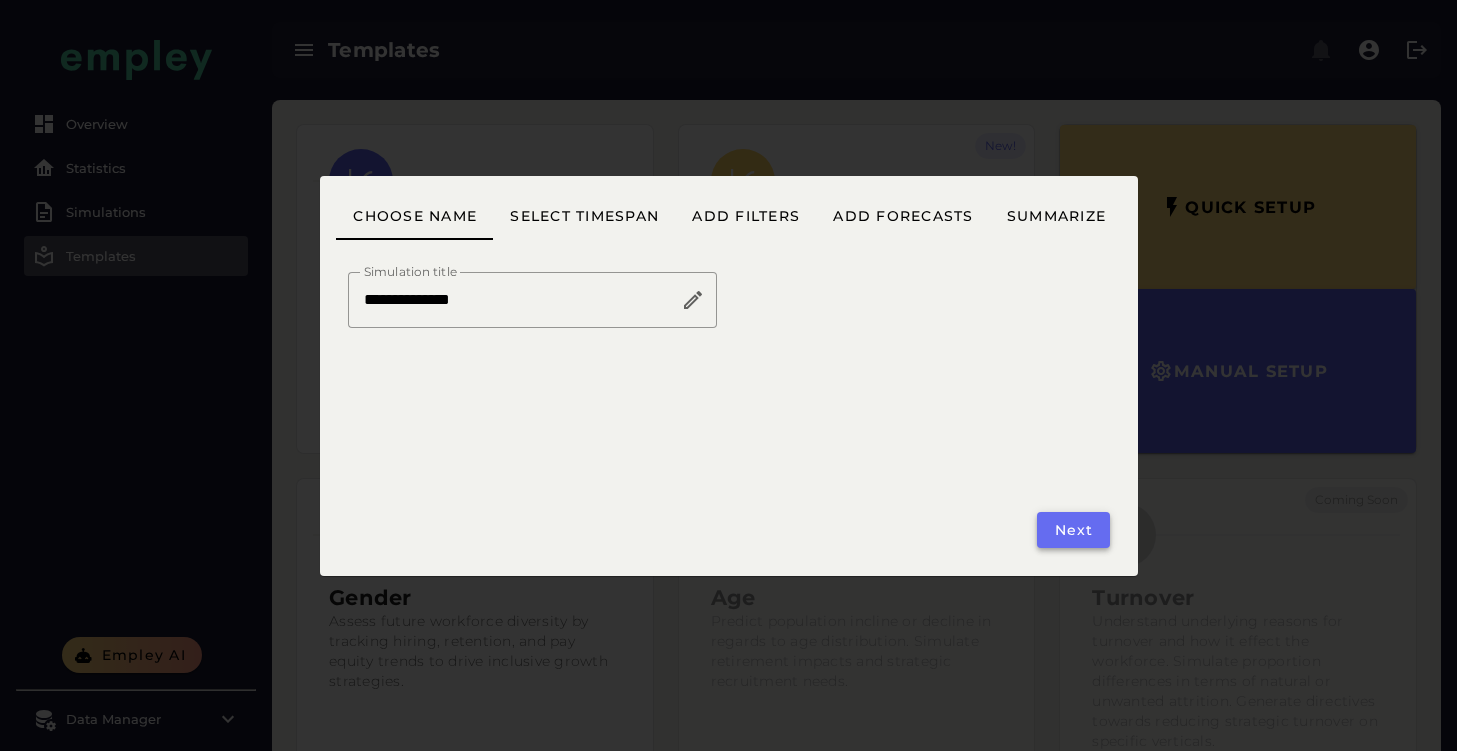 click on "Next" 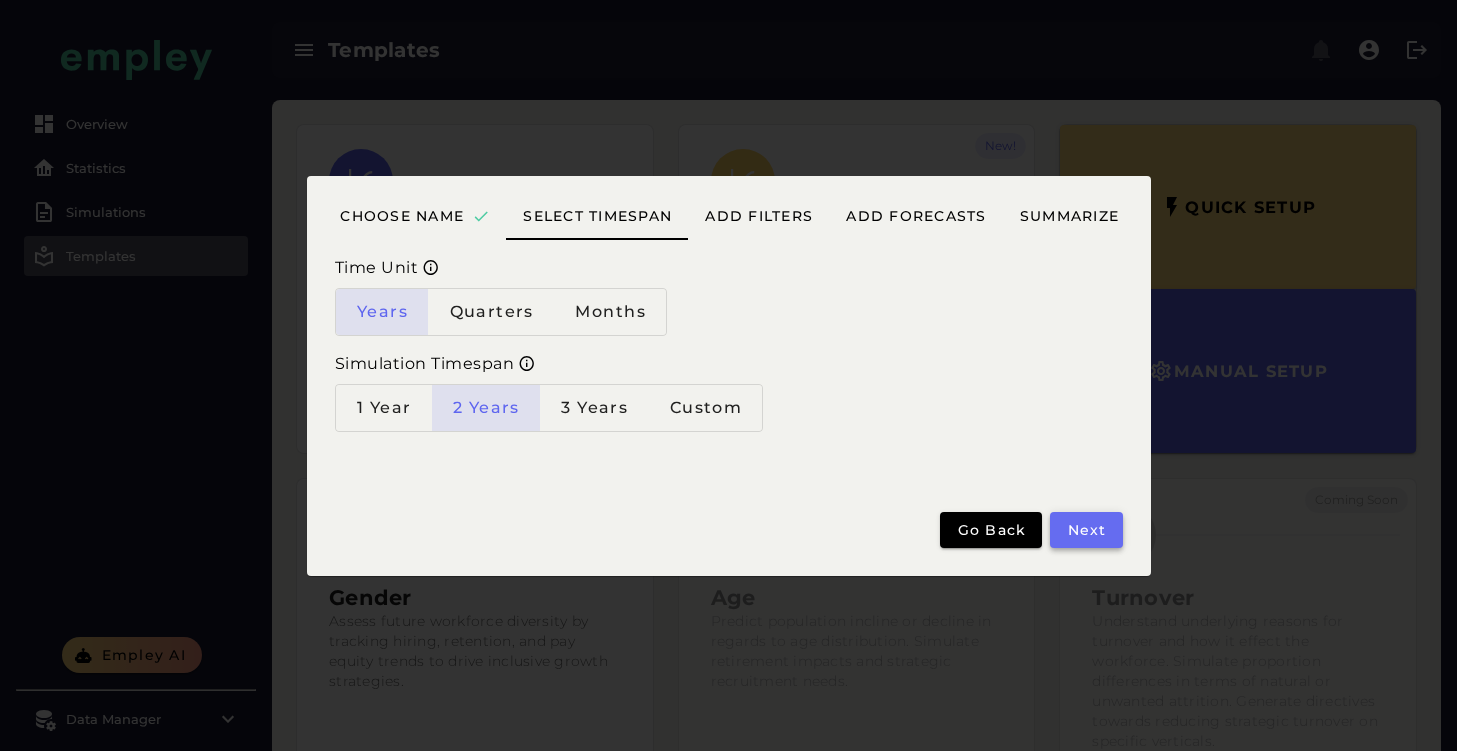 click on "Next" at bounding box center (1086, 530) 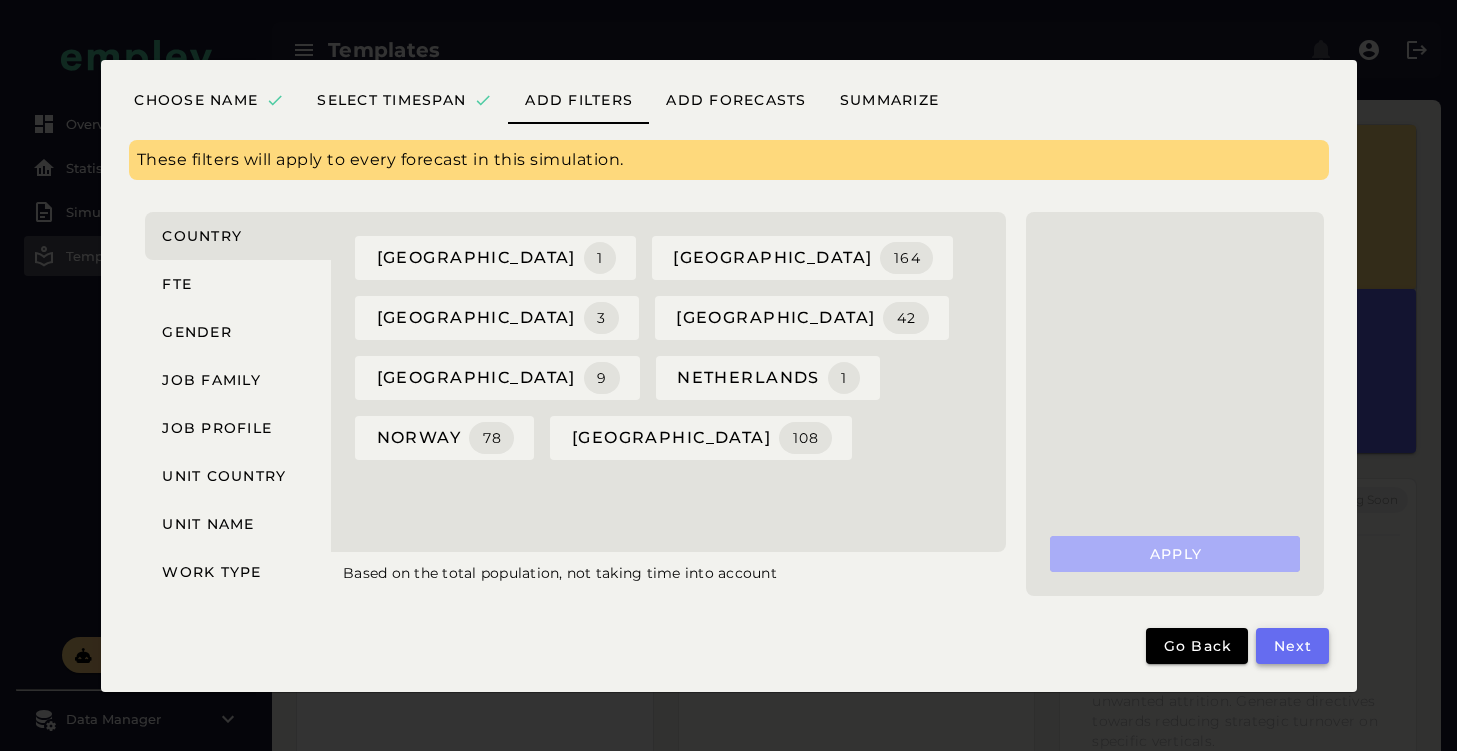 click on "Next" at bounding box center (1292, 646) 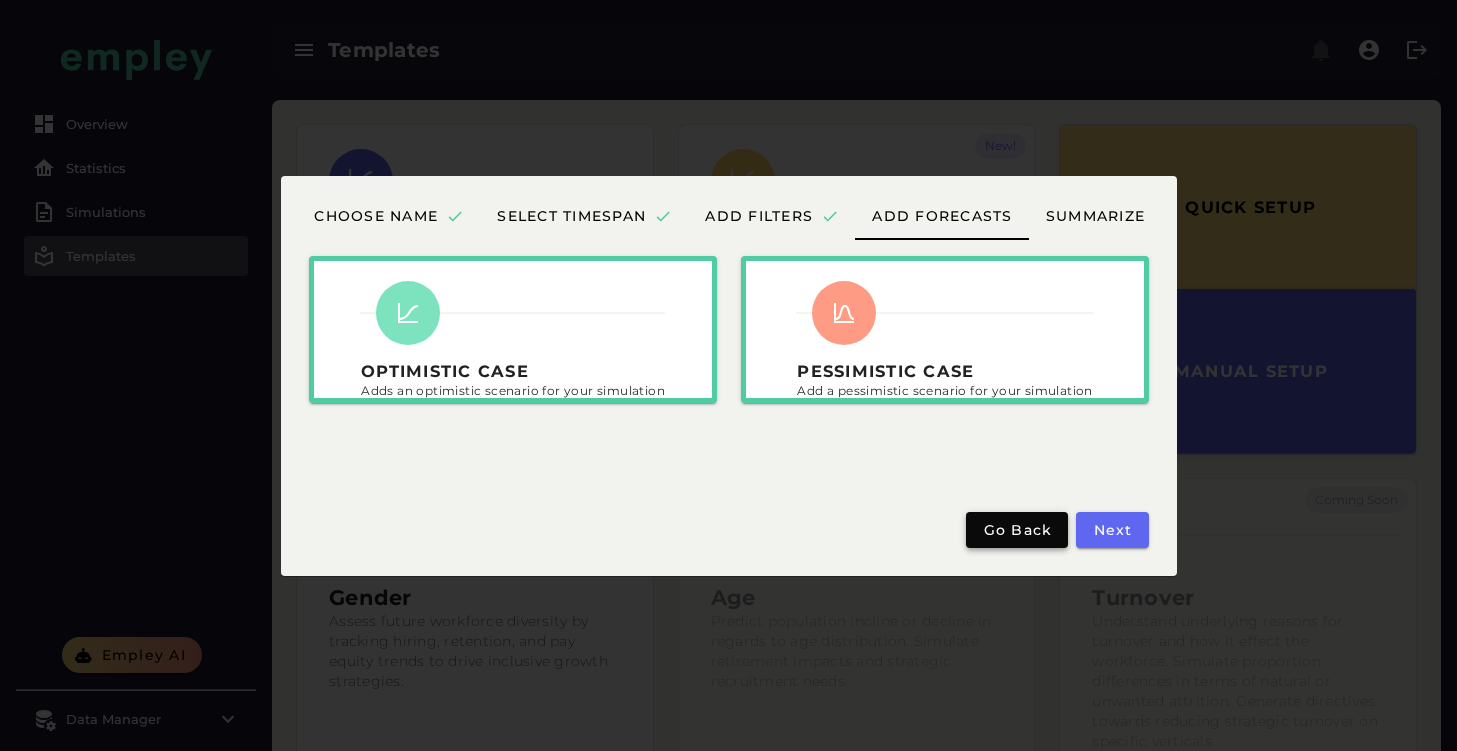 click on "Go back" 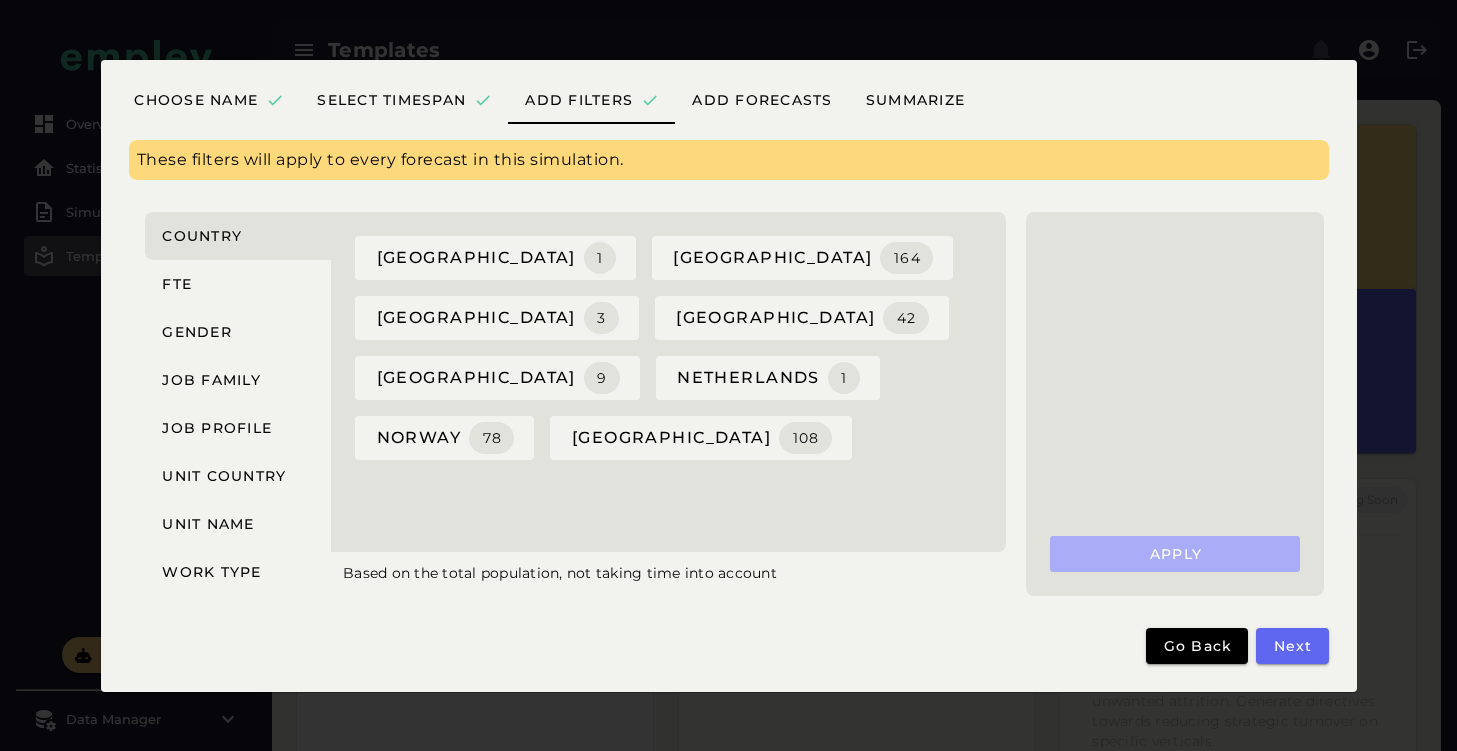 click at bounding box center (728, 375) 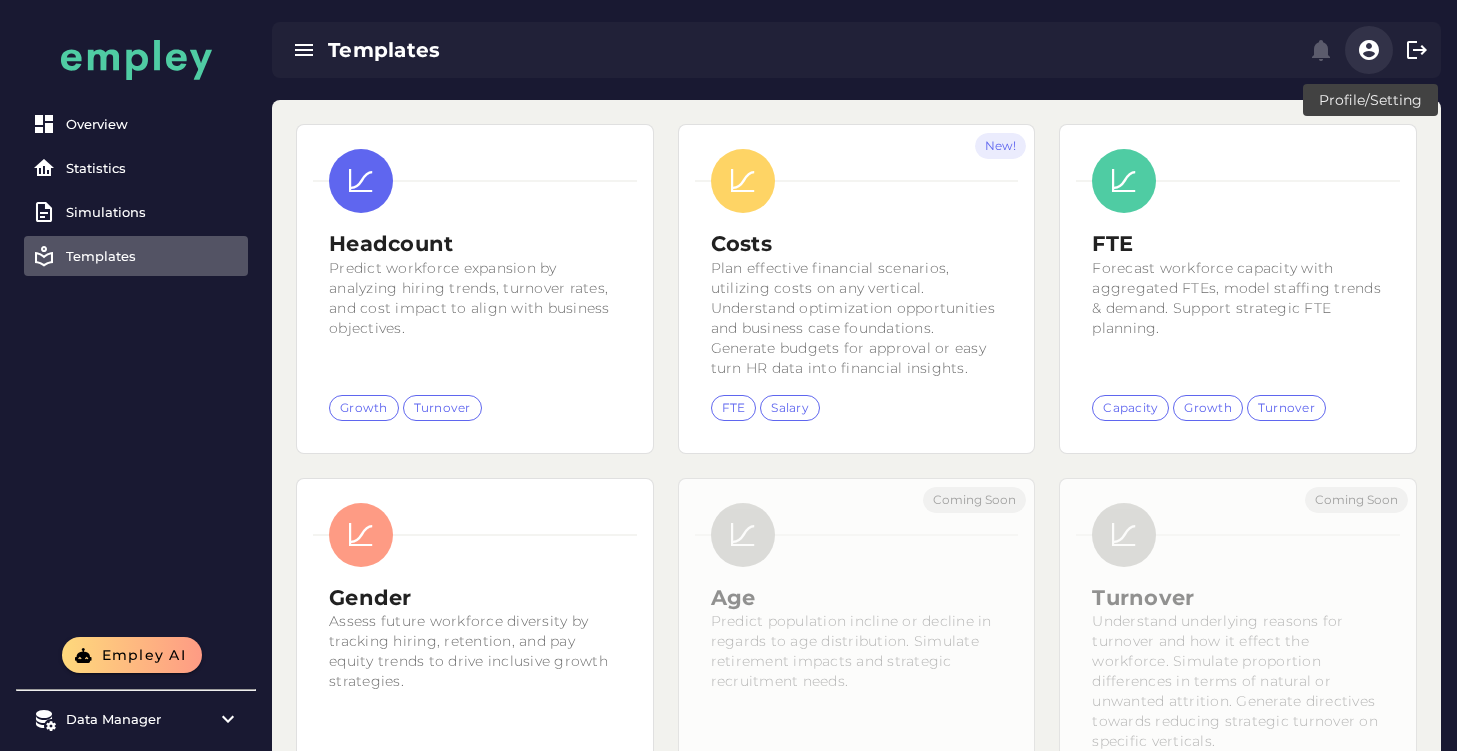 click 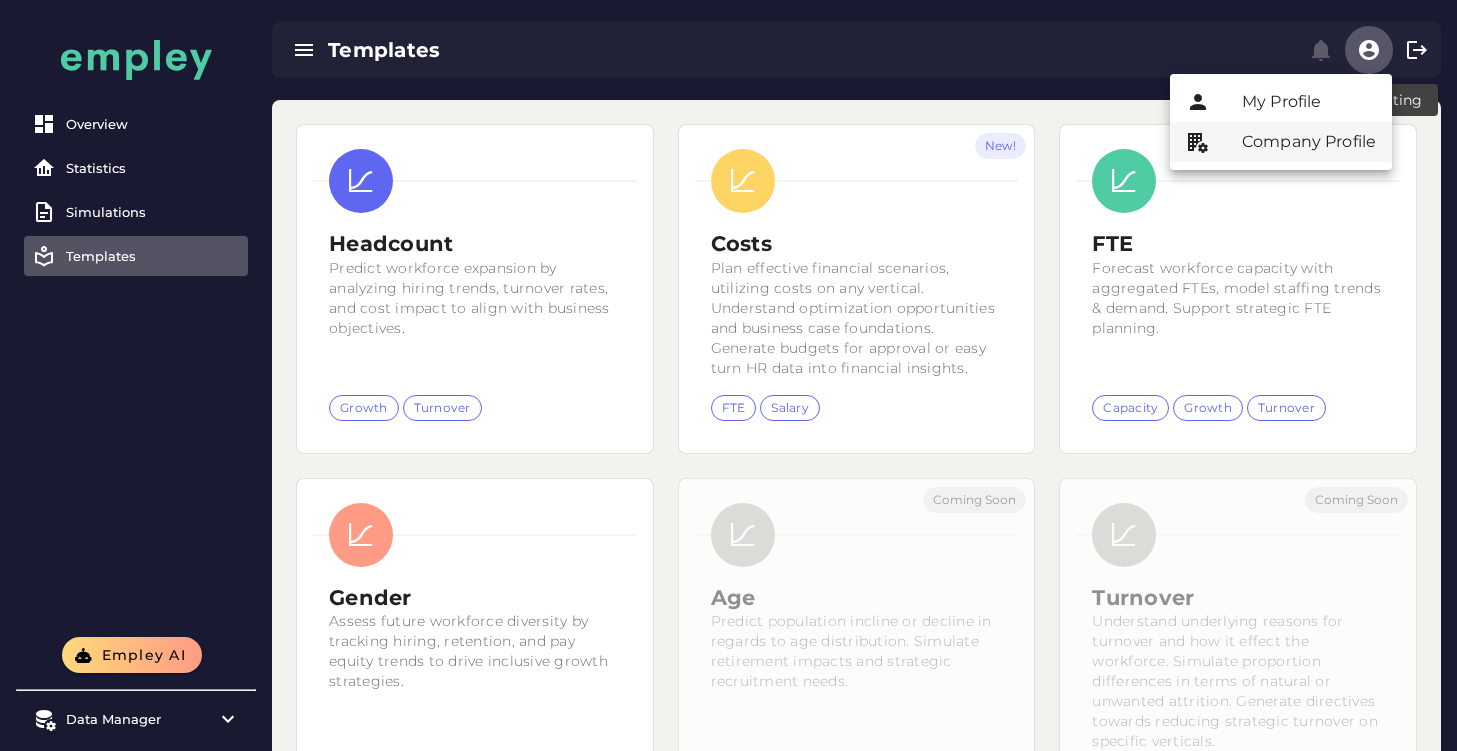 click on "Company Profile" 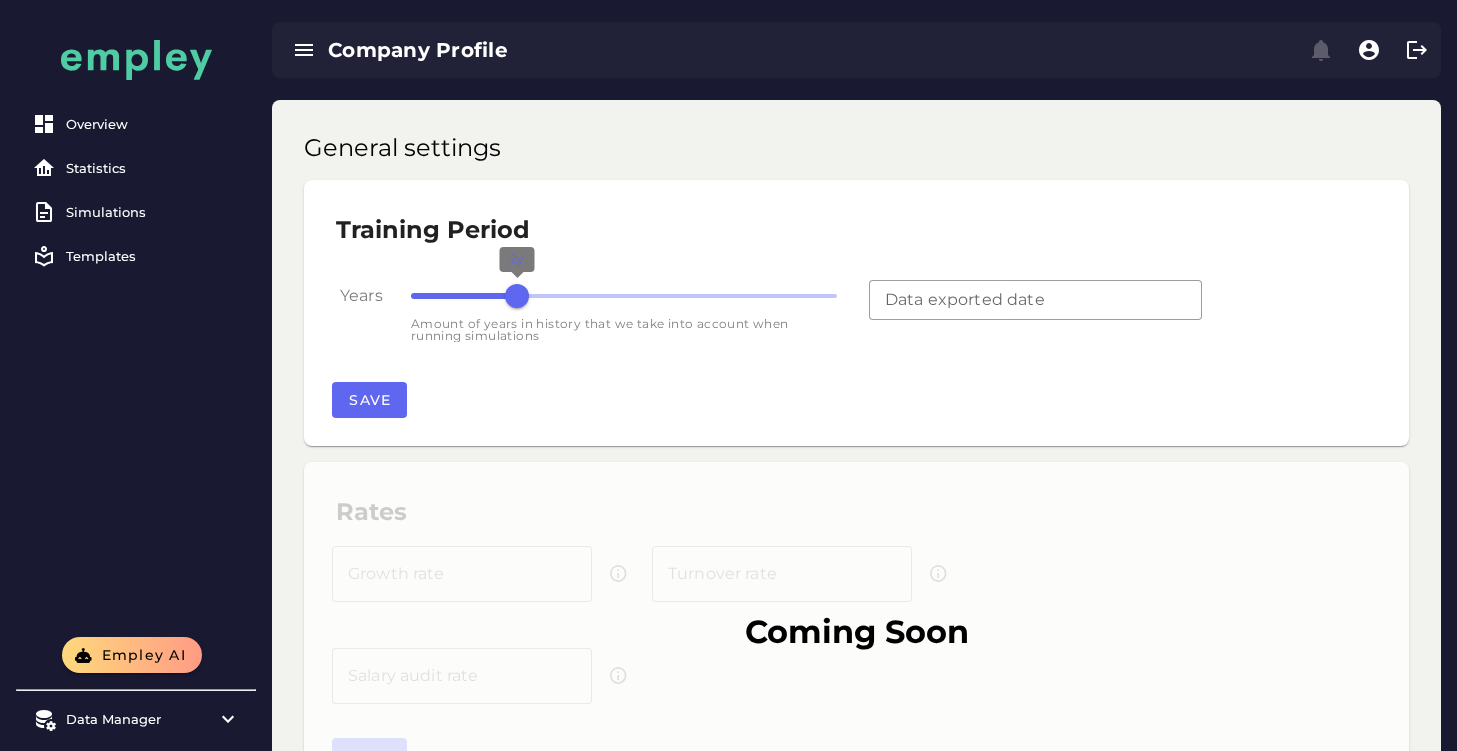 type on "**********" 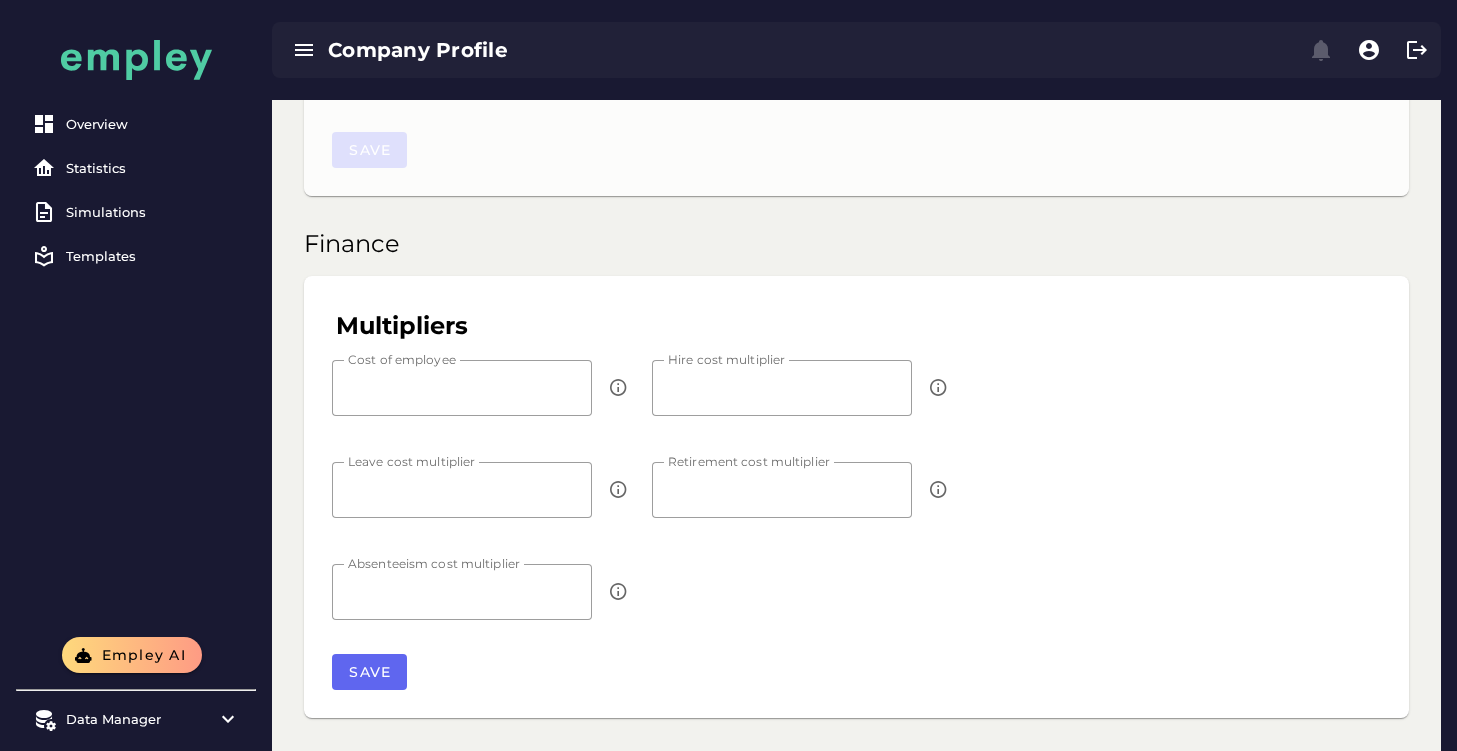 scroll, scrollTop: 607, scrollLeft: 0, axis: vertical 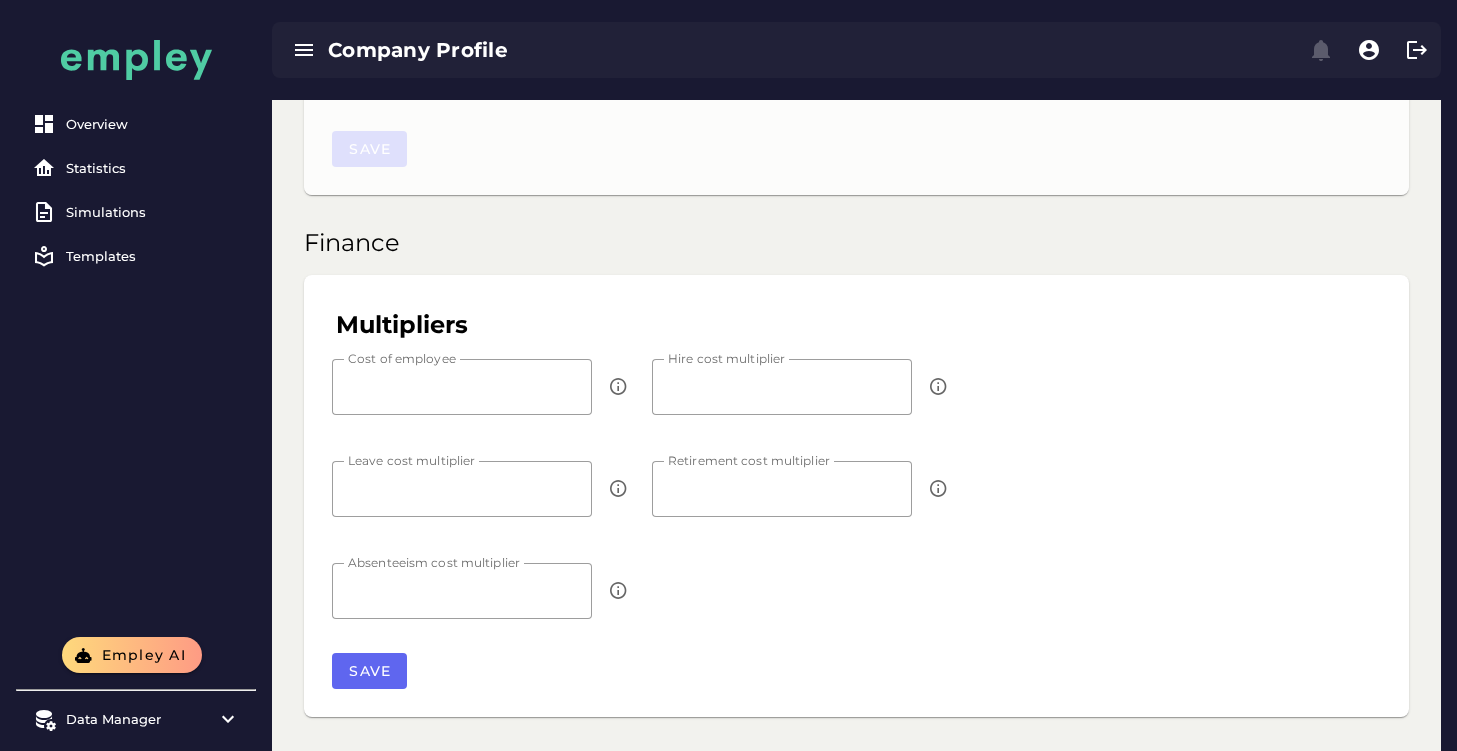 click on "Multipliers" at bounding box center [856, 325] 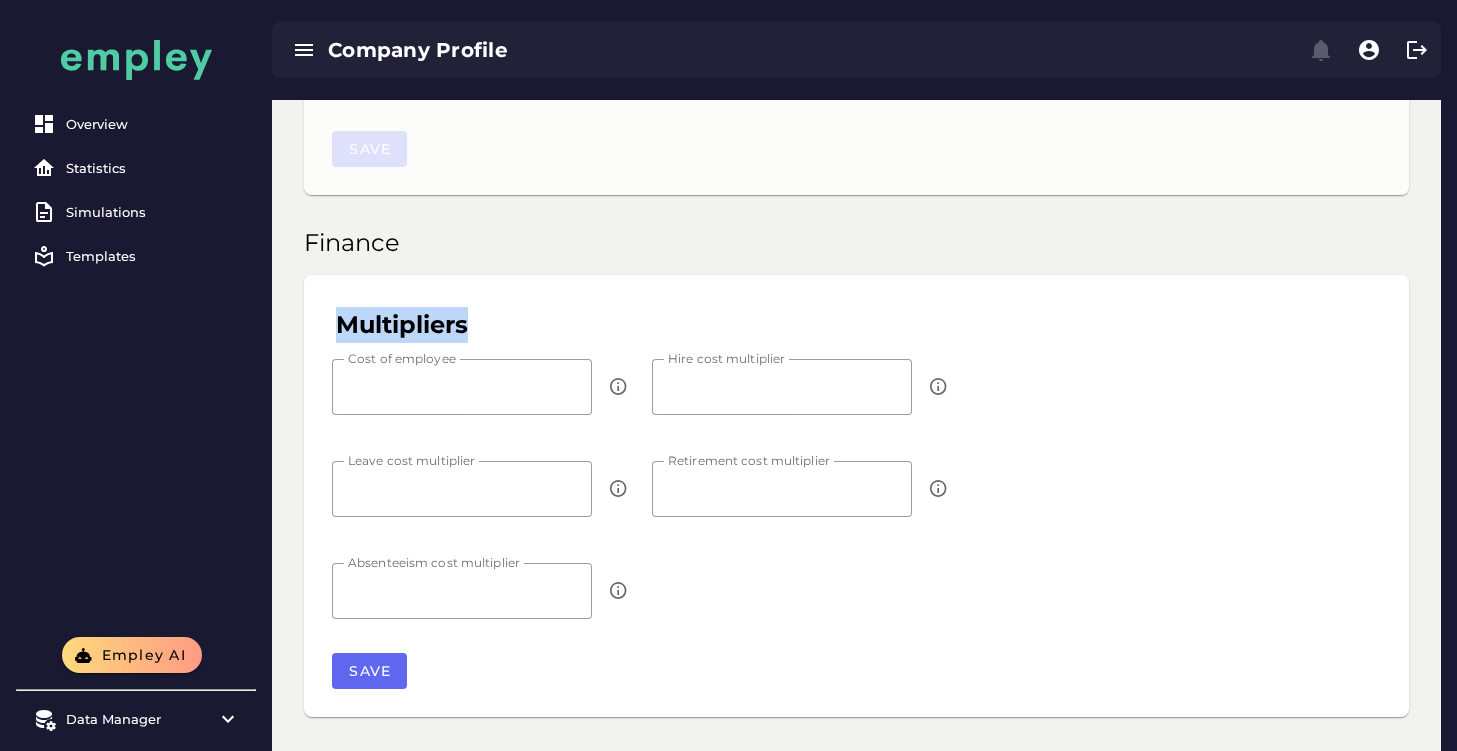 click on "Multipliers" at bounding box center [856, 325] 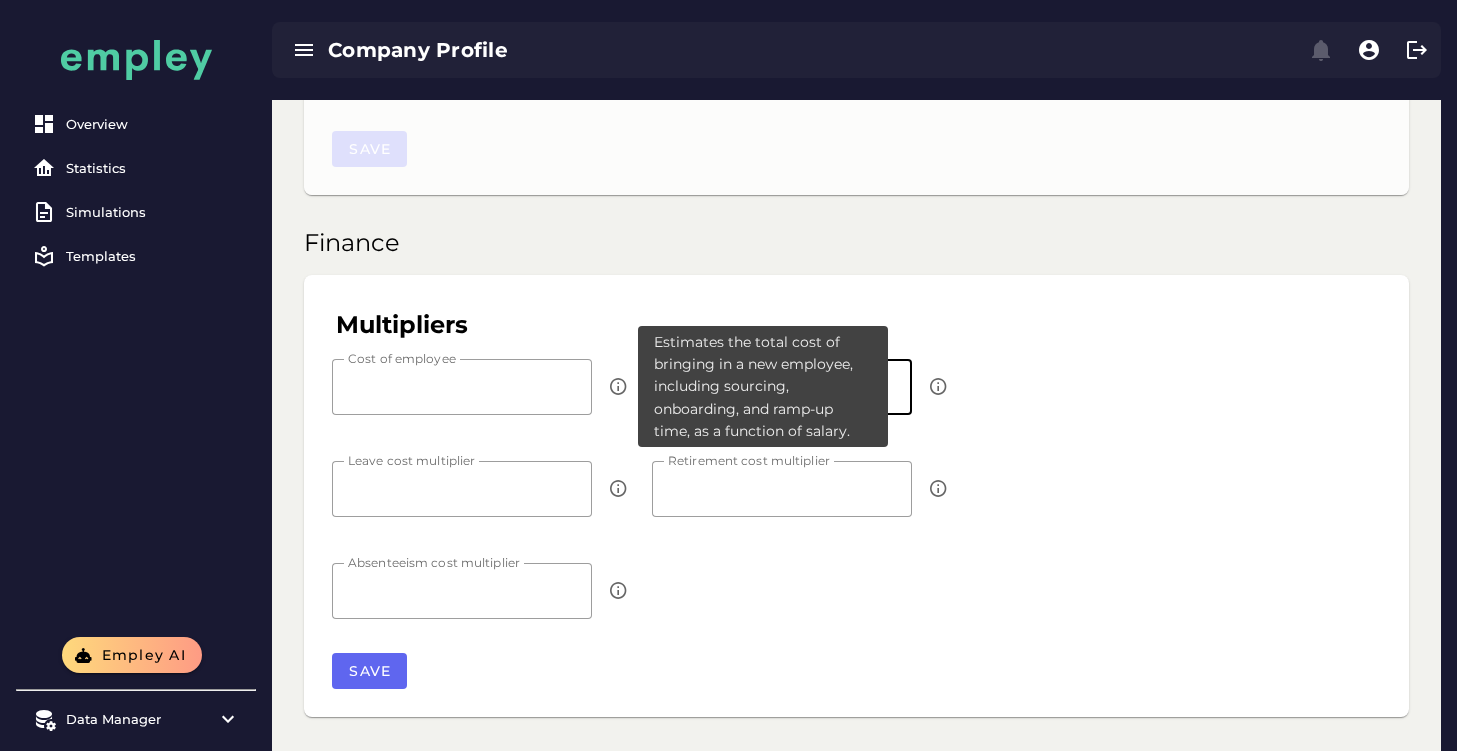 drag, startPoint x: 699, startPoint y: 380, endPoint x: 601, endPoint y: 379, distance: 98.005104 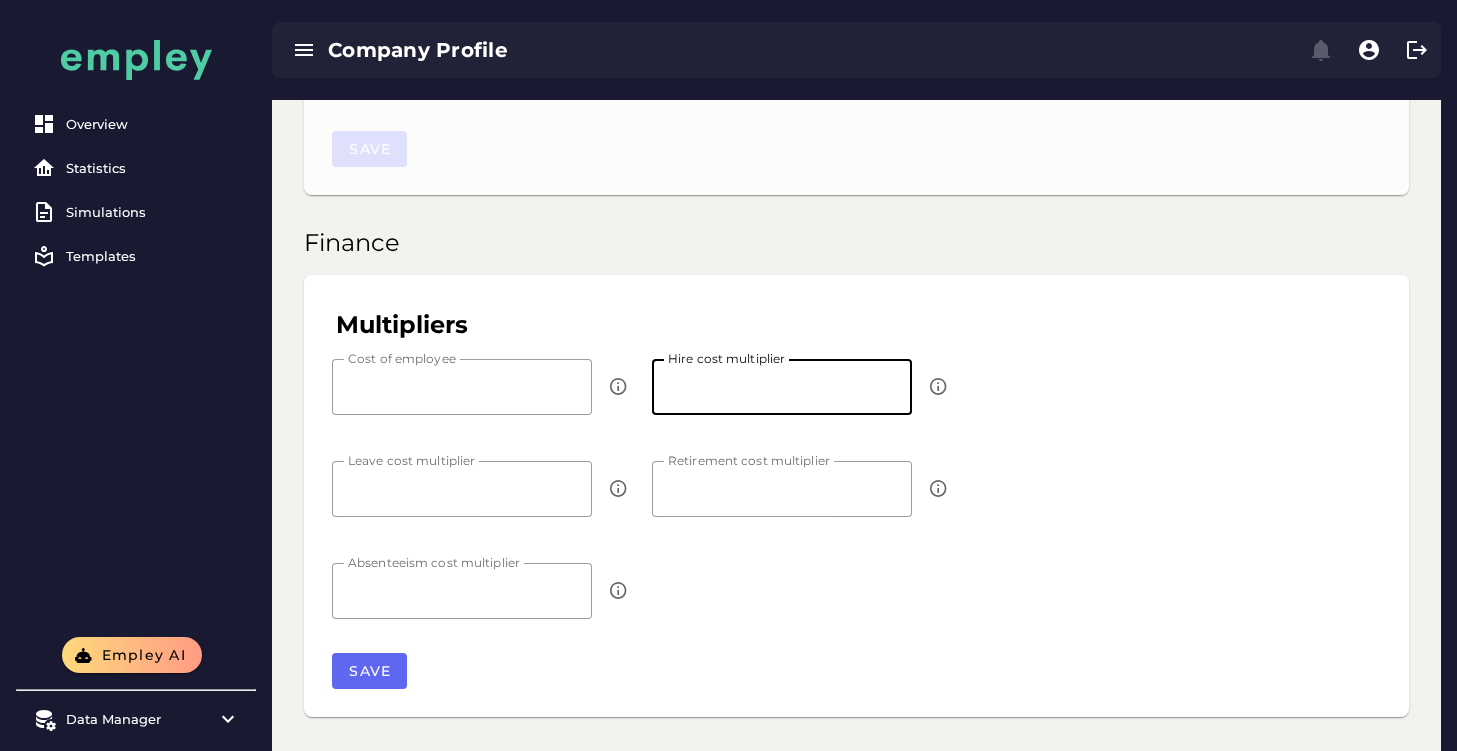 type on "*" 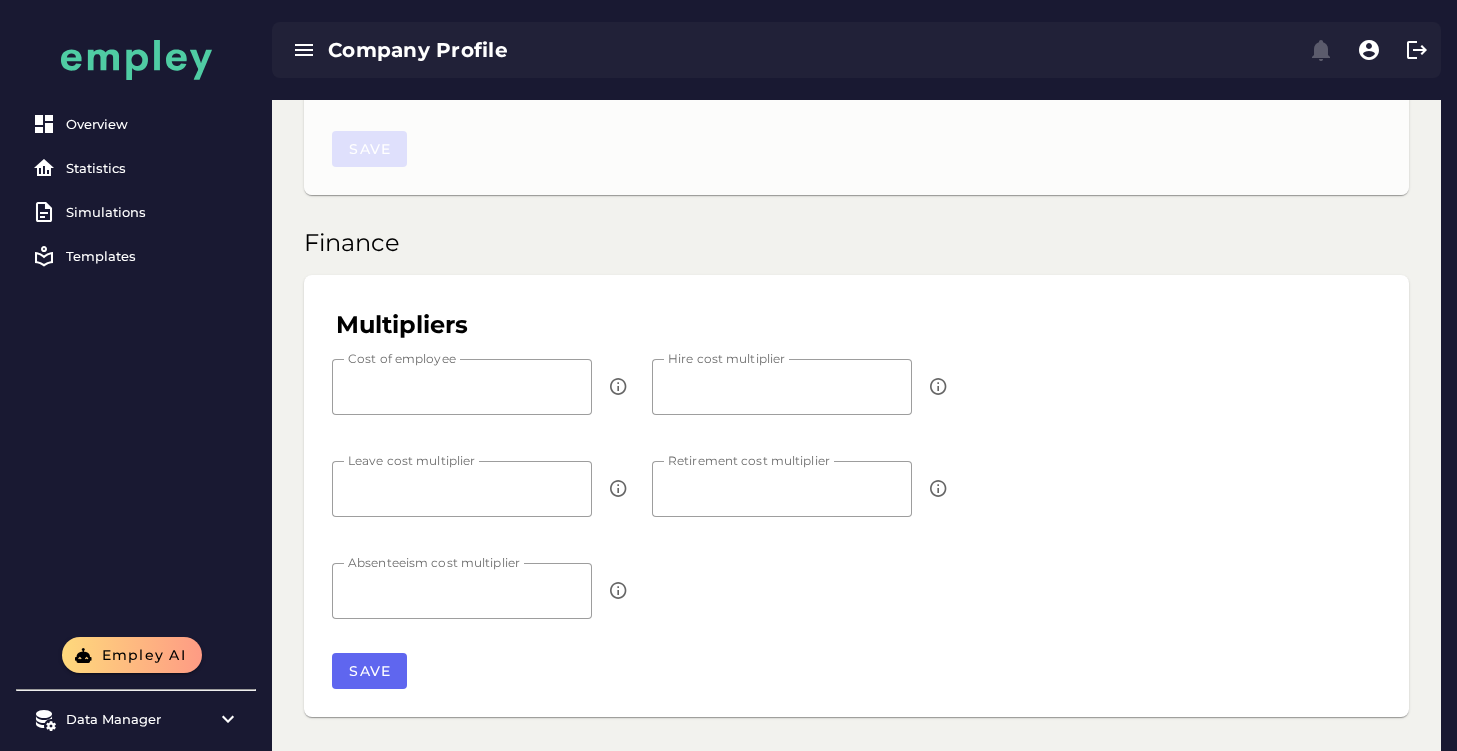 click on "Multipliers Cost of employee *** Cost of employee Hire cost multiplier * Hire cost multiplier Leave cost multiplier *** Leave cost multiplier Retirement cost multiplier *** Retirement cost multiplier Absenteeism cost multiplier **** Absenteeism cost multiplier Save" at bounding box center [856, 496] 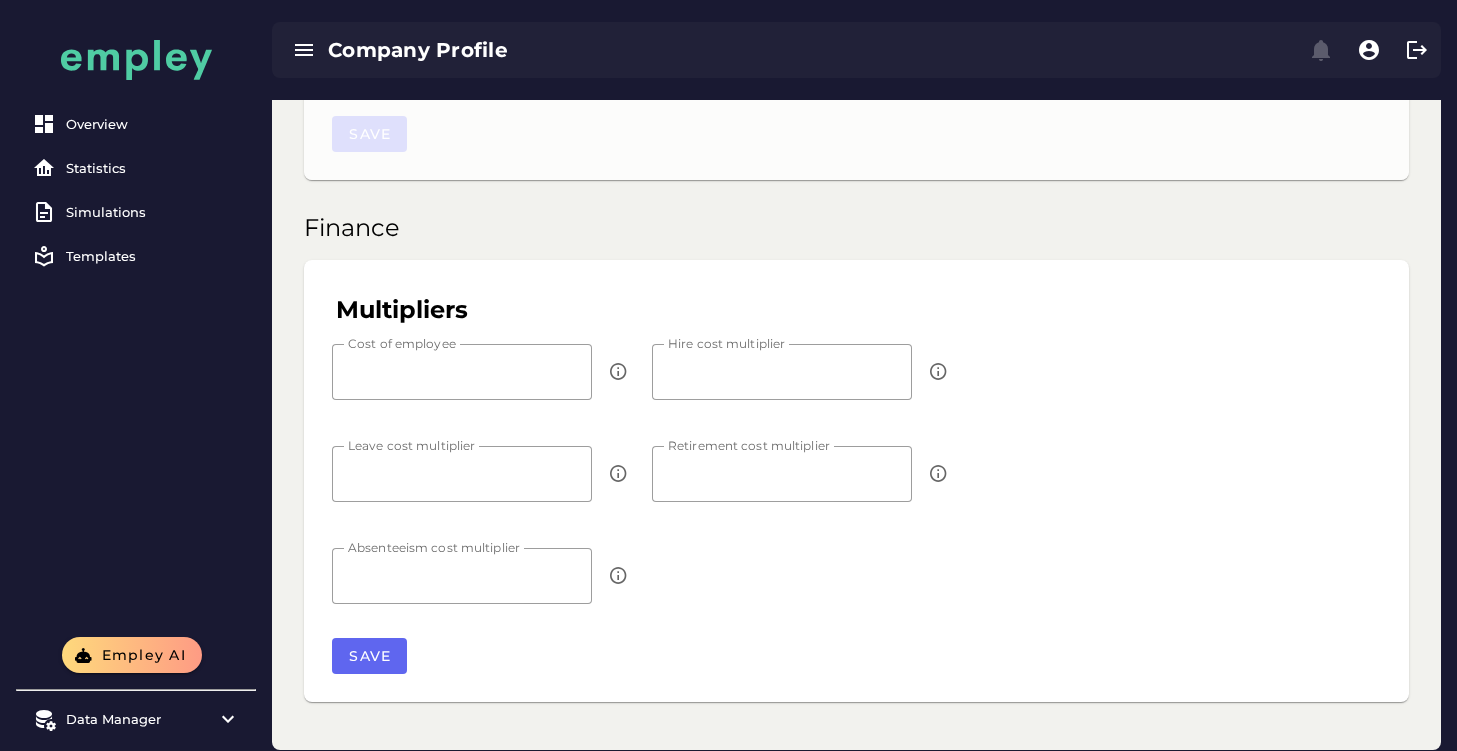 scroll, scrollTop: 623, scrollLeft: 0, axis: vertical 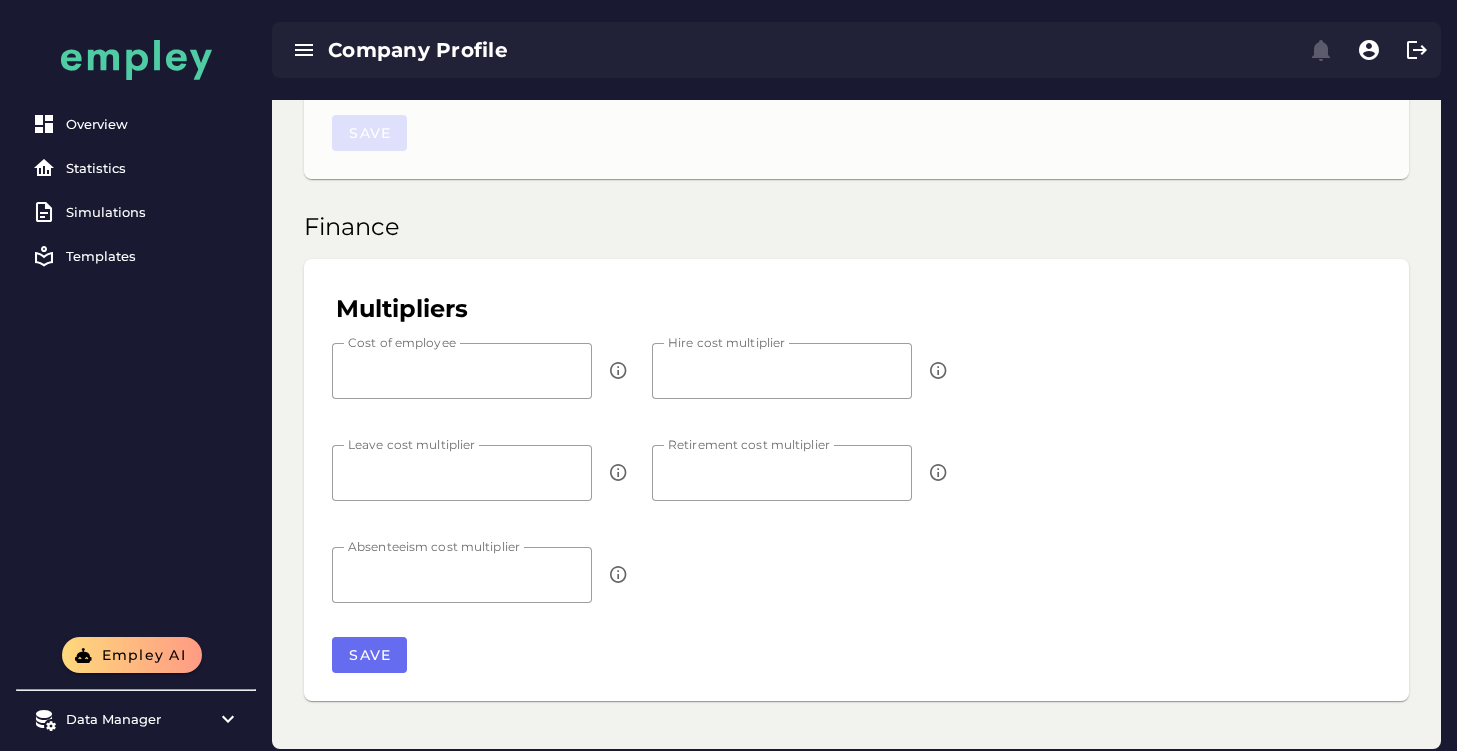 click on "Save" 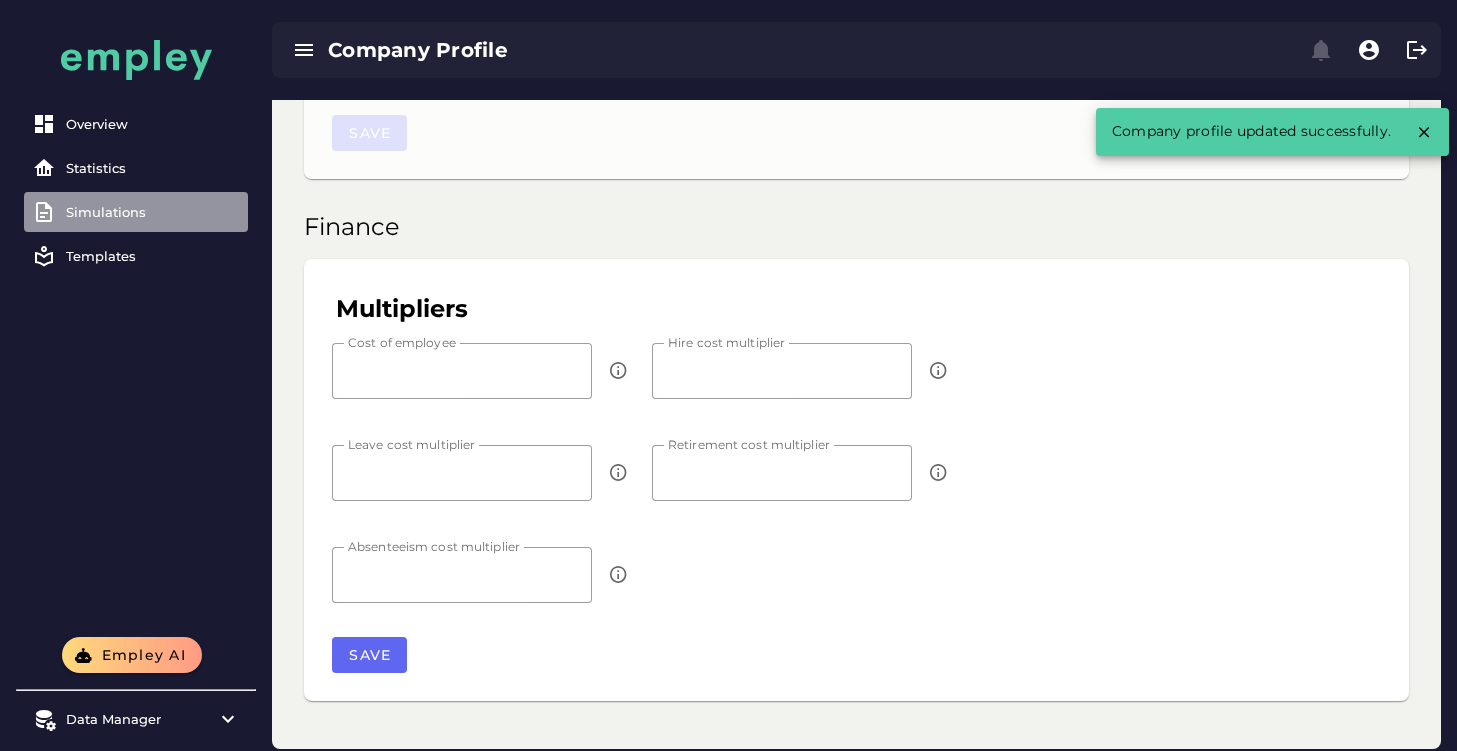 click on "Simulations" at bounding box center [153, 212] 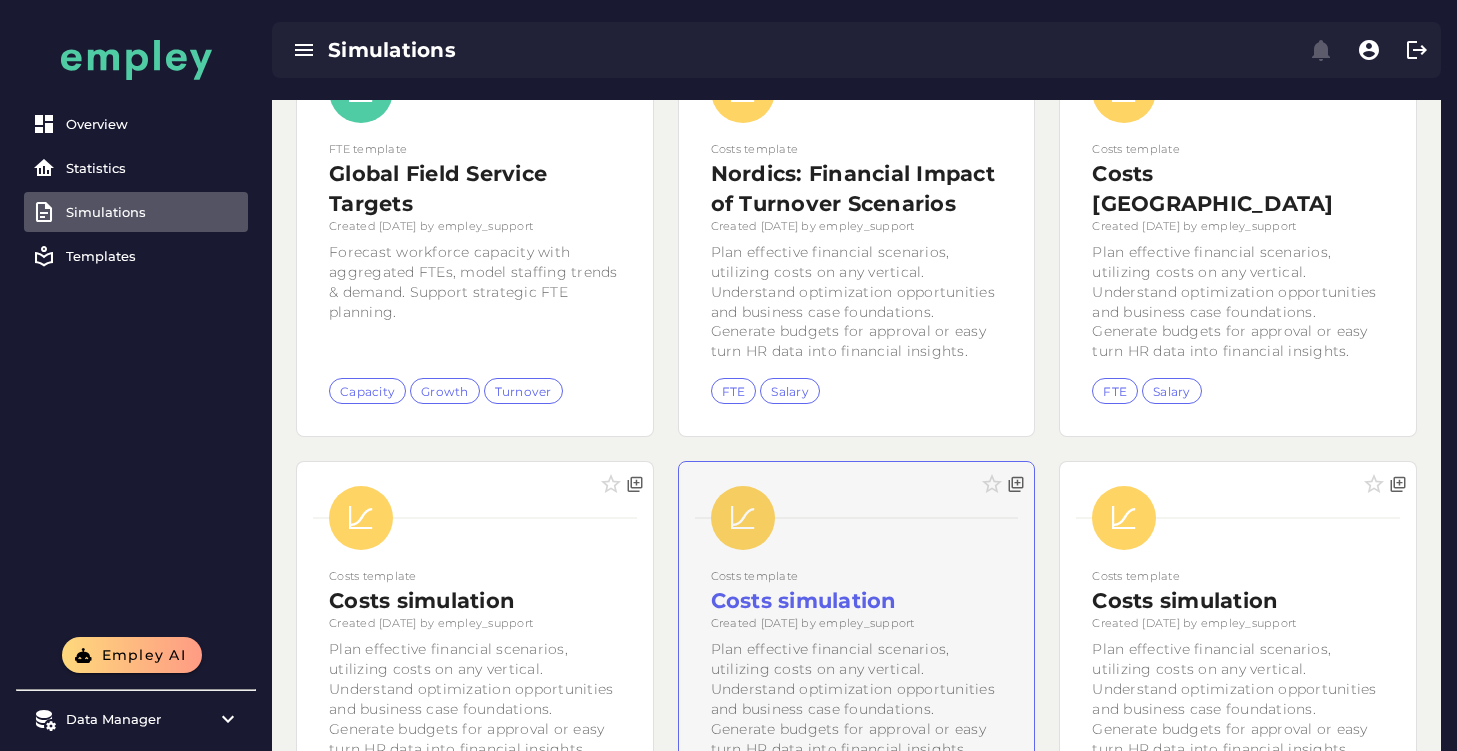 scroll, scrollTop: 0, scrollLeft: 0, axis: both 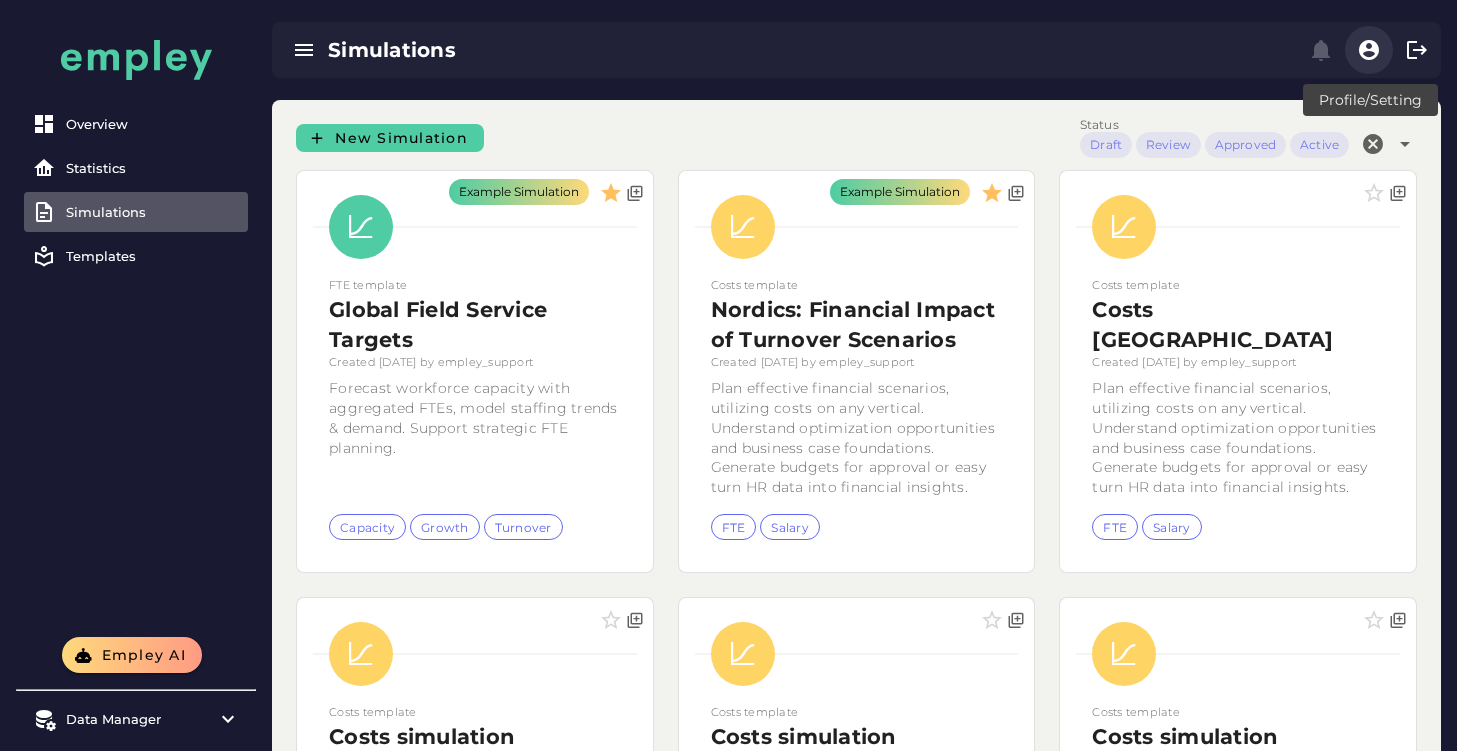 click 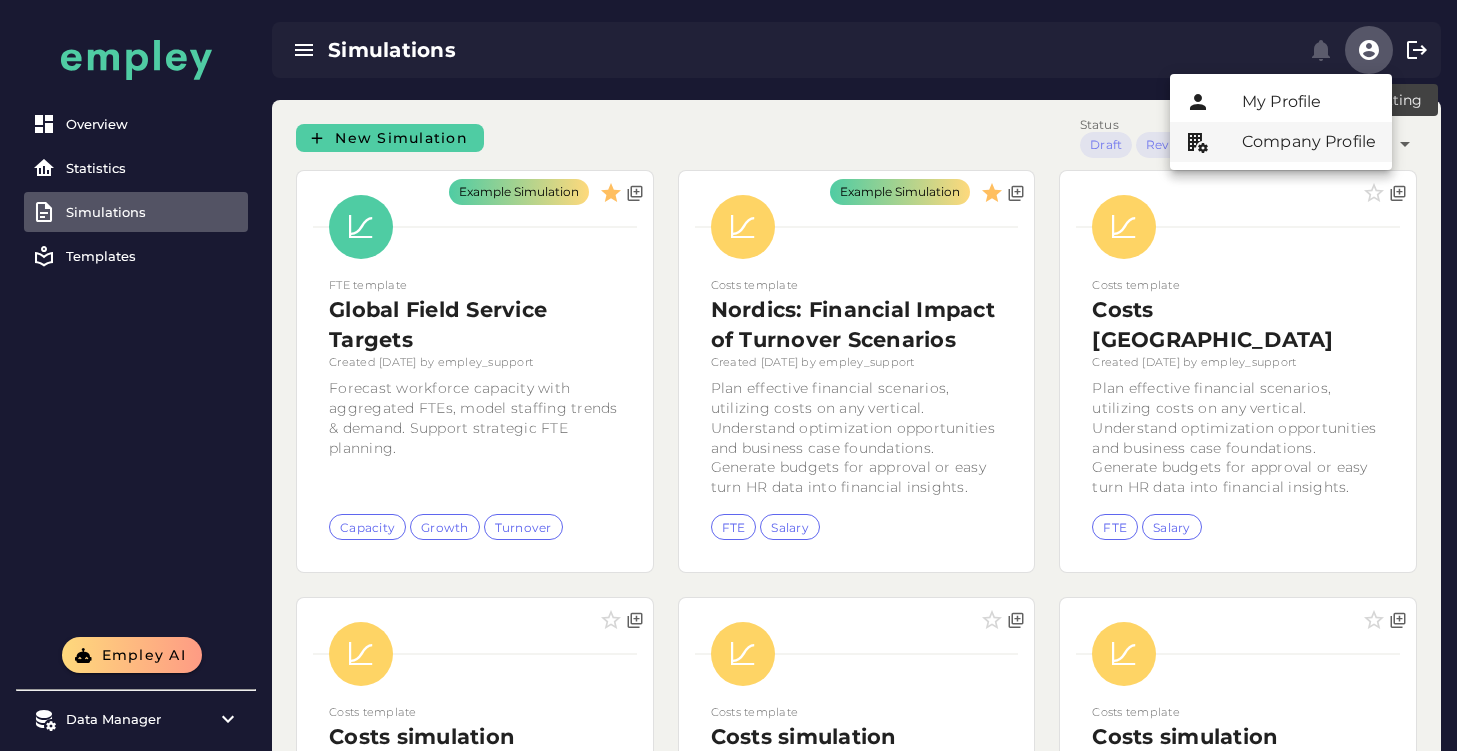 click on "Company Profile" 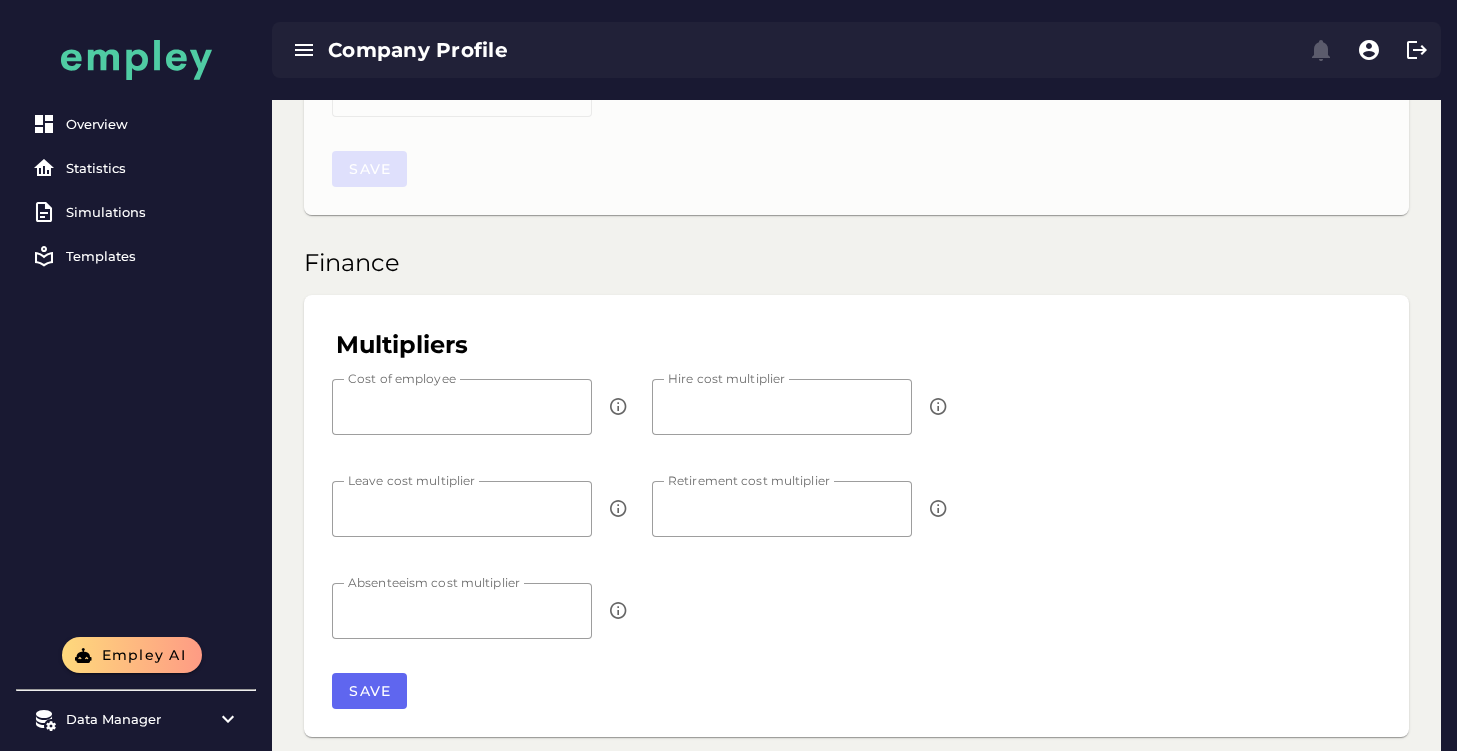scroll, scrollTop: 661, scrollLeft: 0, axis: vertical 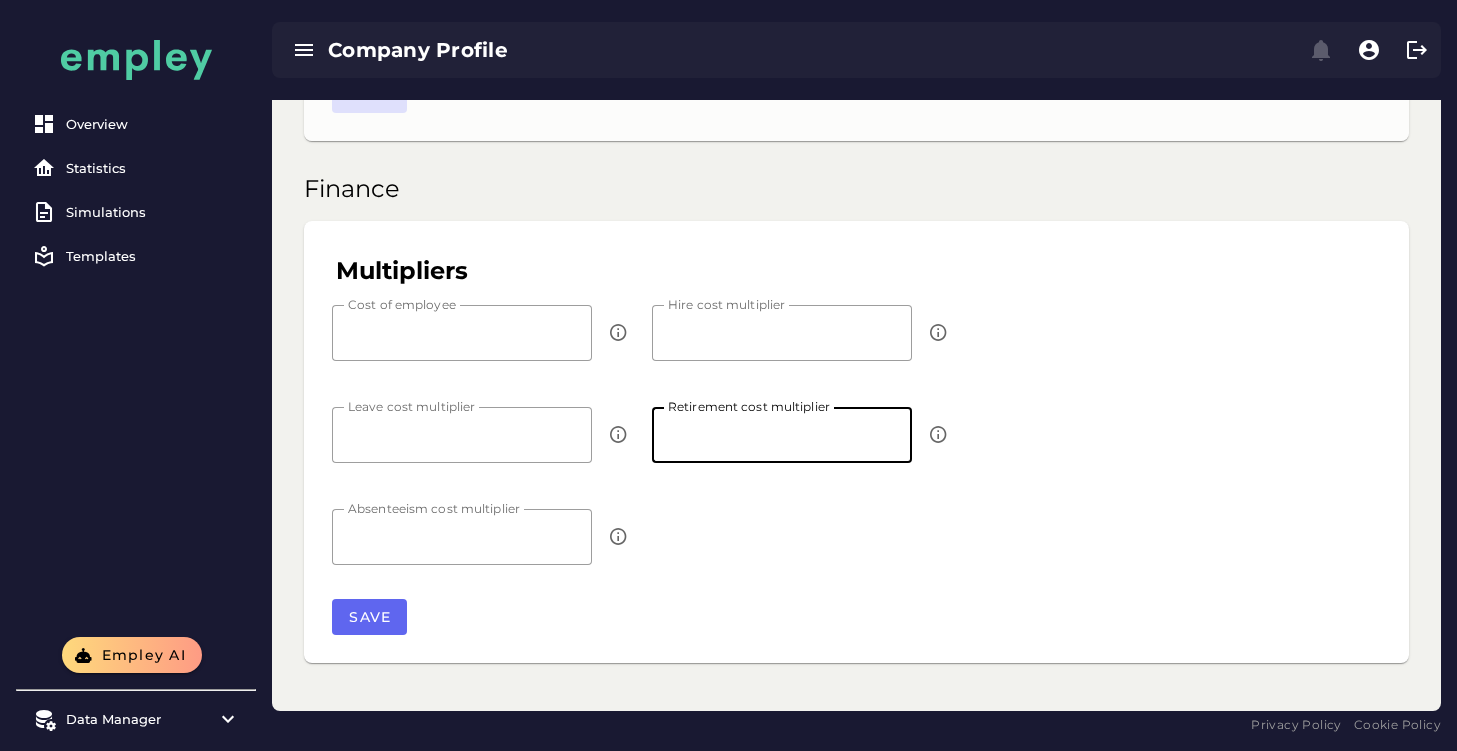 drag, startPoint x: 713, startPoint y: 445, endPoint x: 651, endPoint y: 440, distance: 62.201286 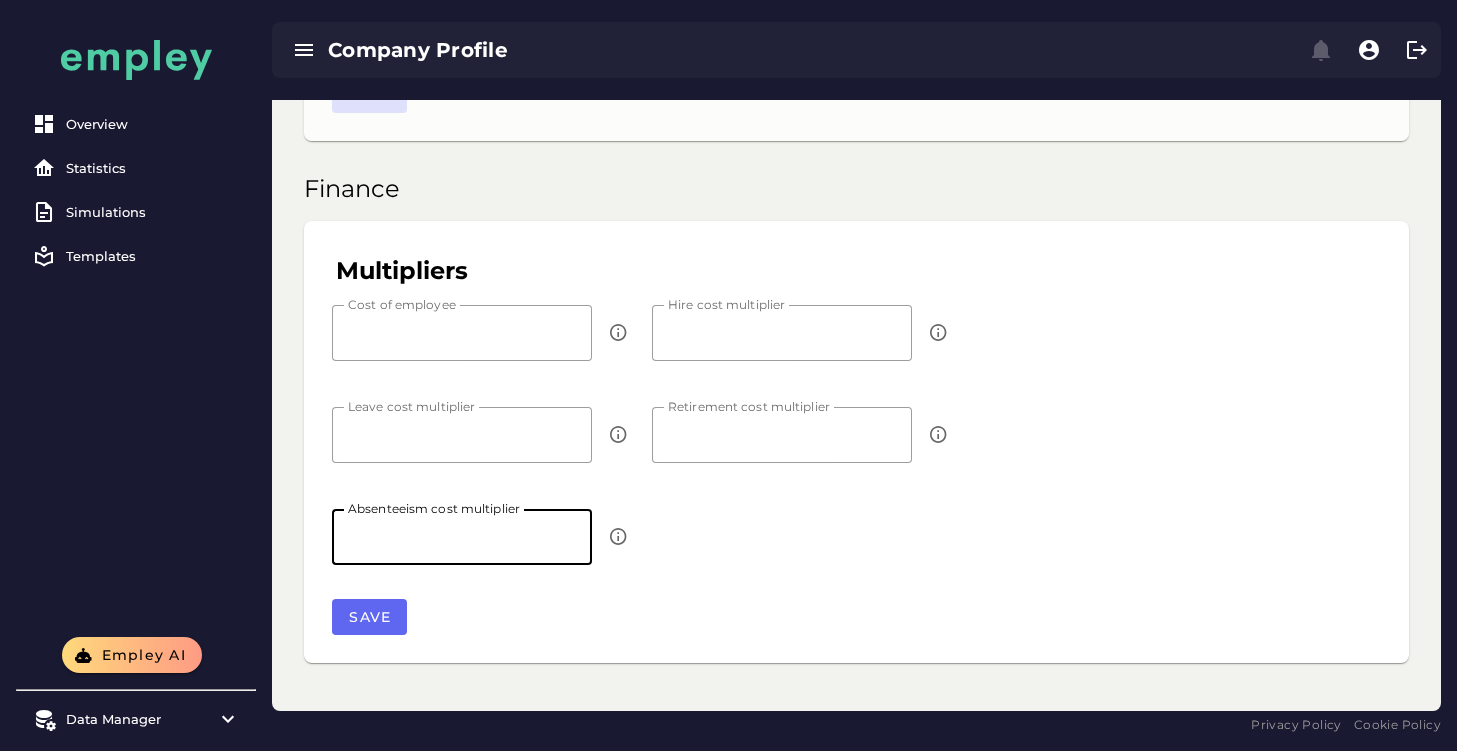 drag, startPoint x: 406, startPoint y: 556, endPoint x: 355, endPoint y: 539, distance: 53.75872 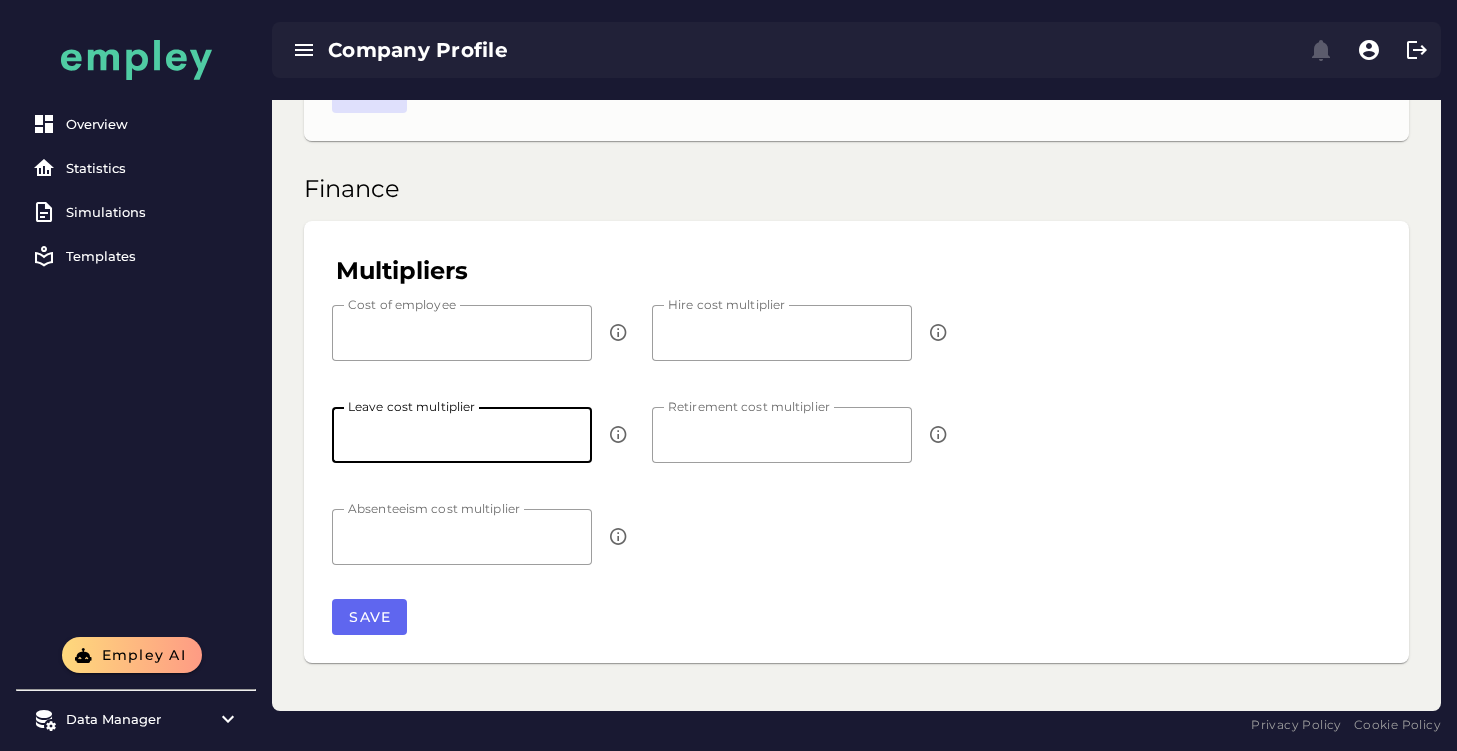 drag, startPoint x: 393, startPoint y: 435, endPoint x: 256, endPoint y: 431, distance: 137.05838 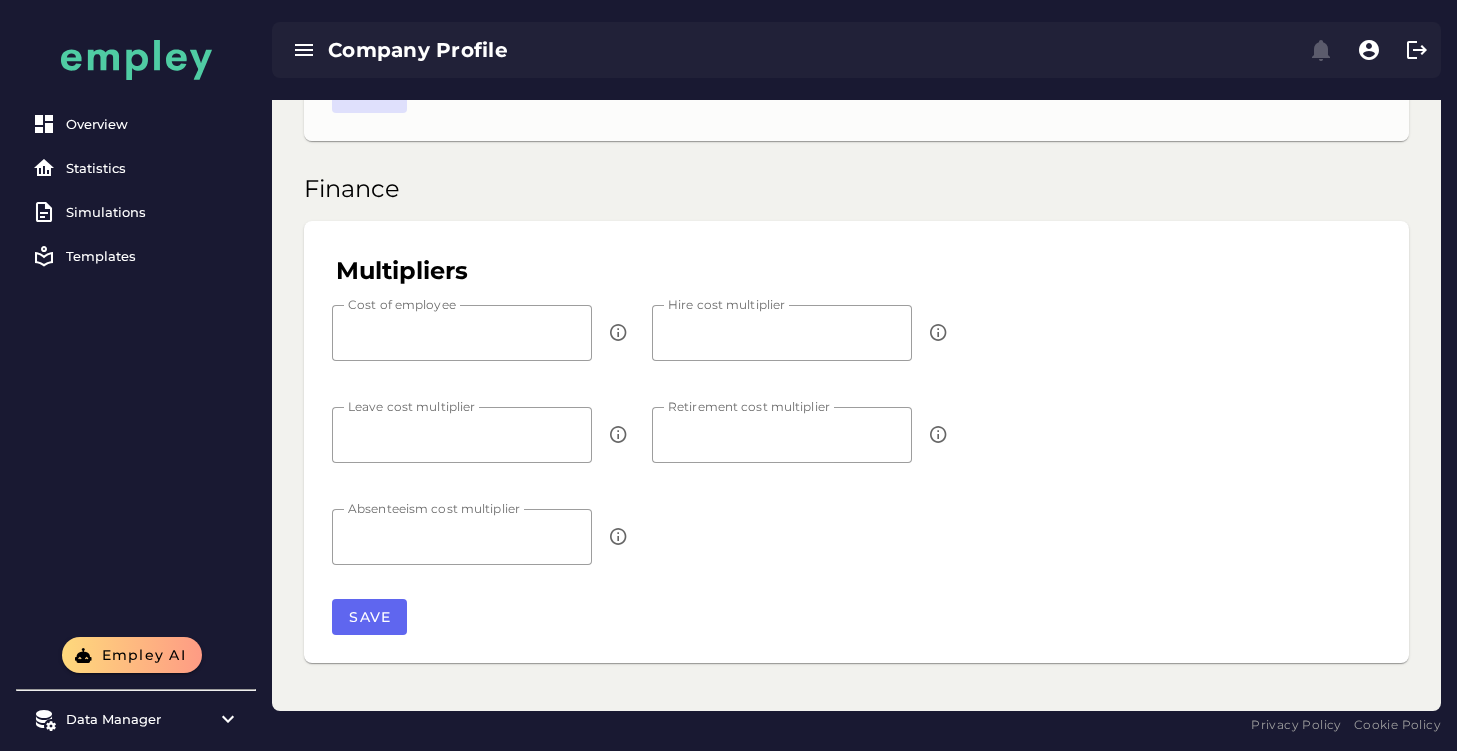 click at bounding box center [782, 474] 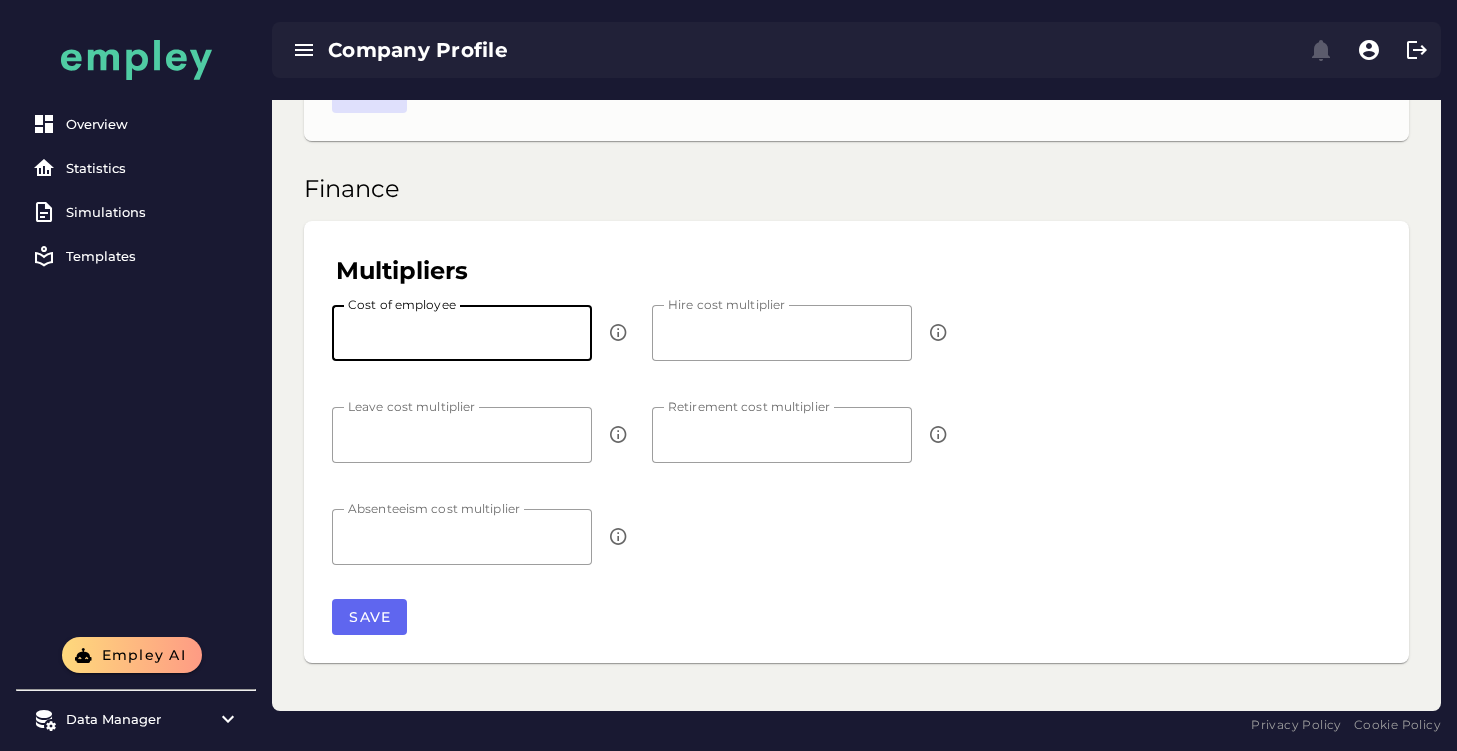 drag, startPoint x: 343, startPoint y: 327, endPoint x: 312, endPoint y: 322, distance: 31.400637 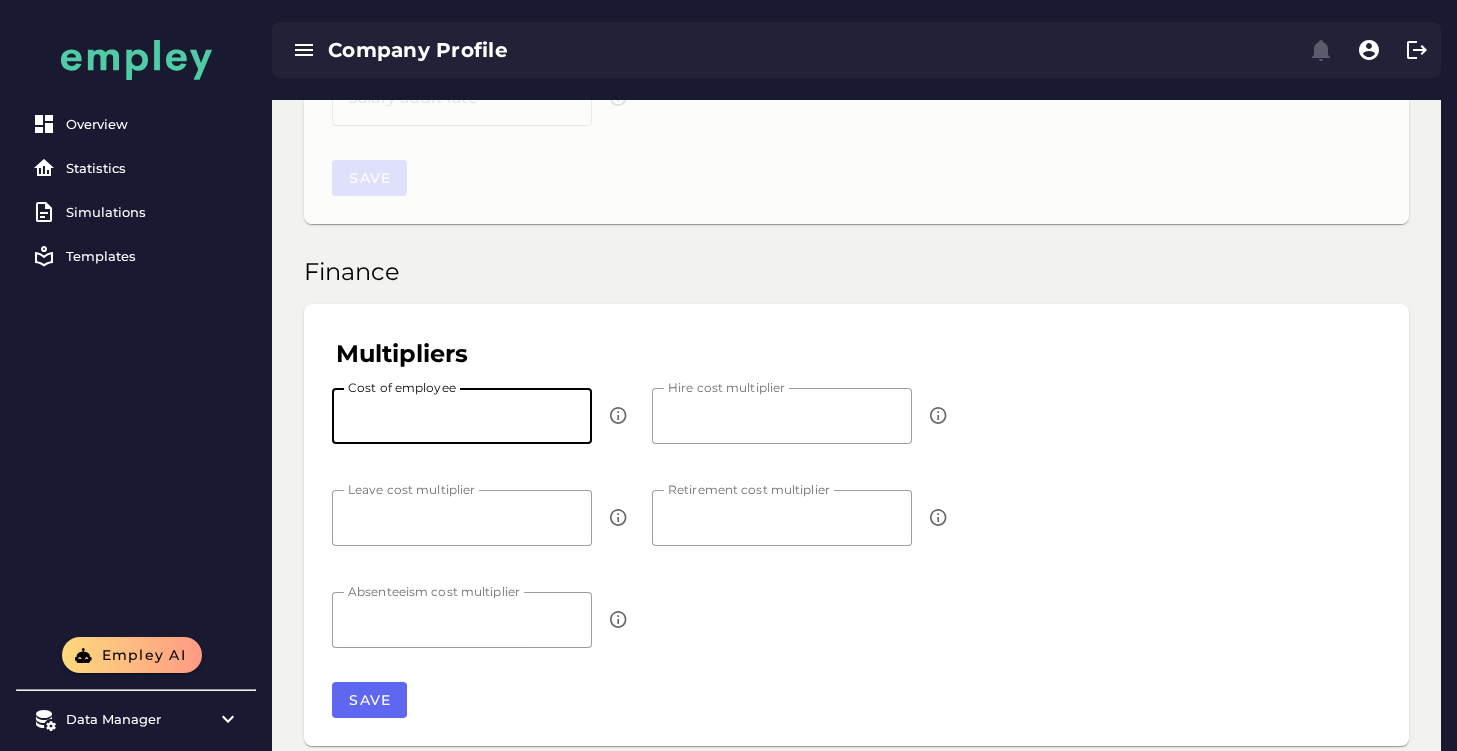 scroll, scrollTop: 641, scrollLeft: 0, axis: vertical 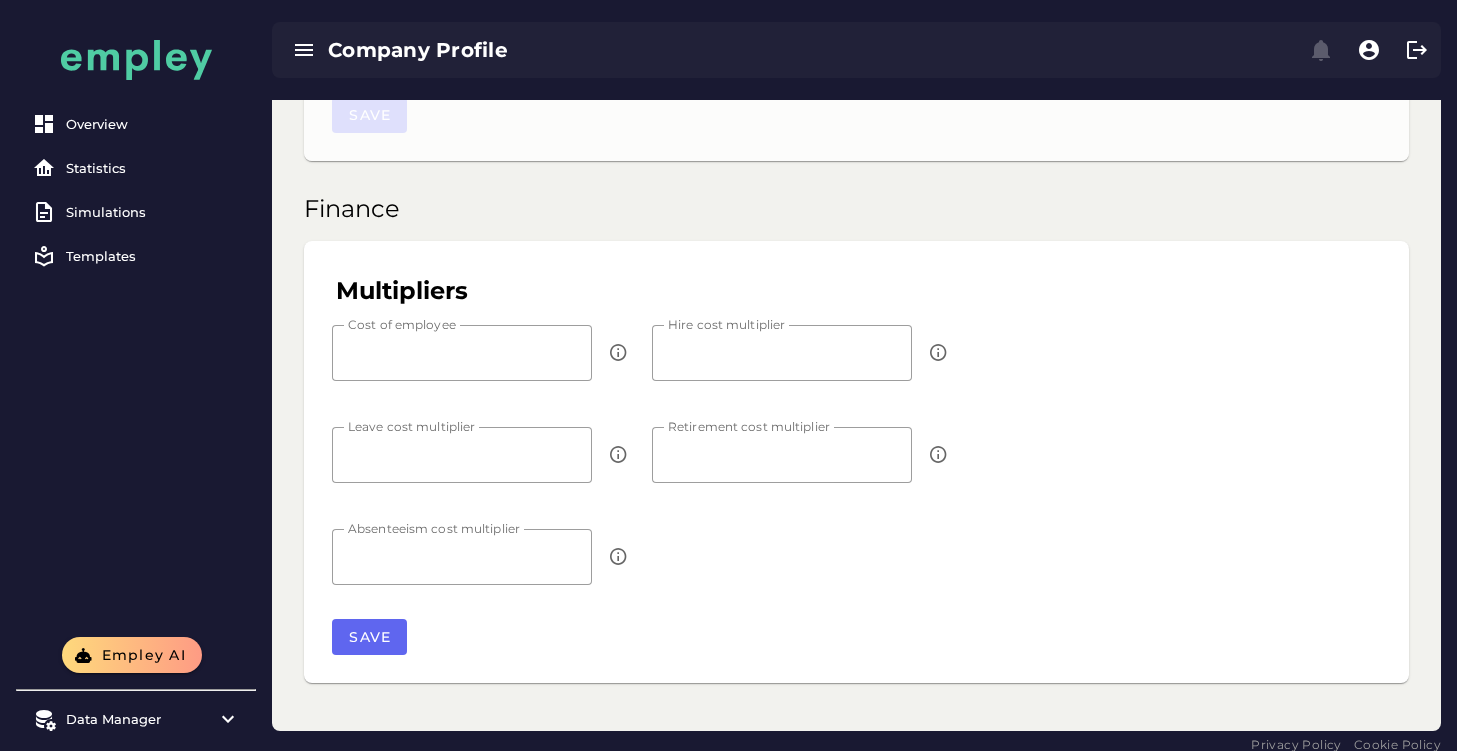 click on "Multipliers" at bounding box center [856, 283] 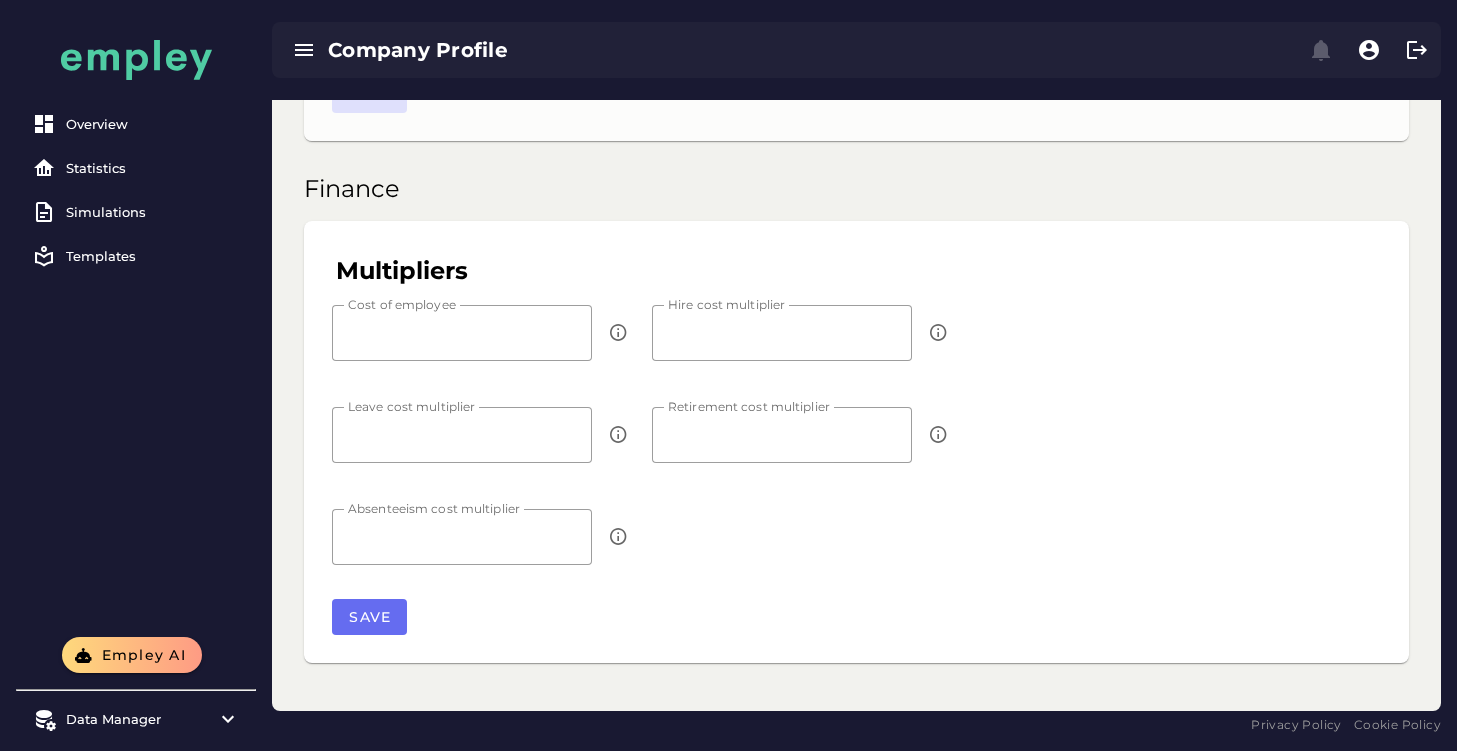 click on "Save" 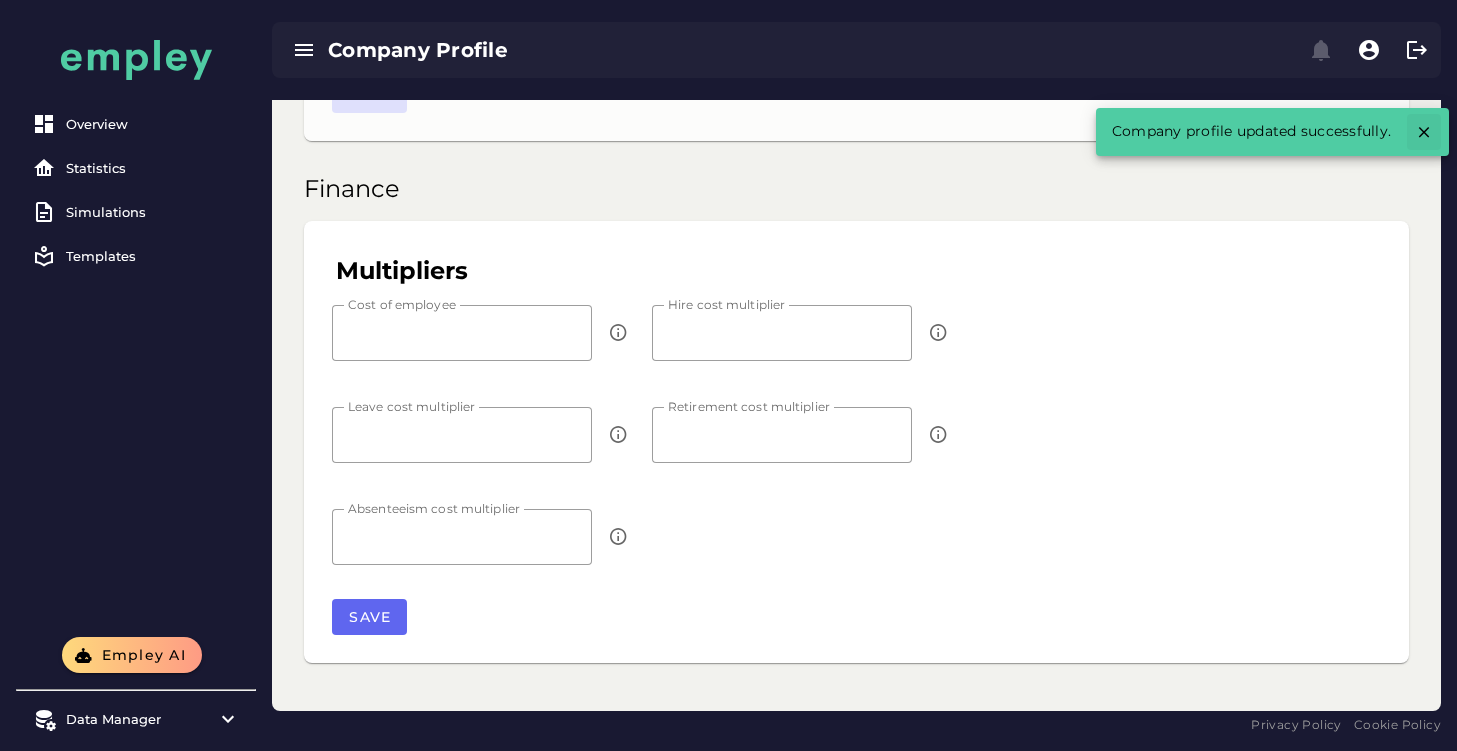 click 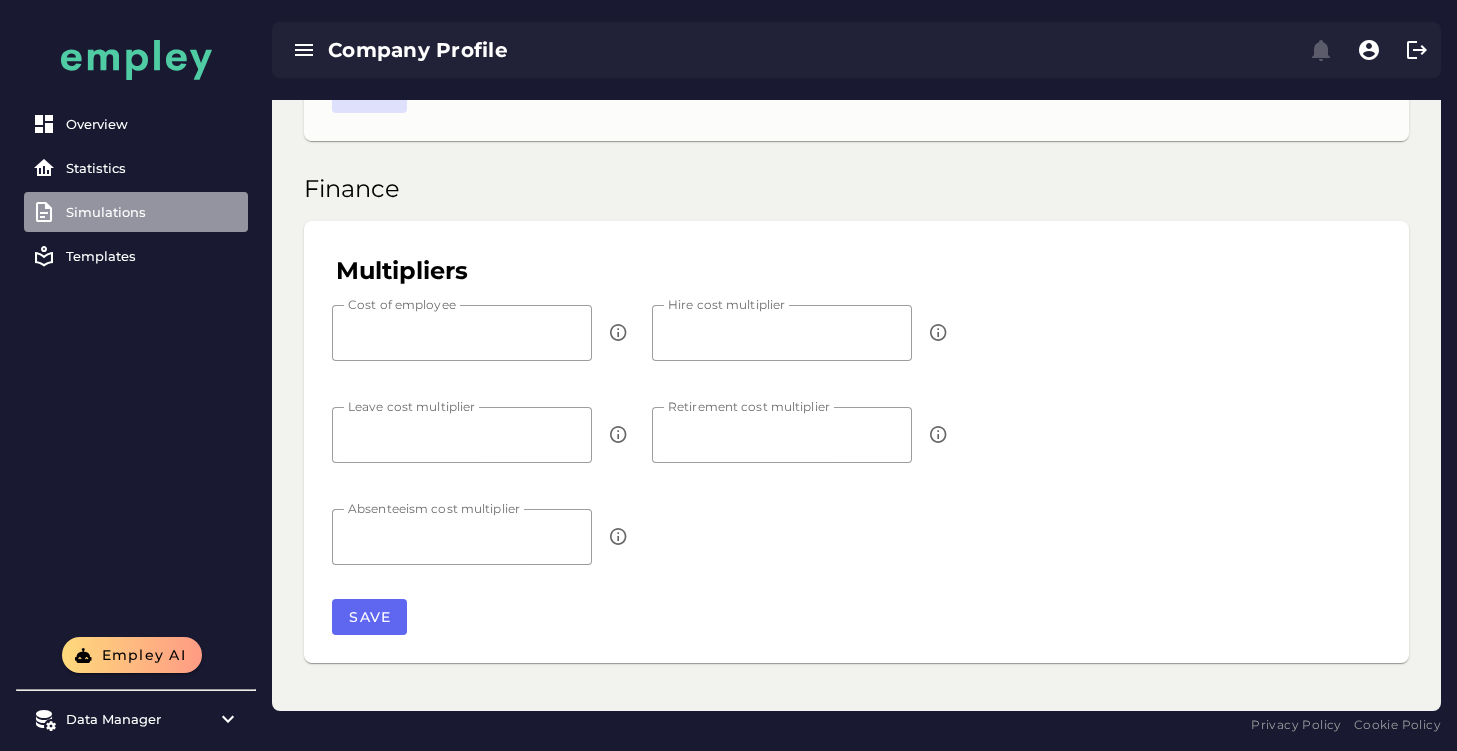 click on "Simulations" at bounding box center (153, 212) 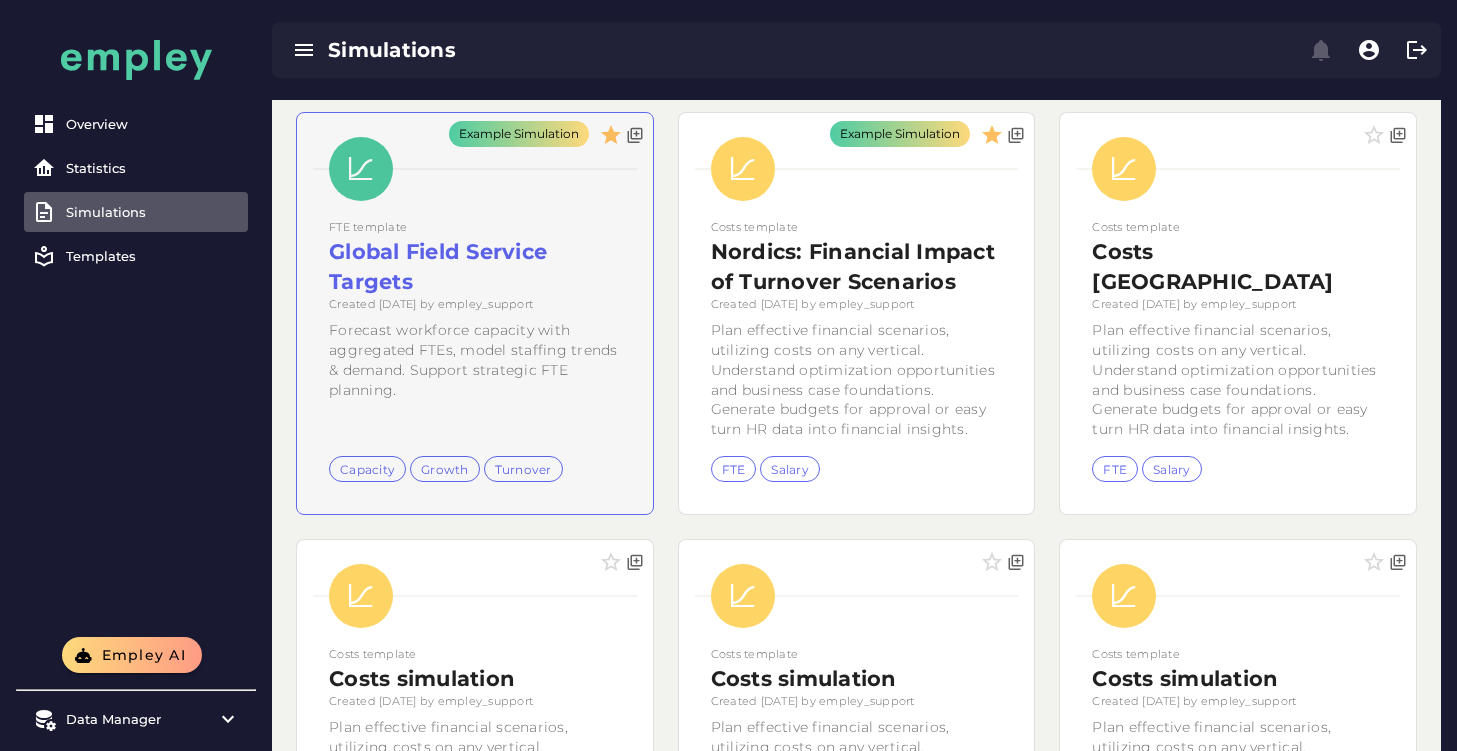 scroll, scrollTop: 0, scrollLeft: 0, axis: both 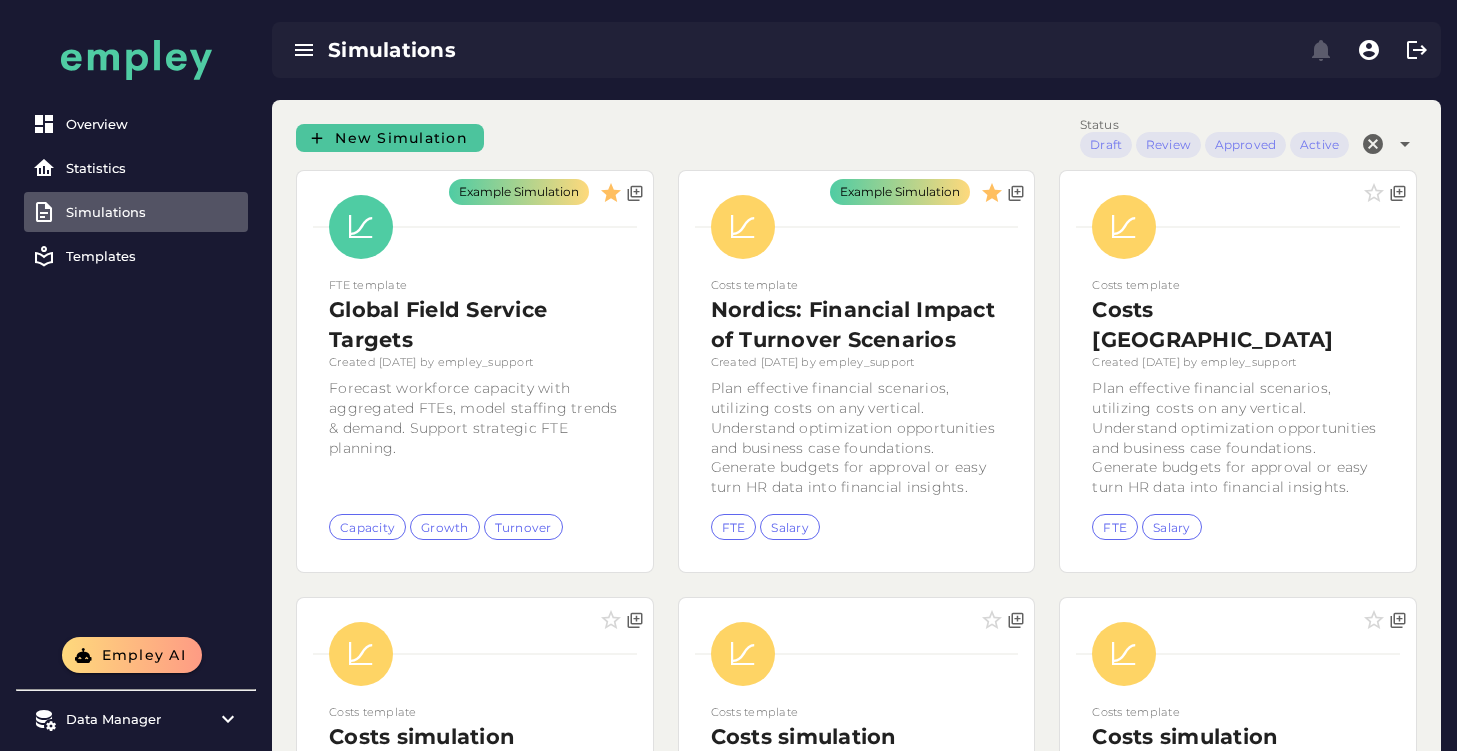 click on "New Simulation" 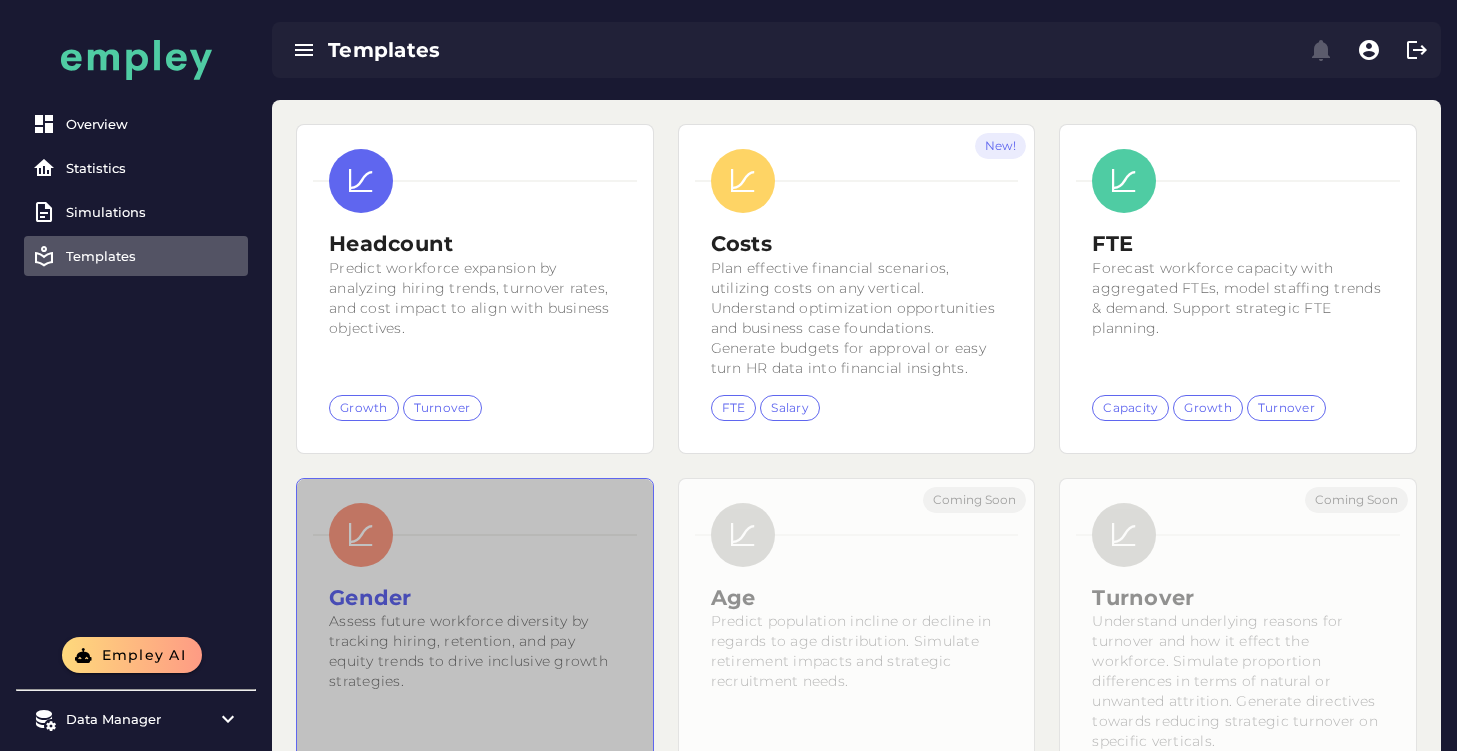 click on "Gender" 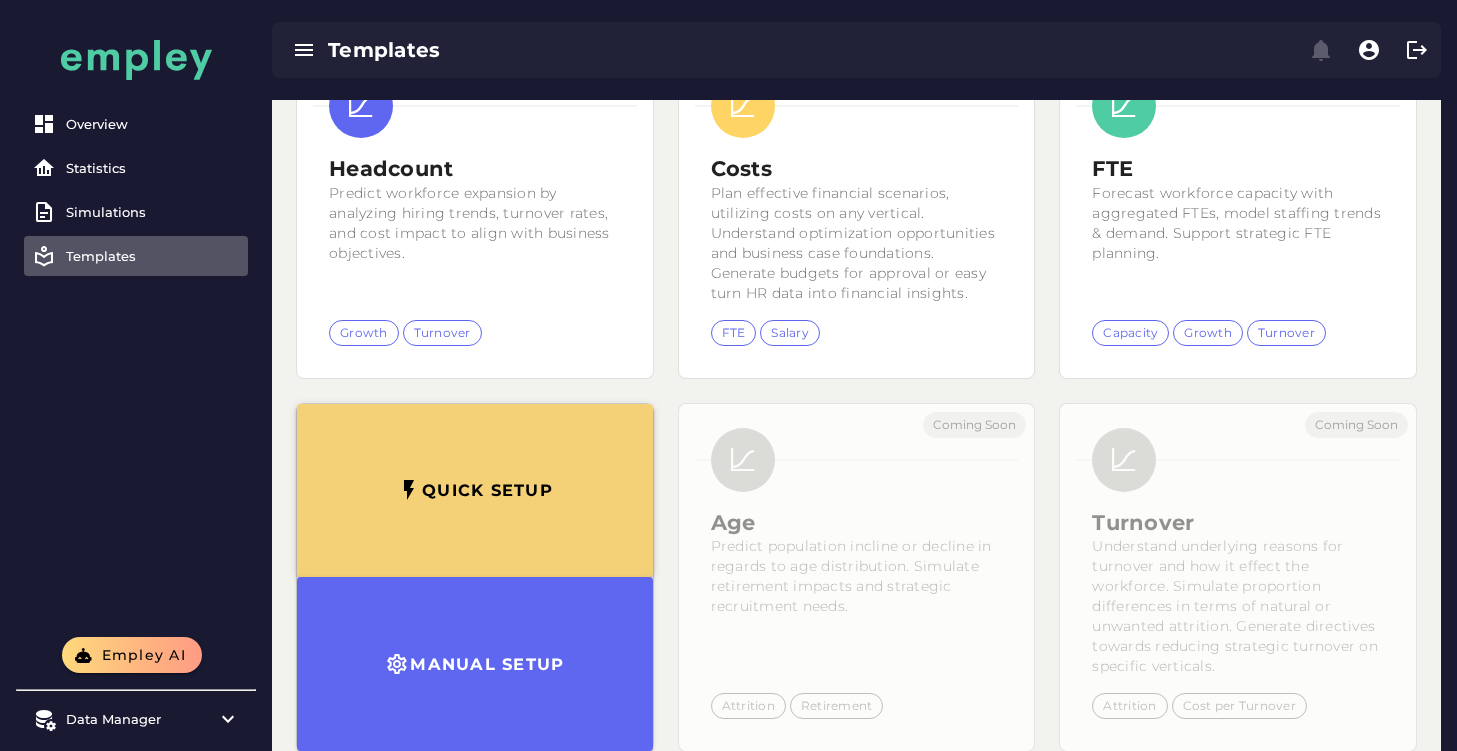 scroll, scrollTop: 76, scrollLeft: 0, axis: vertical 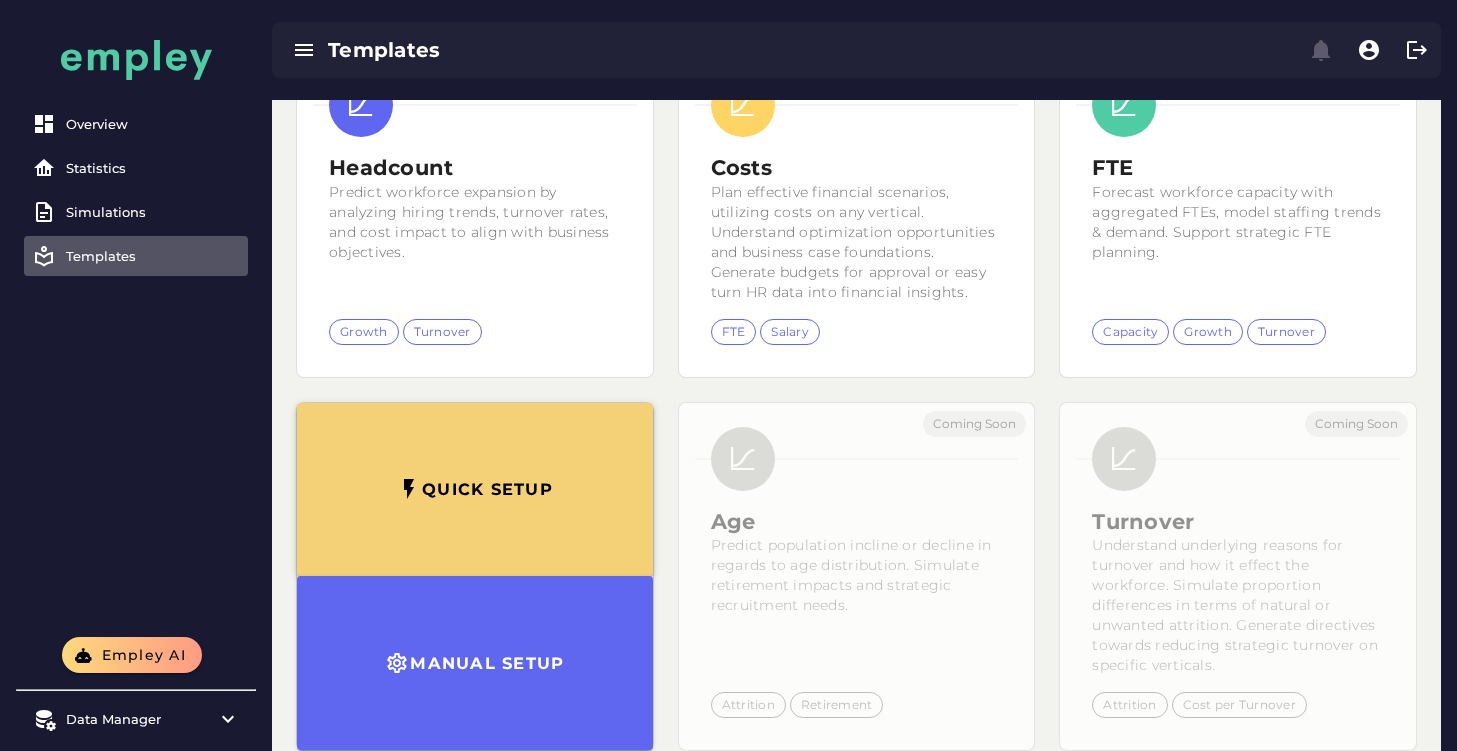 click on "Quick setup" at bounding box center [475, 490] 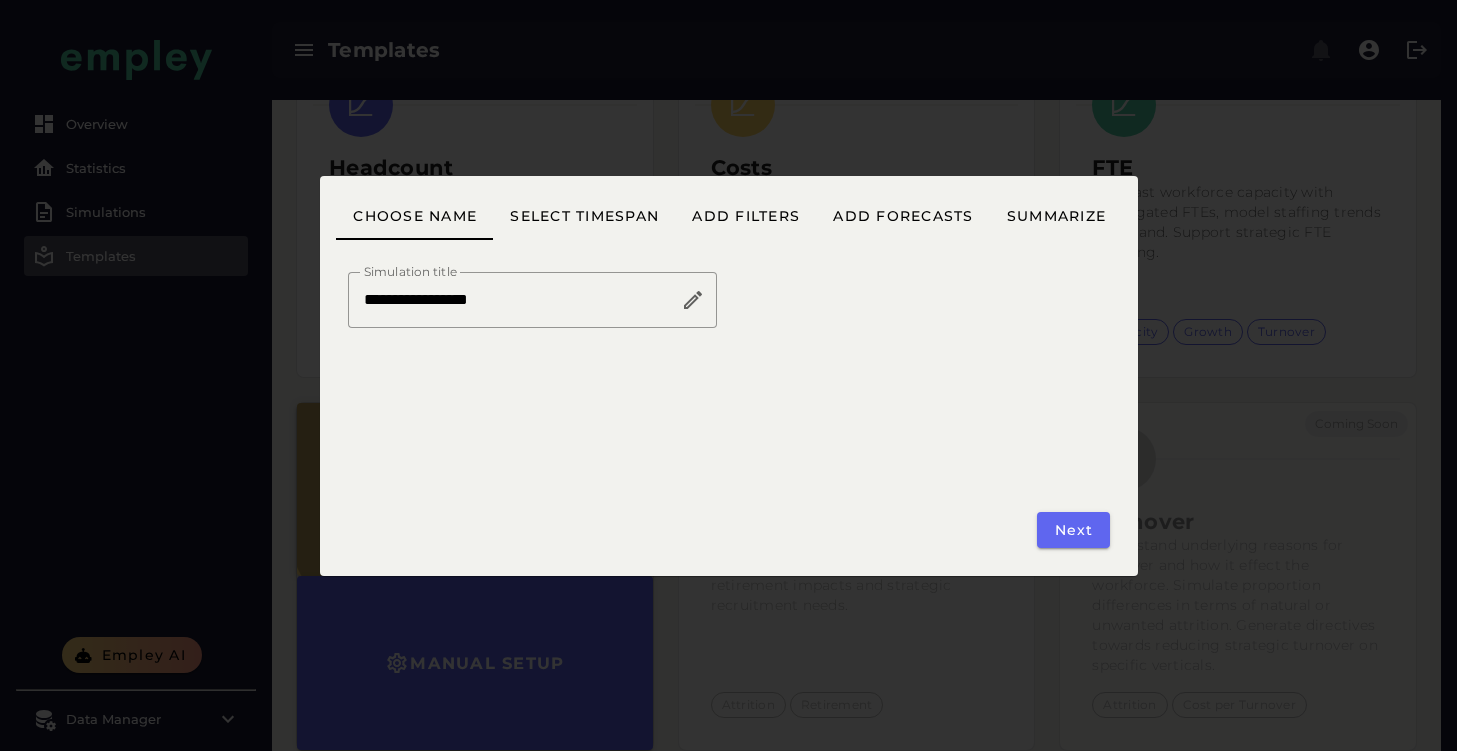 scroll, scrollTop: 0, scrollLeft: 0, axis: both 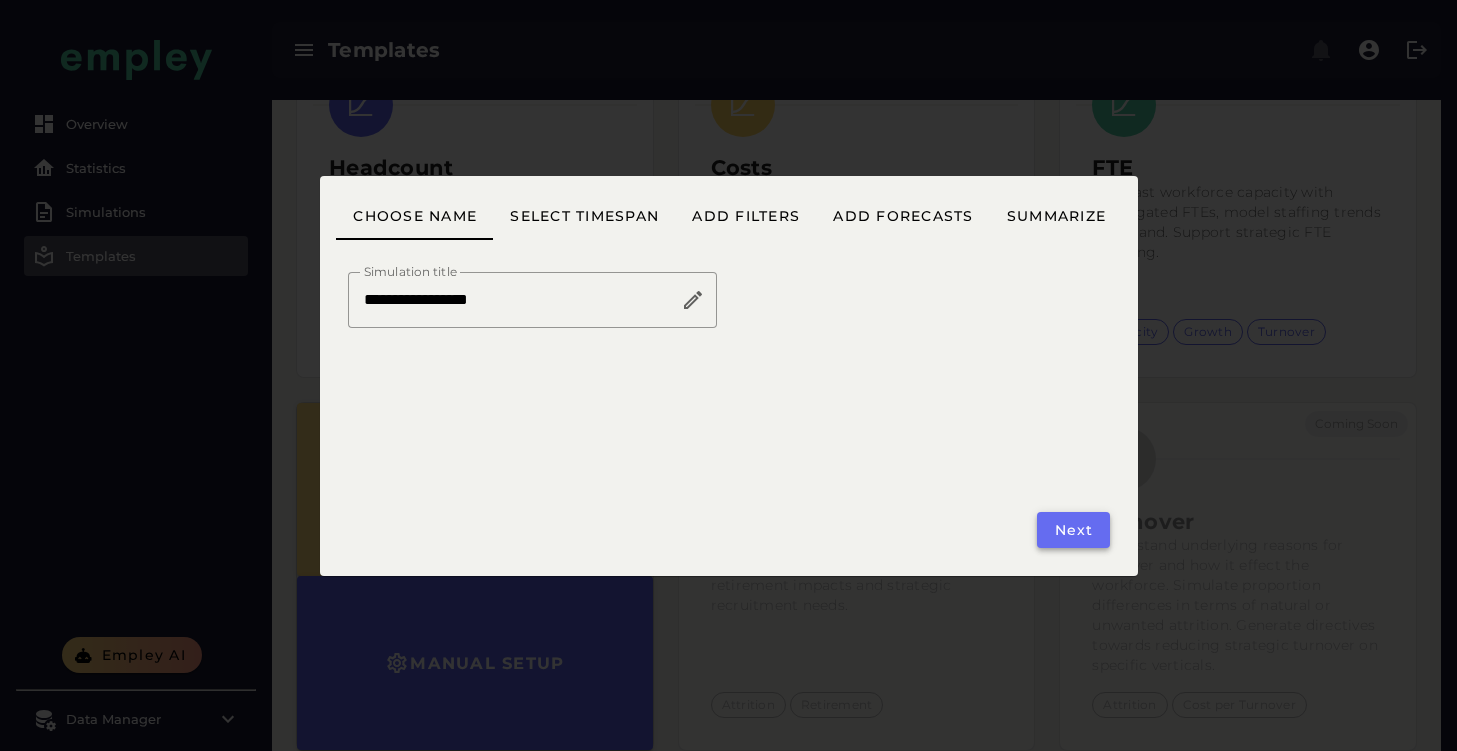 click on "Next" 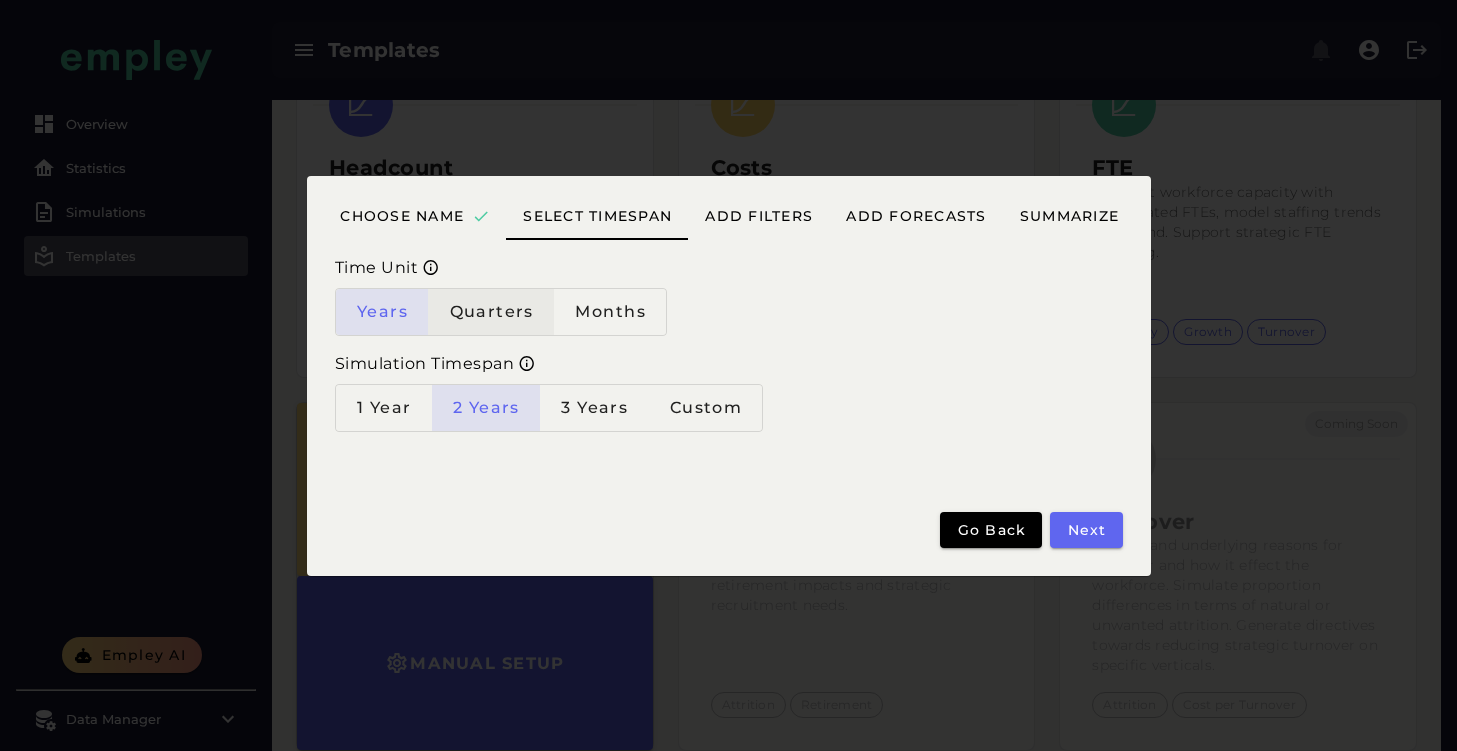 click on "Quarters" 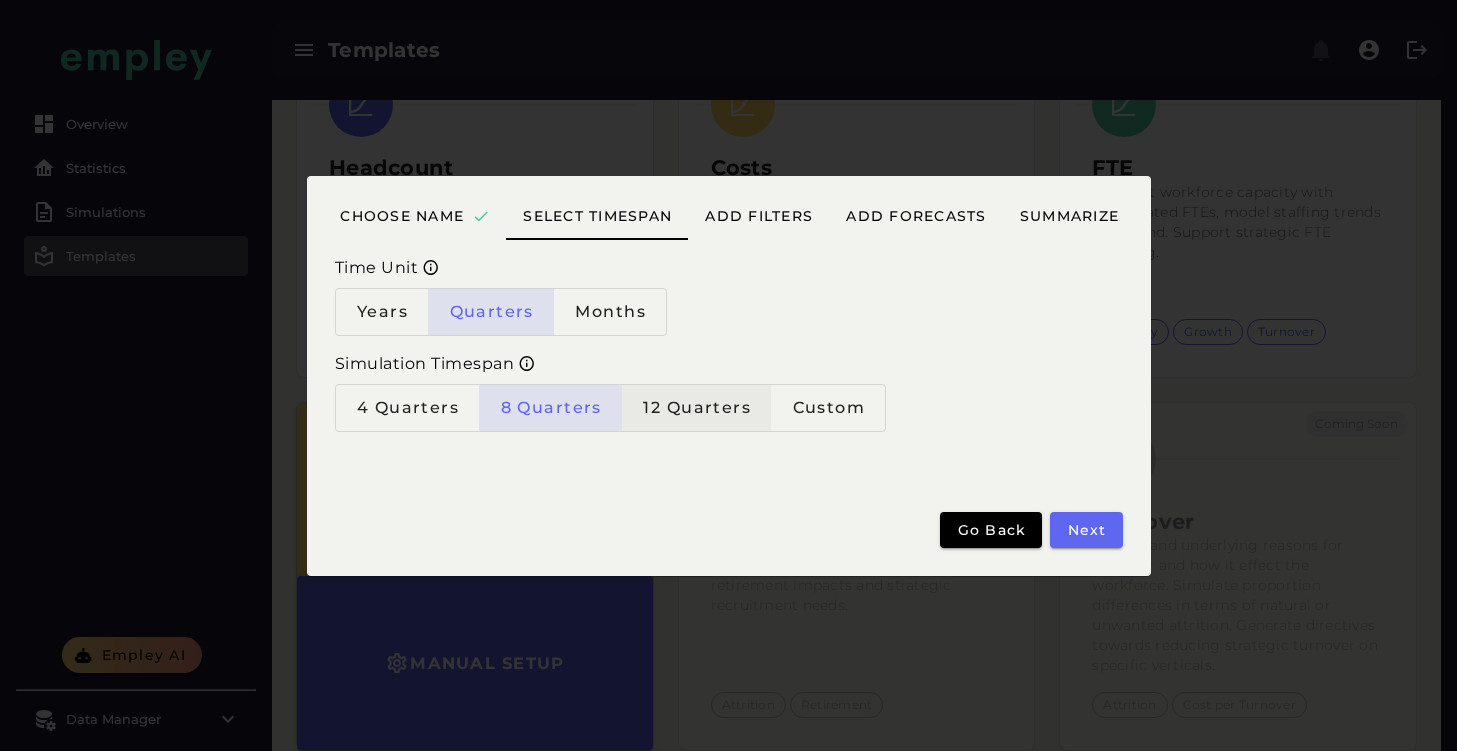click on "12 Quarters" 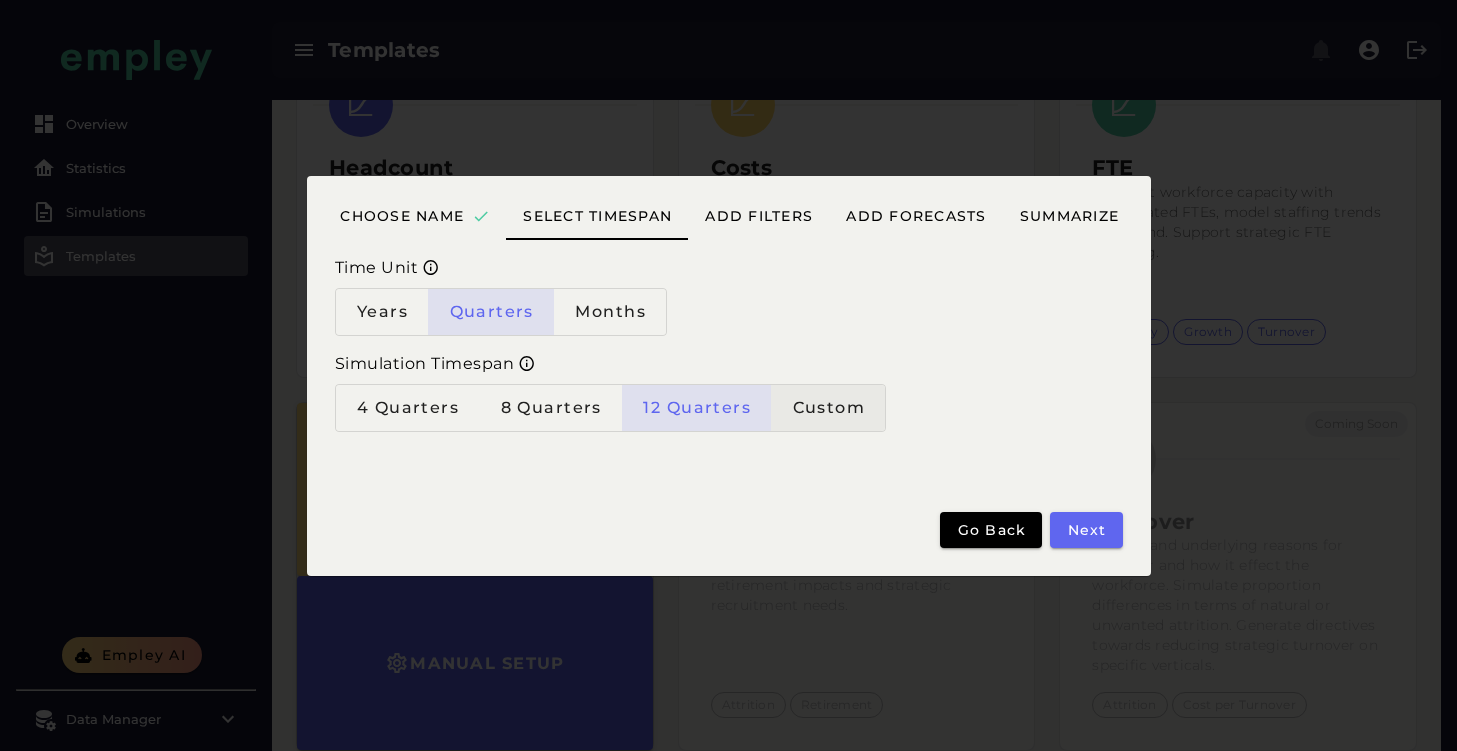 click on "Custom" 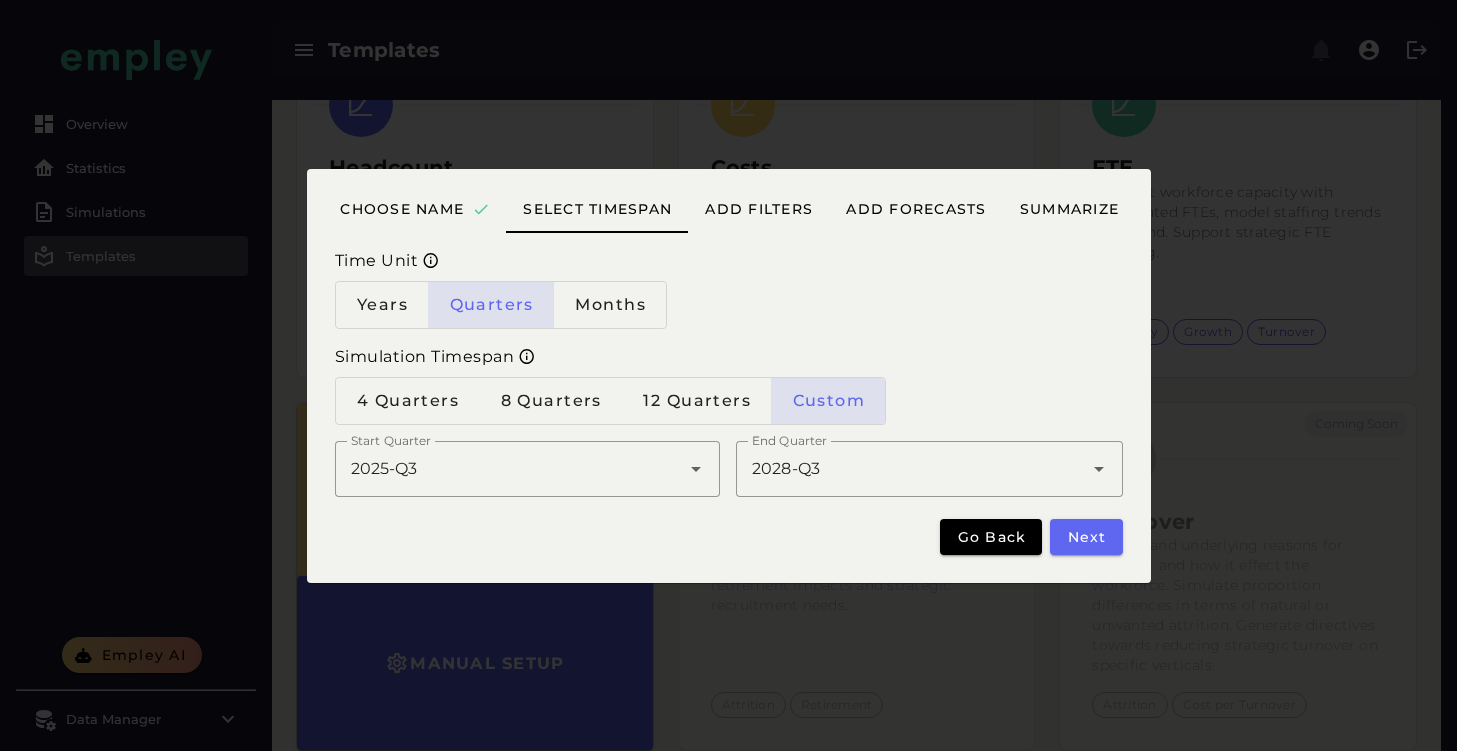 click on "Go back Next" at bounding box center [1031, 537] 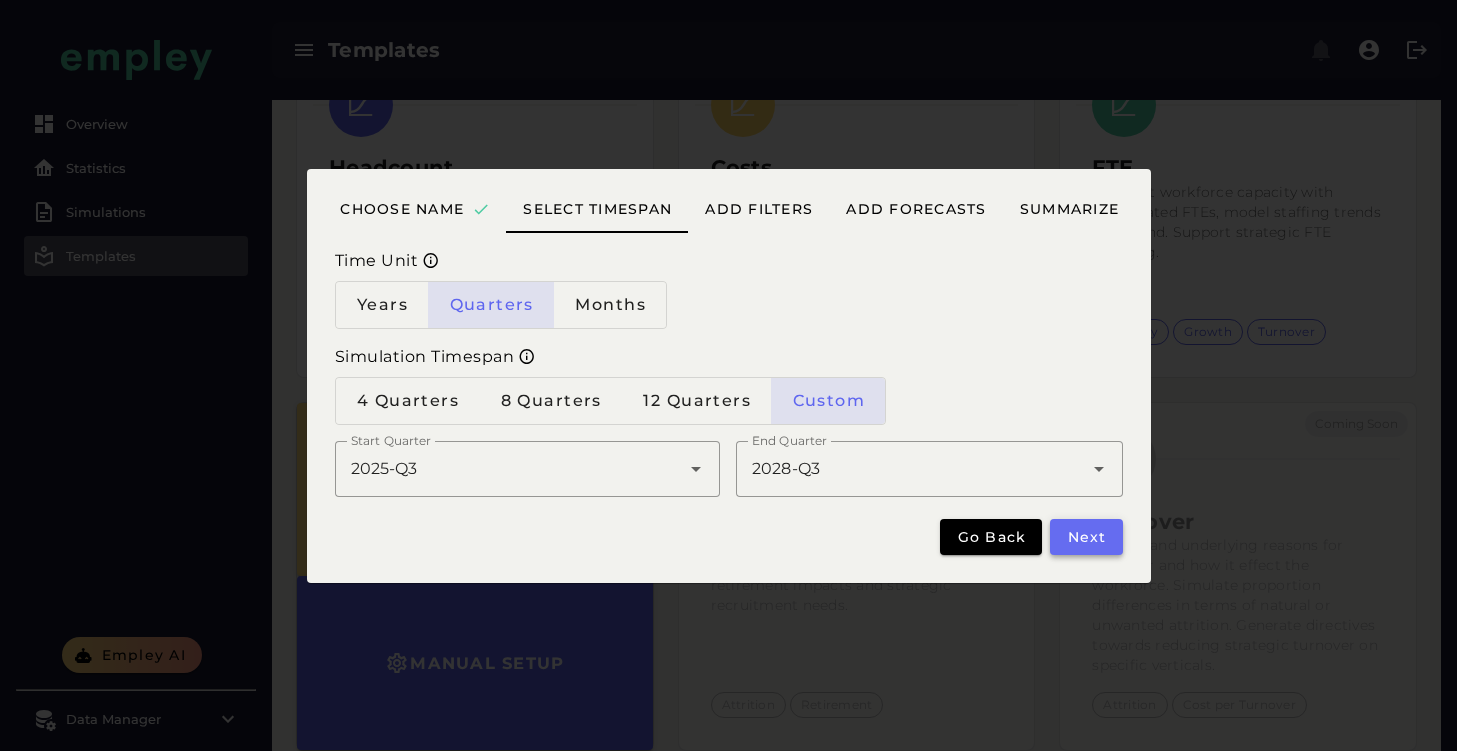 click on "Next" 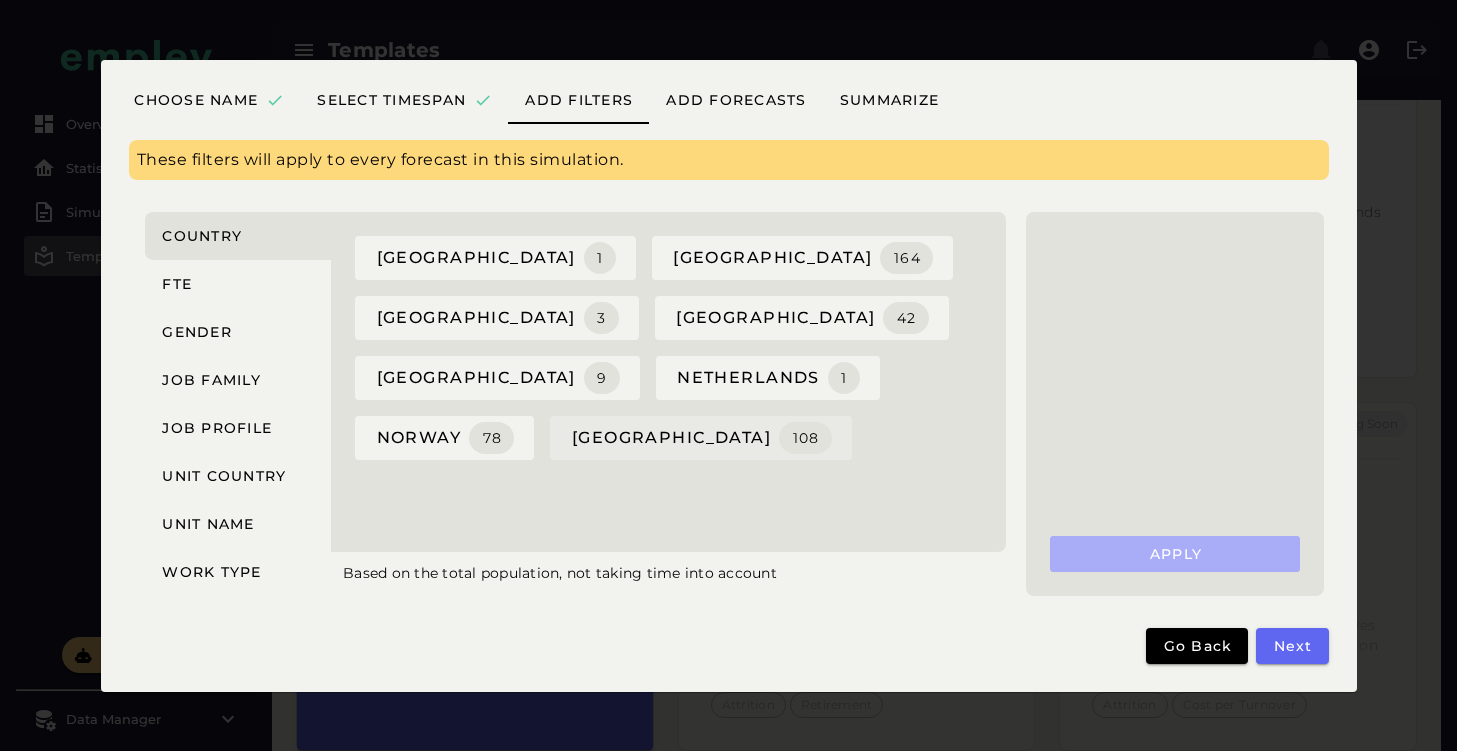 click on "sweden  108" 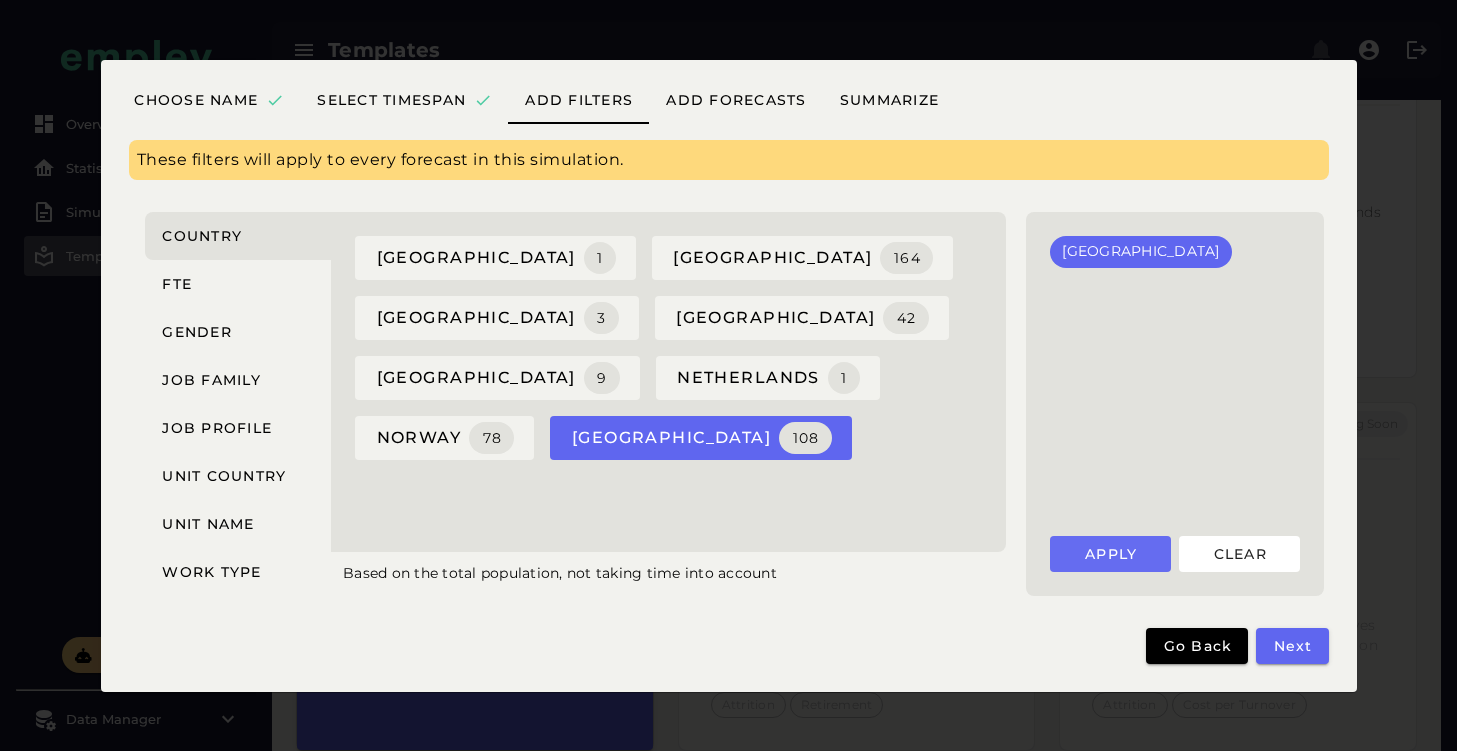click on "Apply" at bounding box center [1110, 554] 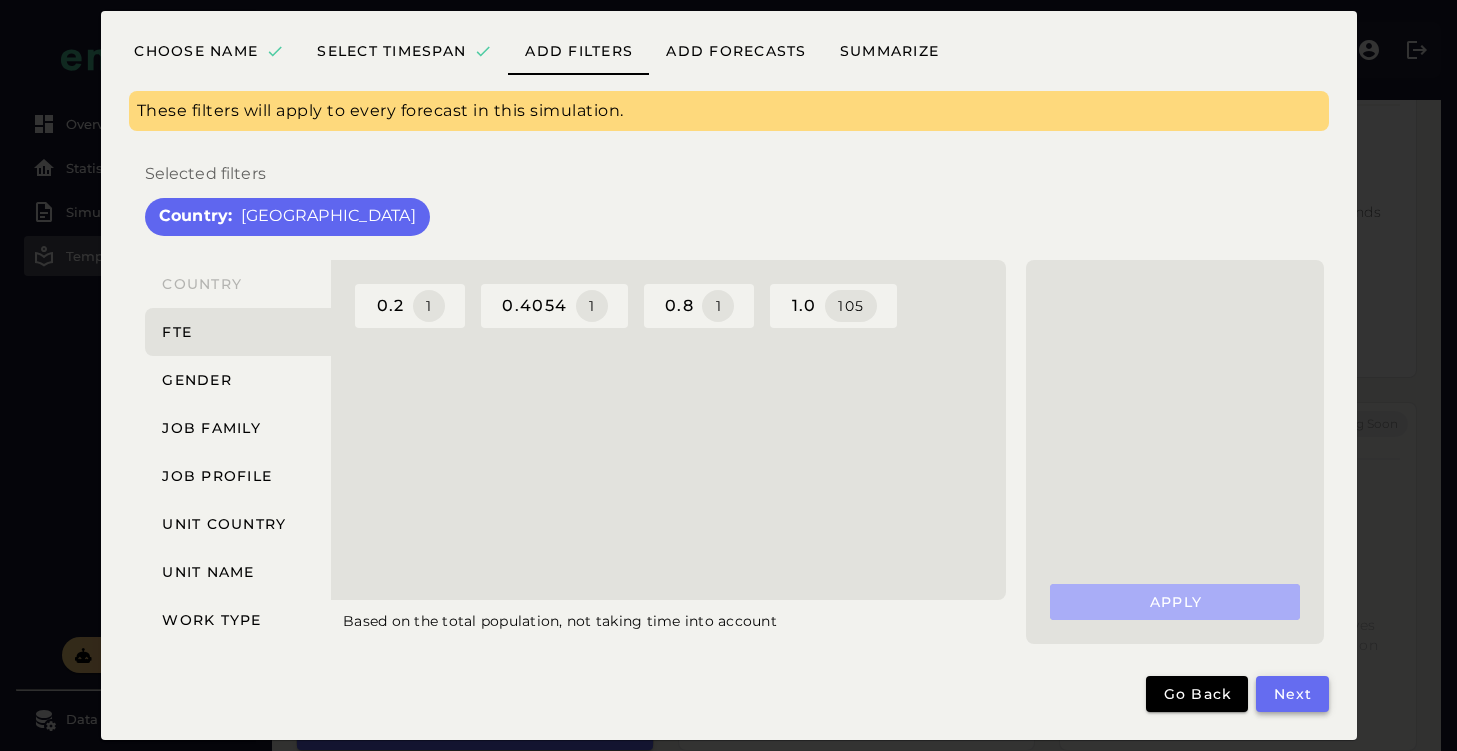 click on "Next" at bounding box center (1292, 694) 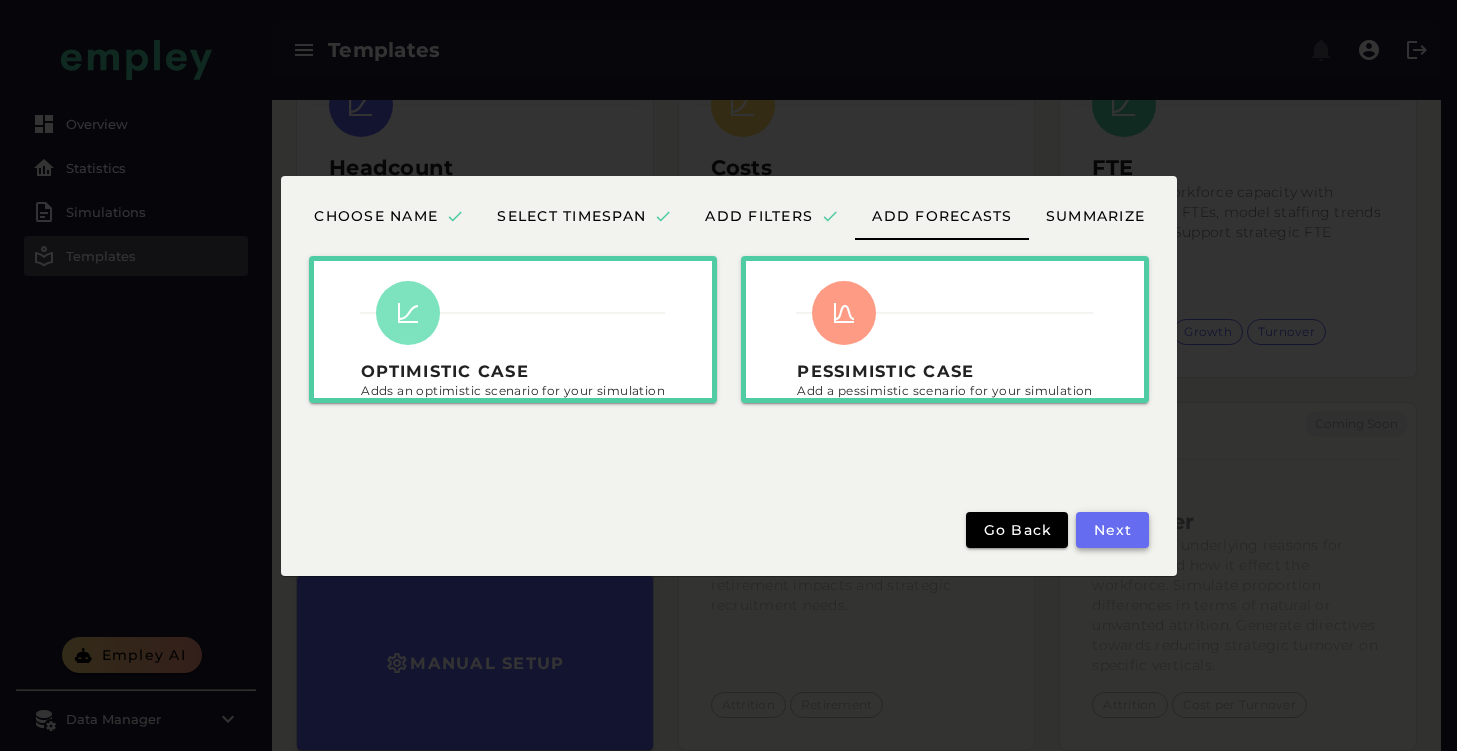 click on "Next" 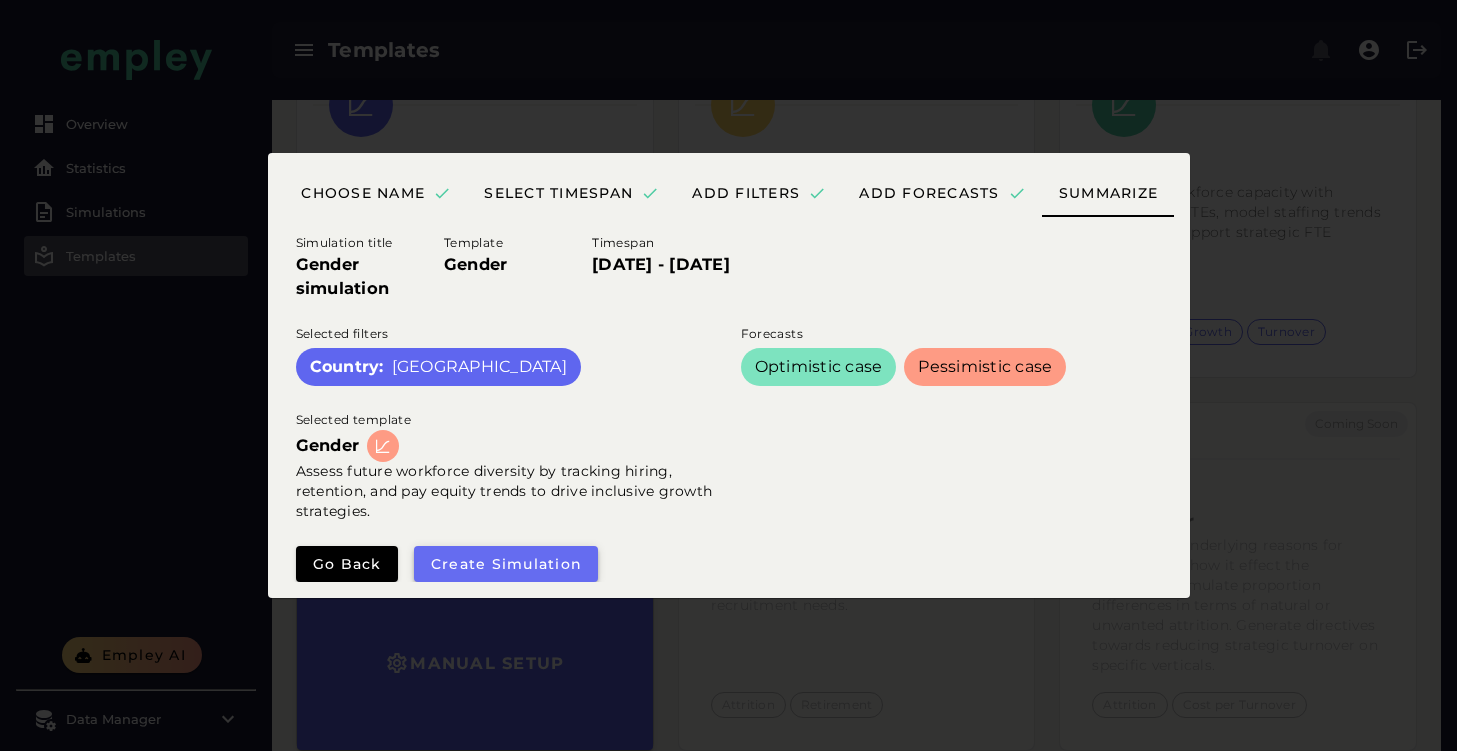 click on "Create simulation" at bounding box center [506, 564] 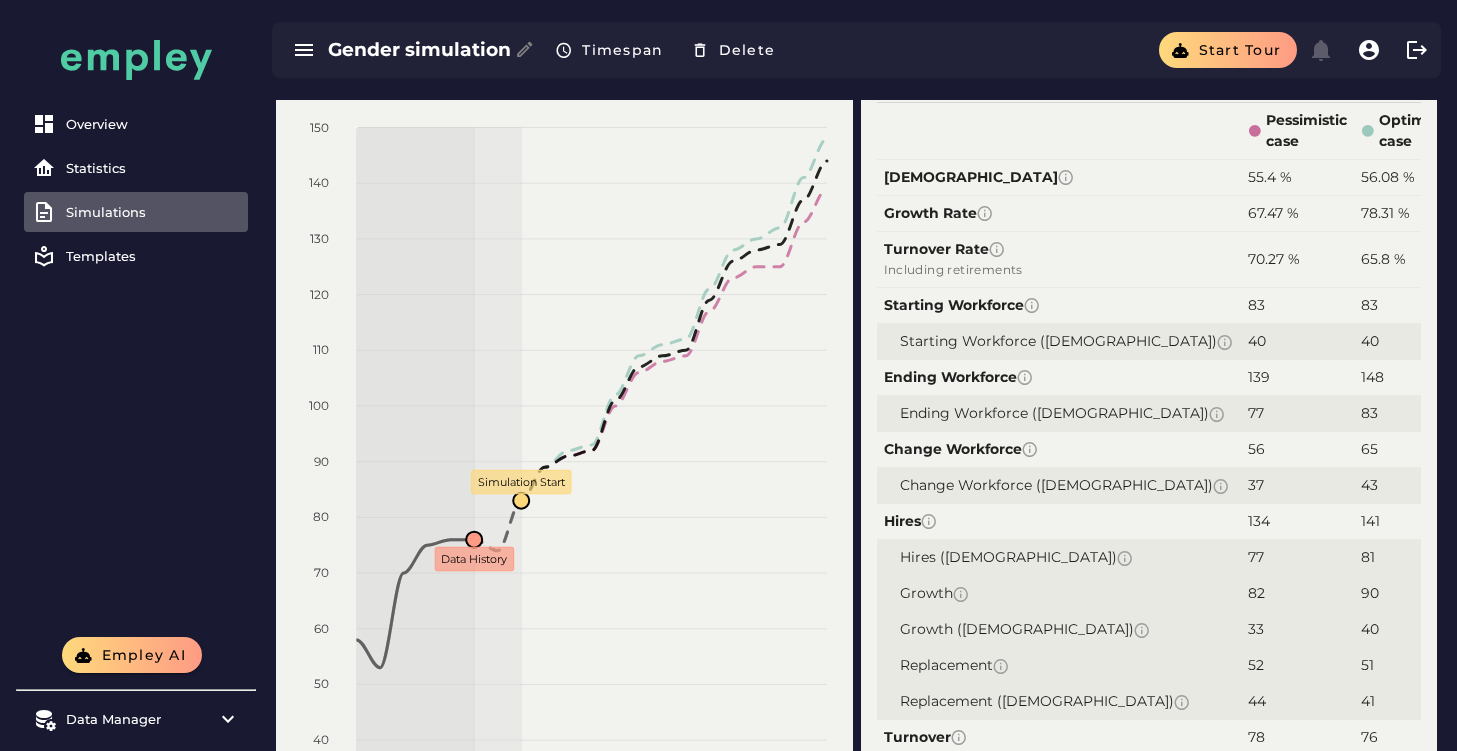 scroll, scrollTop: 85, scrollLeft: 0, axis: vertical 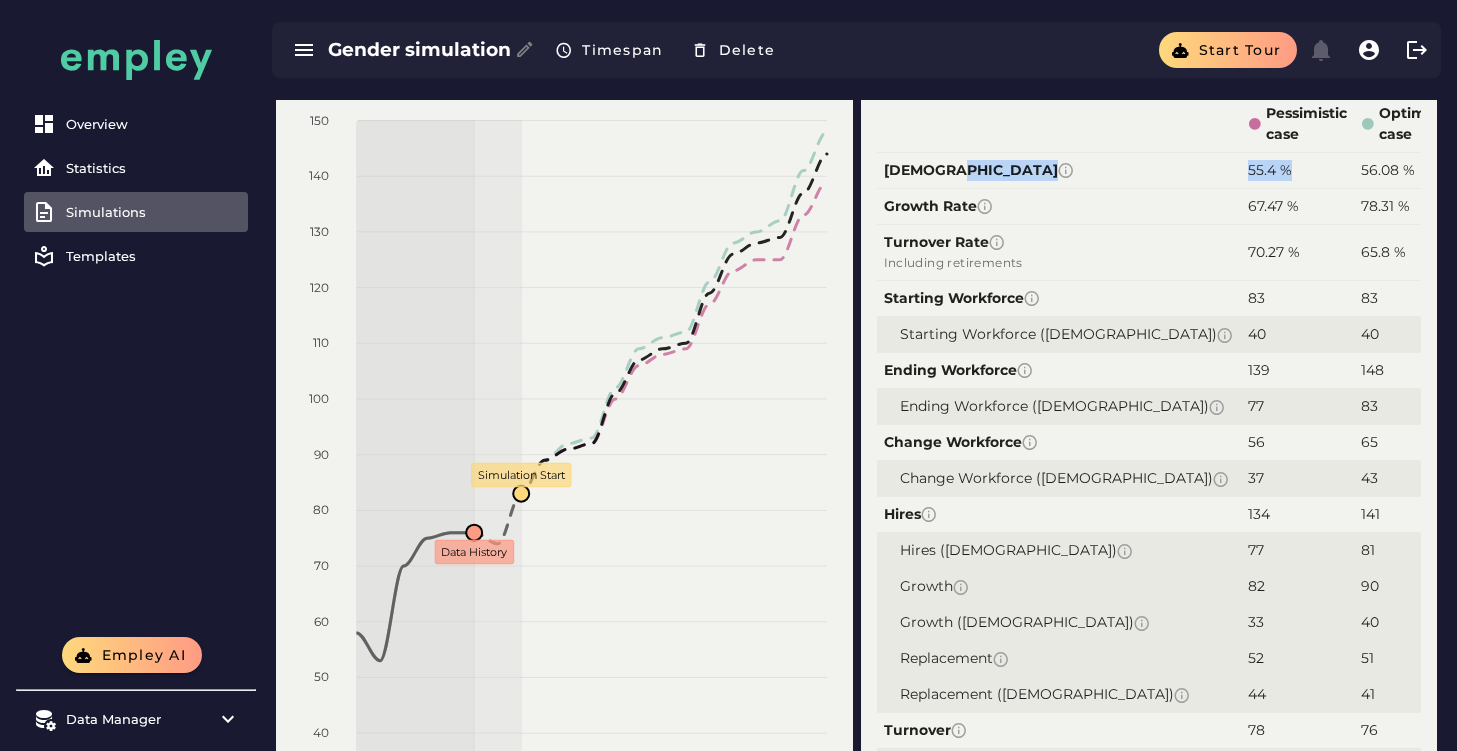 drag, startPoint x: 1182, startPoint y: 168, endPoint x: 1112, endPoint y: 163, distance: 70.178345 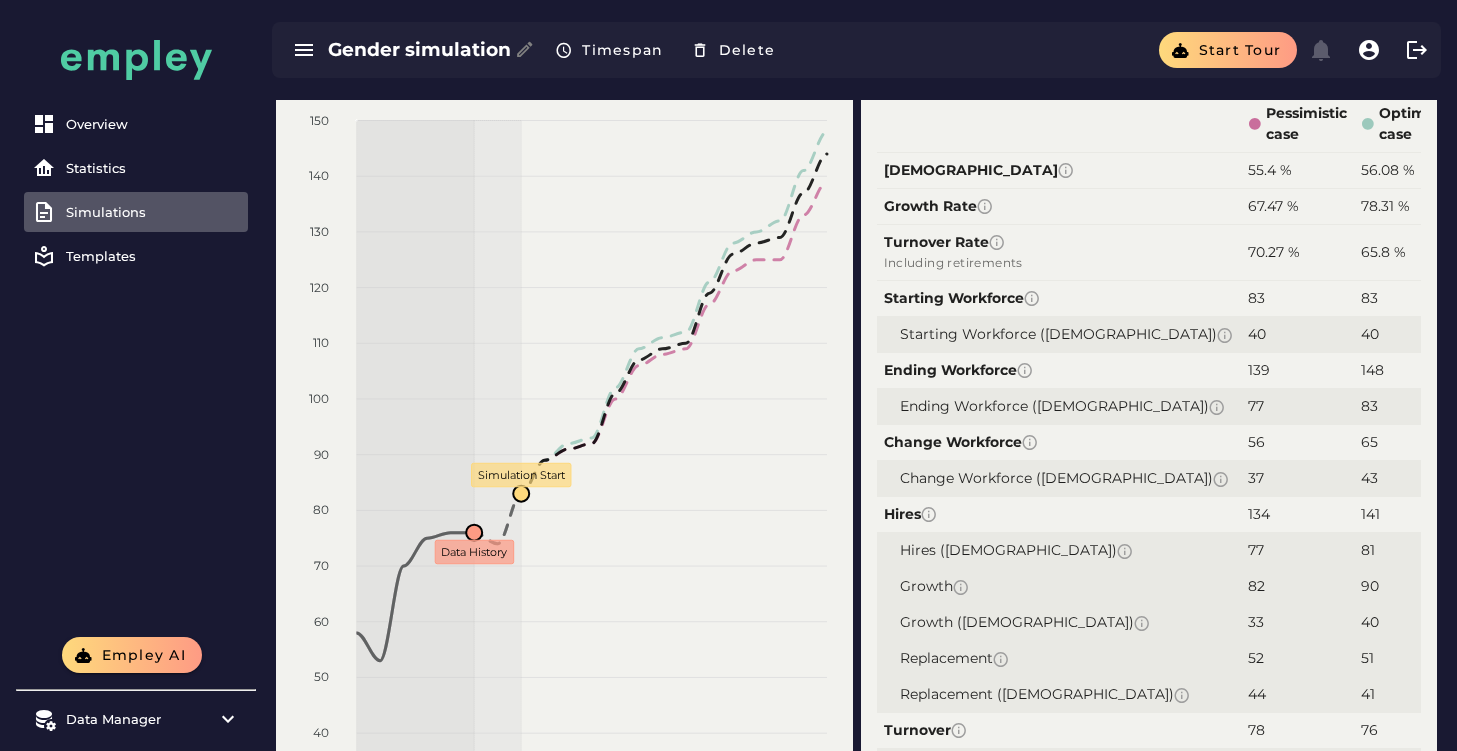 click on "67.47 %" at bounding box center [1273, 206] 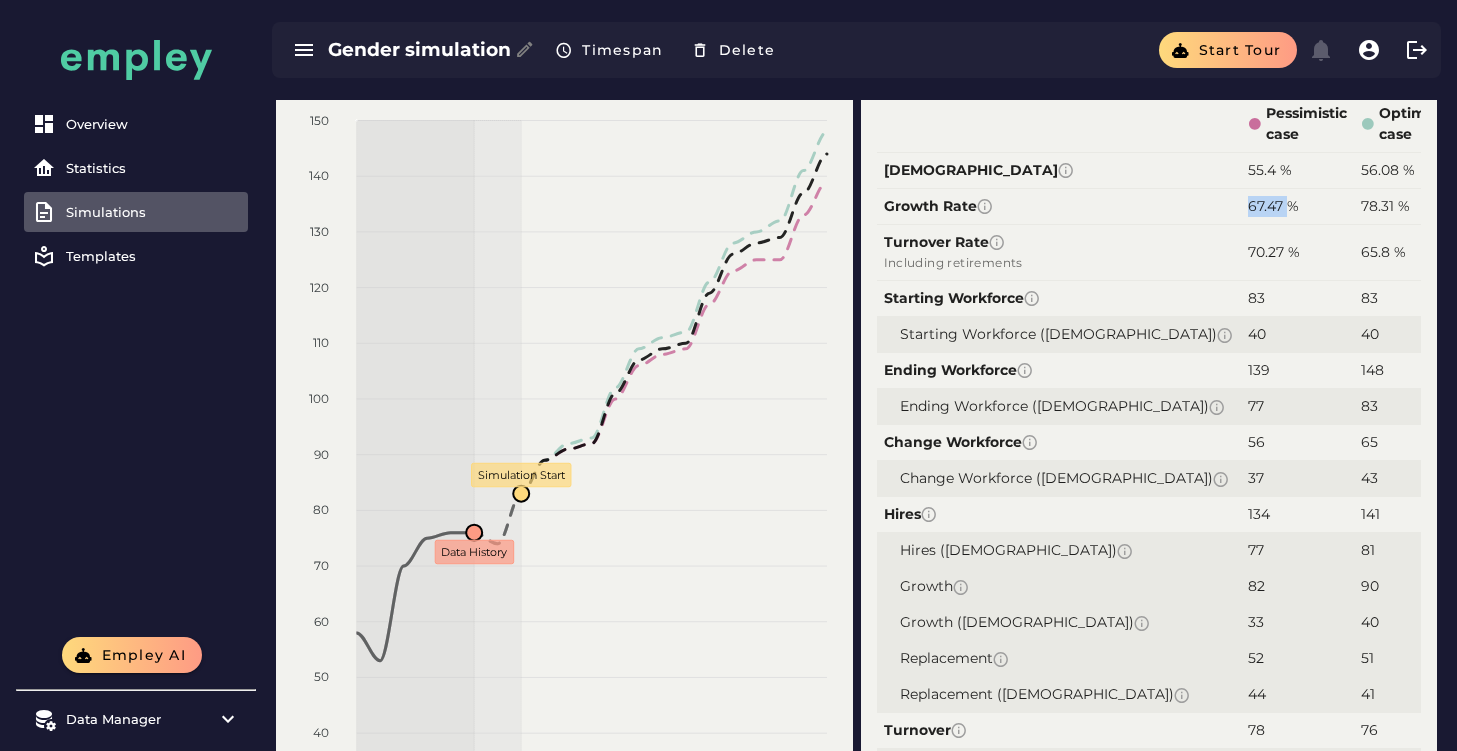click on "67.47 %" at bounding box center (1273, 206) 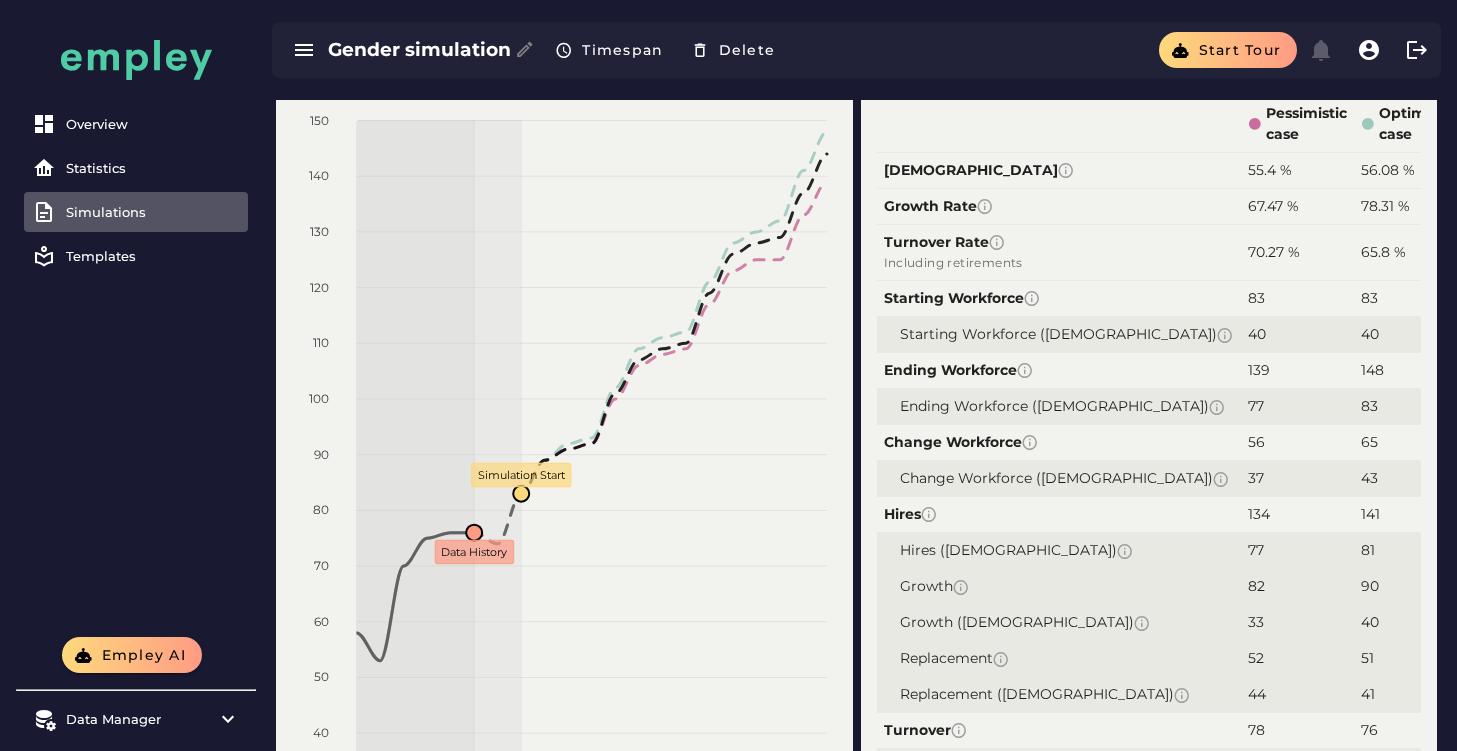 click on "55.4 %" at bounding box center (1270, 170) 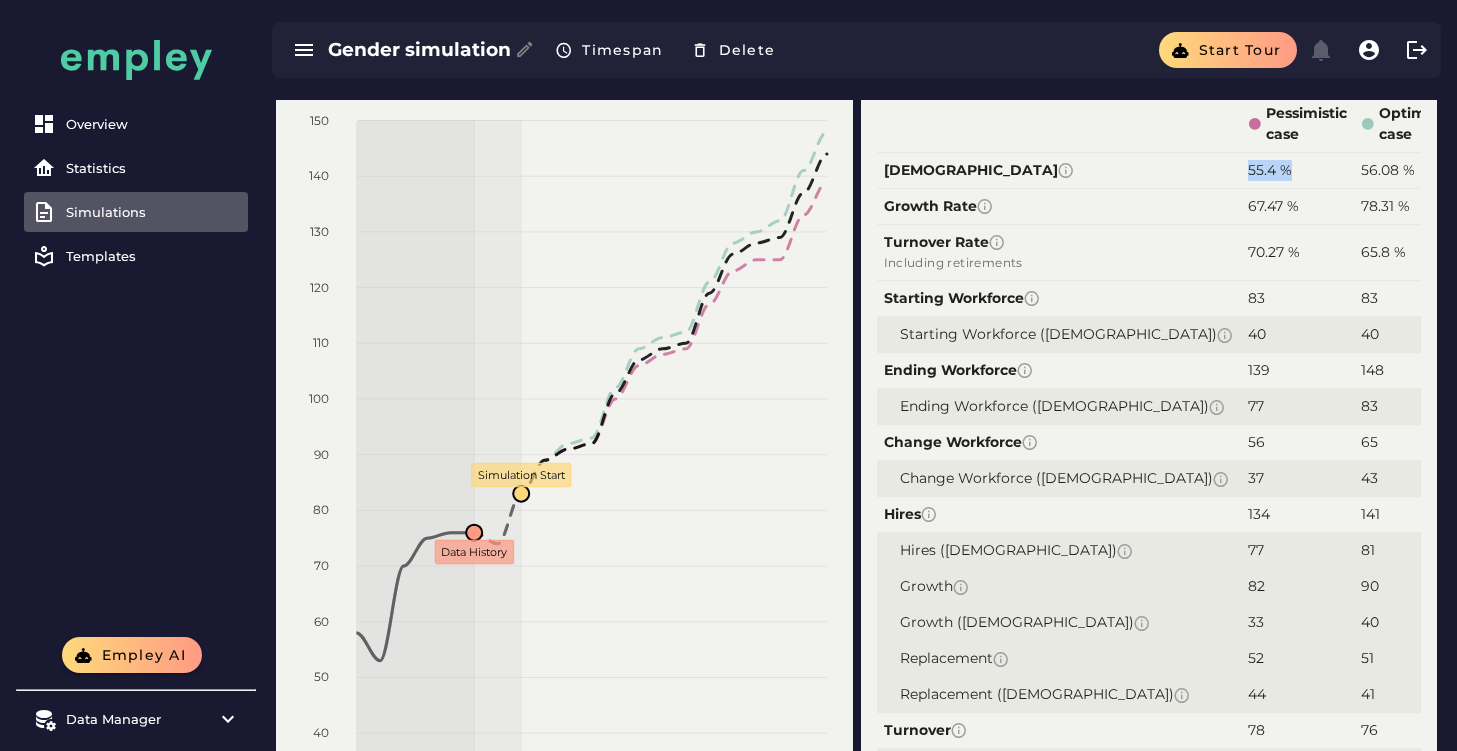 drag, startPoint x: 1183, startPoint y: 173, endPoint x: 1124, endPoint y: 177, distance: 59.135437 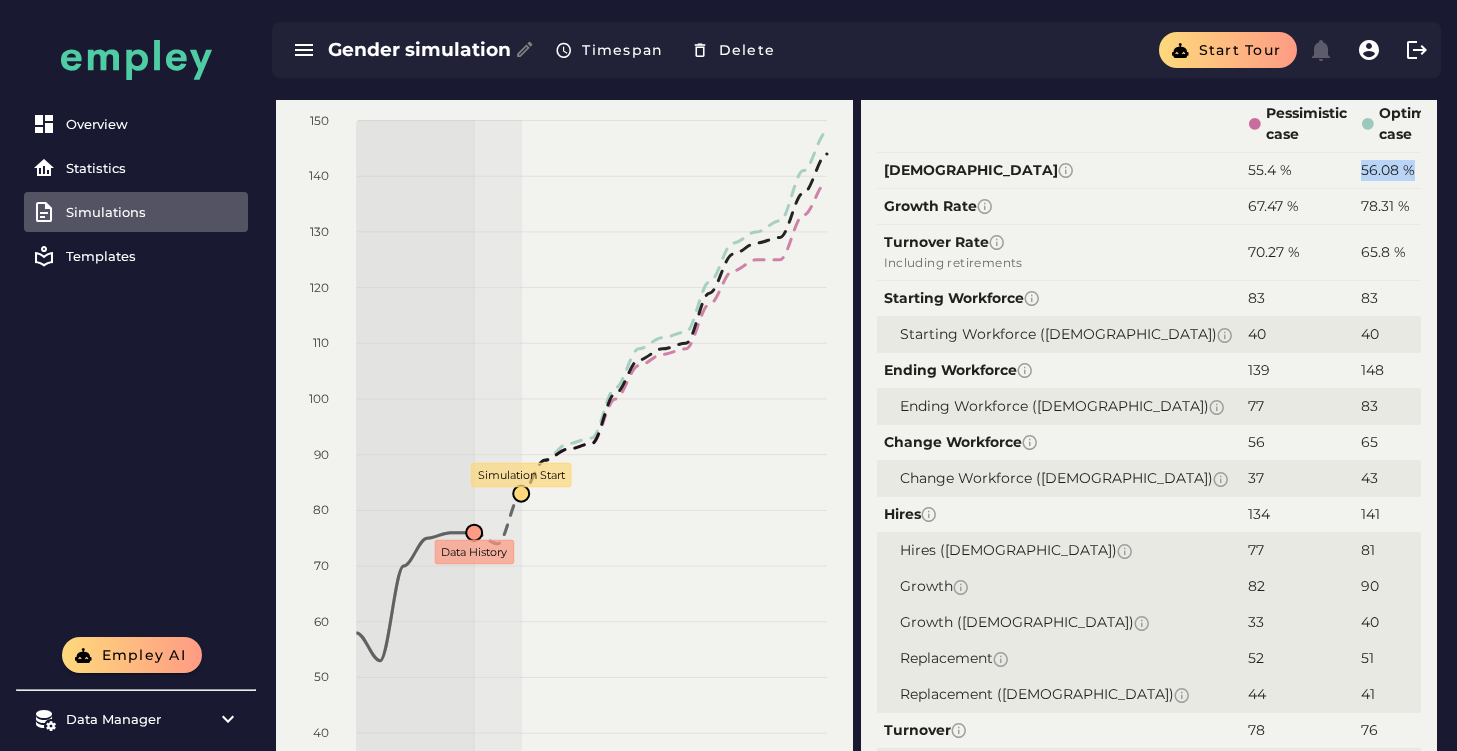 drag, startPoint x: 1302, startPoint y: 172, endPoint x: 1244, endPoint y: 172, distance: 58 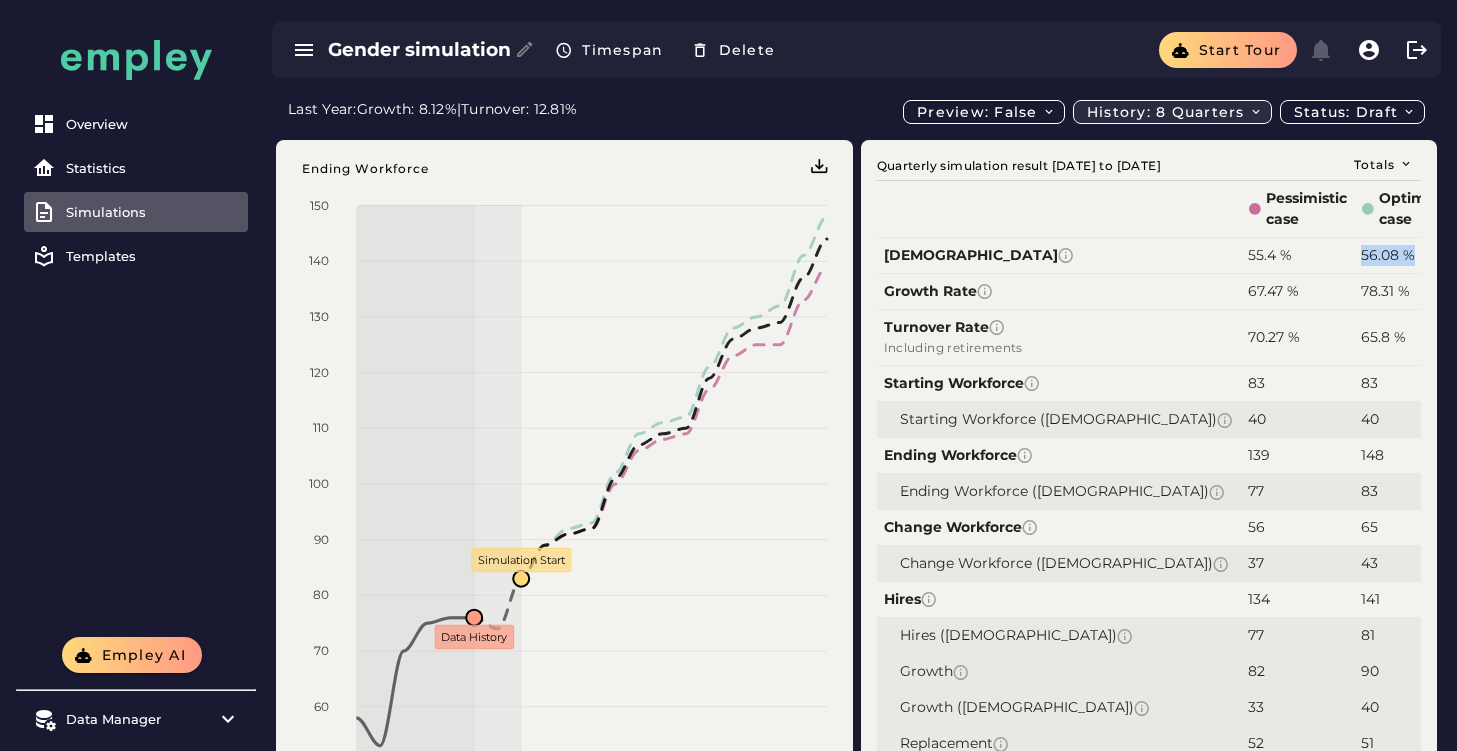 click on "History: 8 quarters" 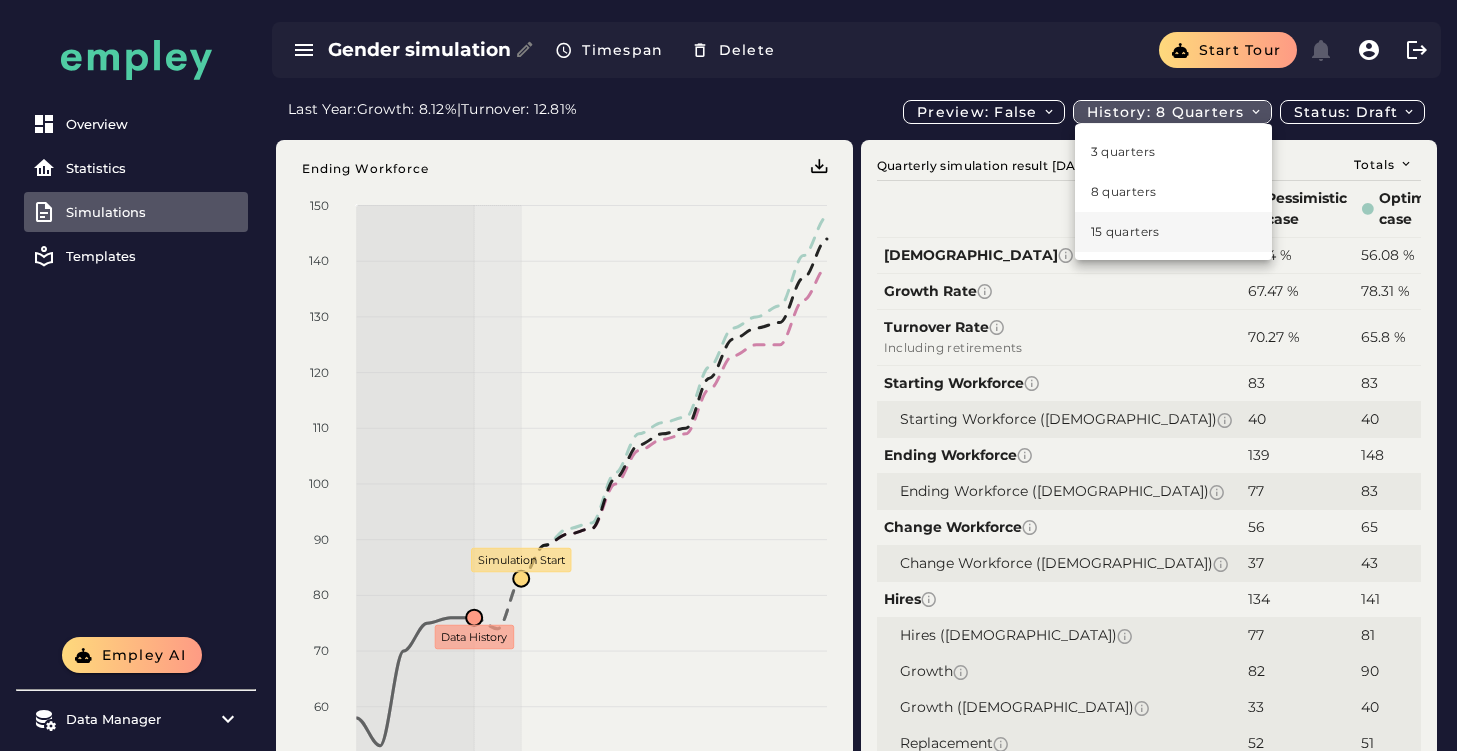 click on "15 quarters" 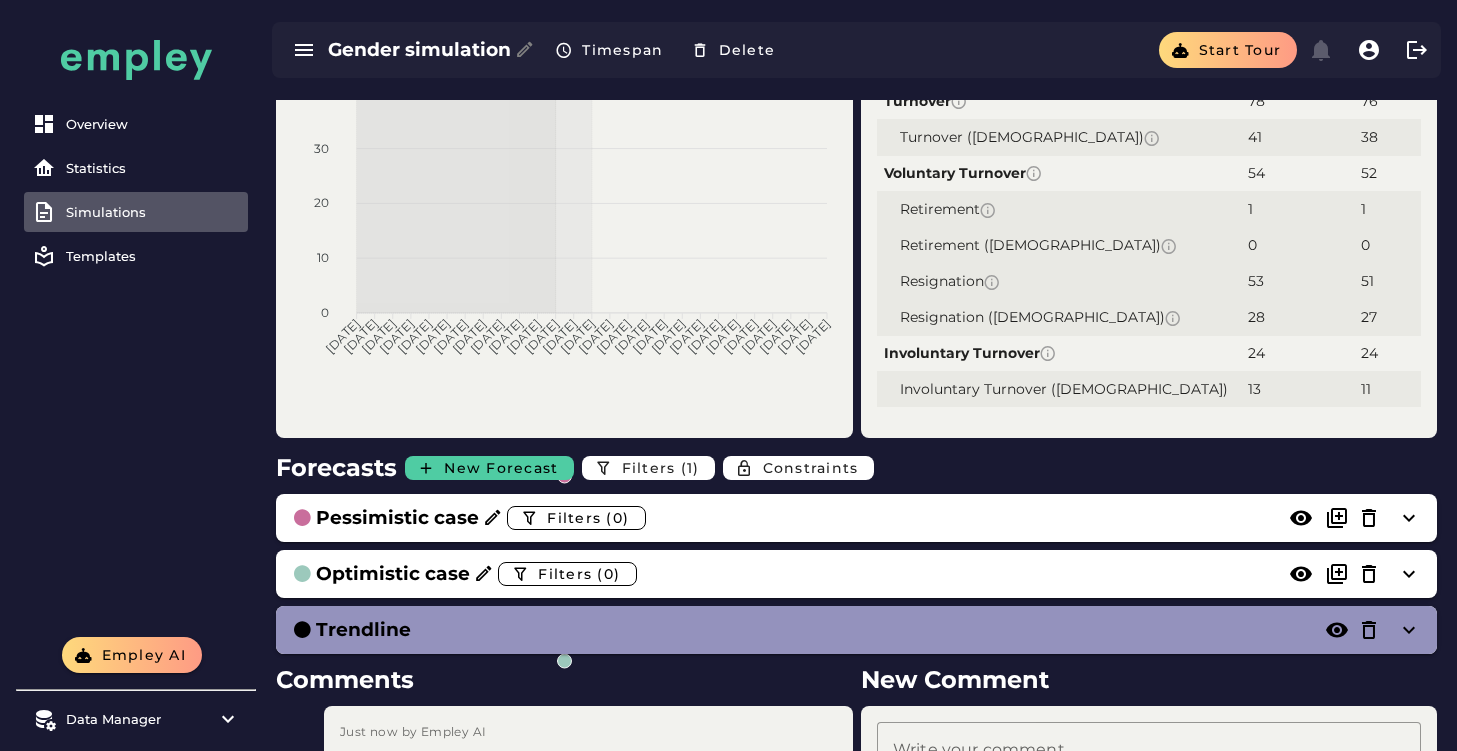 scroll, scrollTop: 861, scrollLeft: 0, axis: vertical 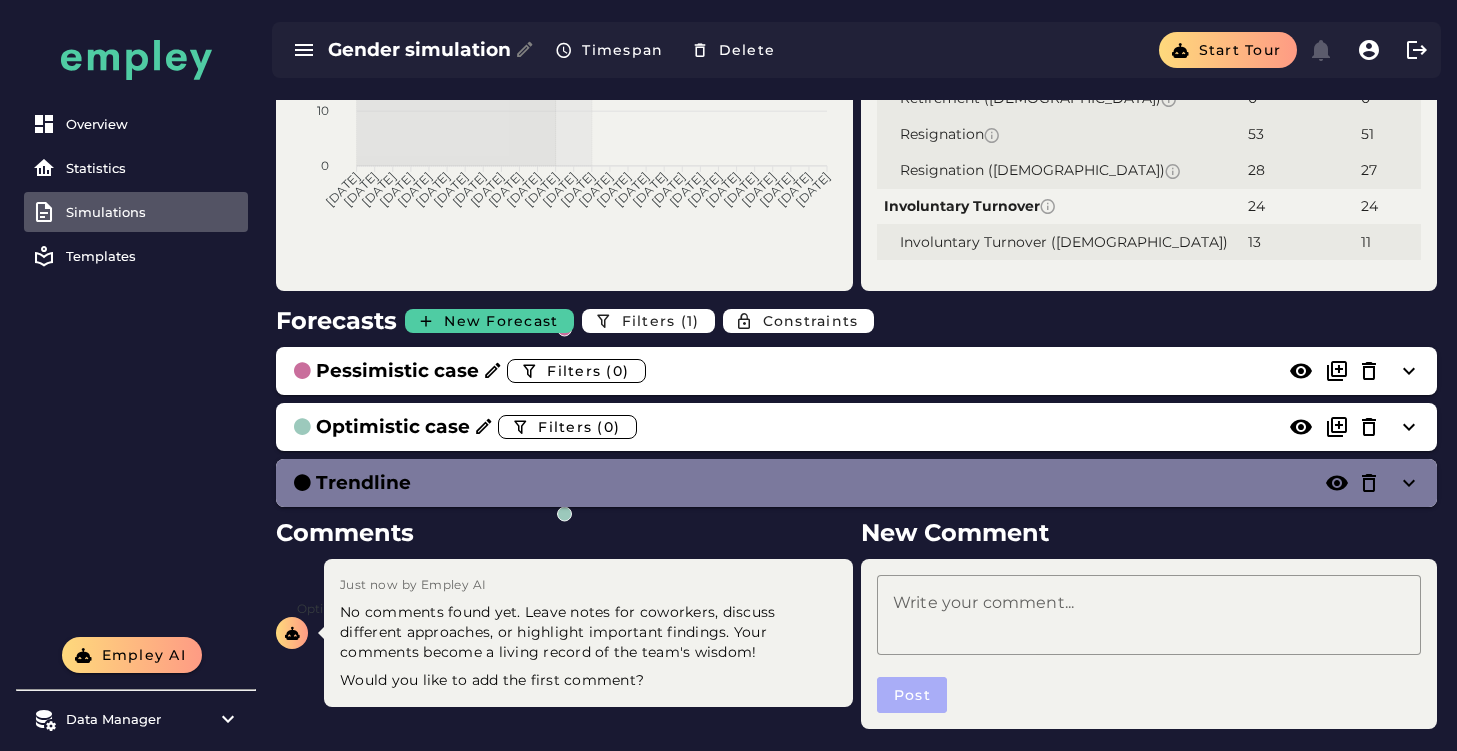 click on "Trendline" 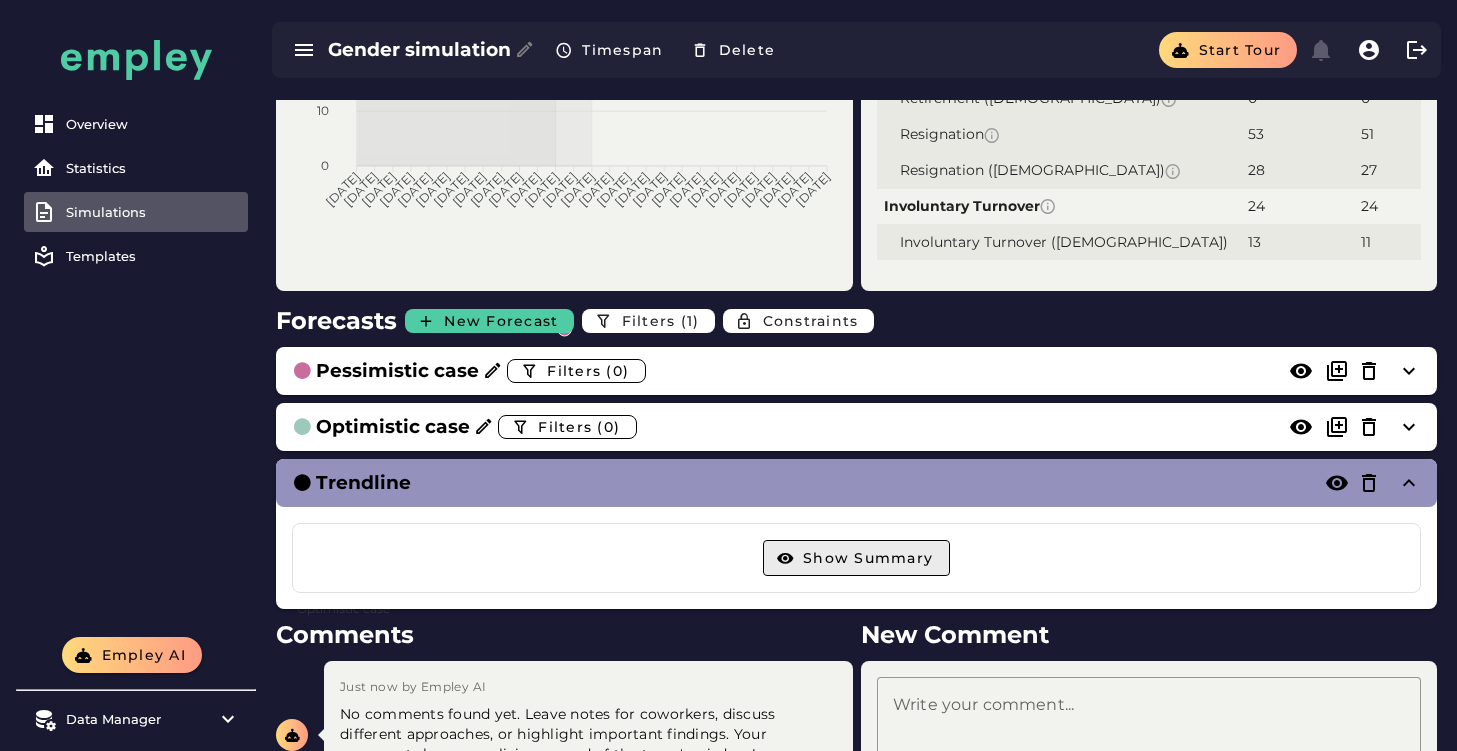 click on "Show Summary" 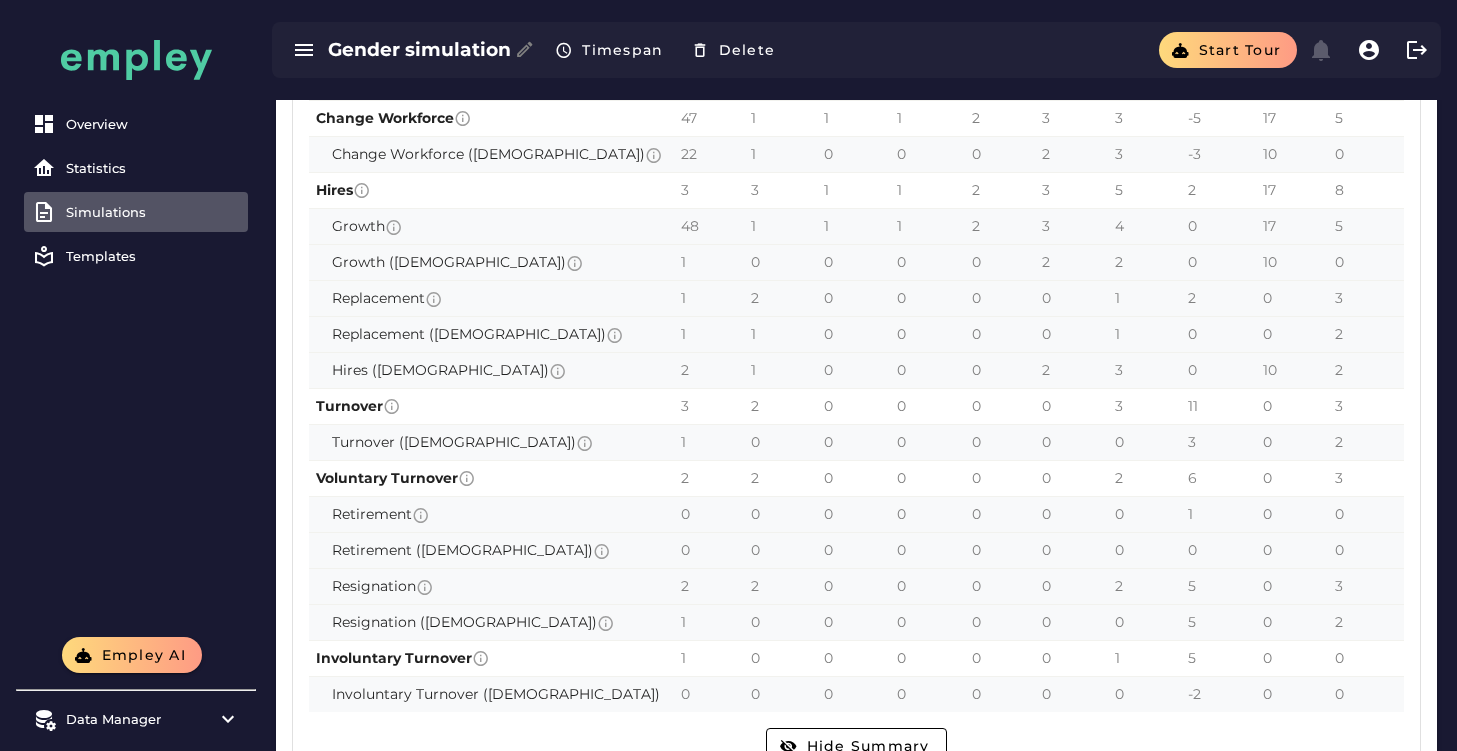 scroll, scrollTop: 1599, scrollLeft: 0, axis: vertical 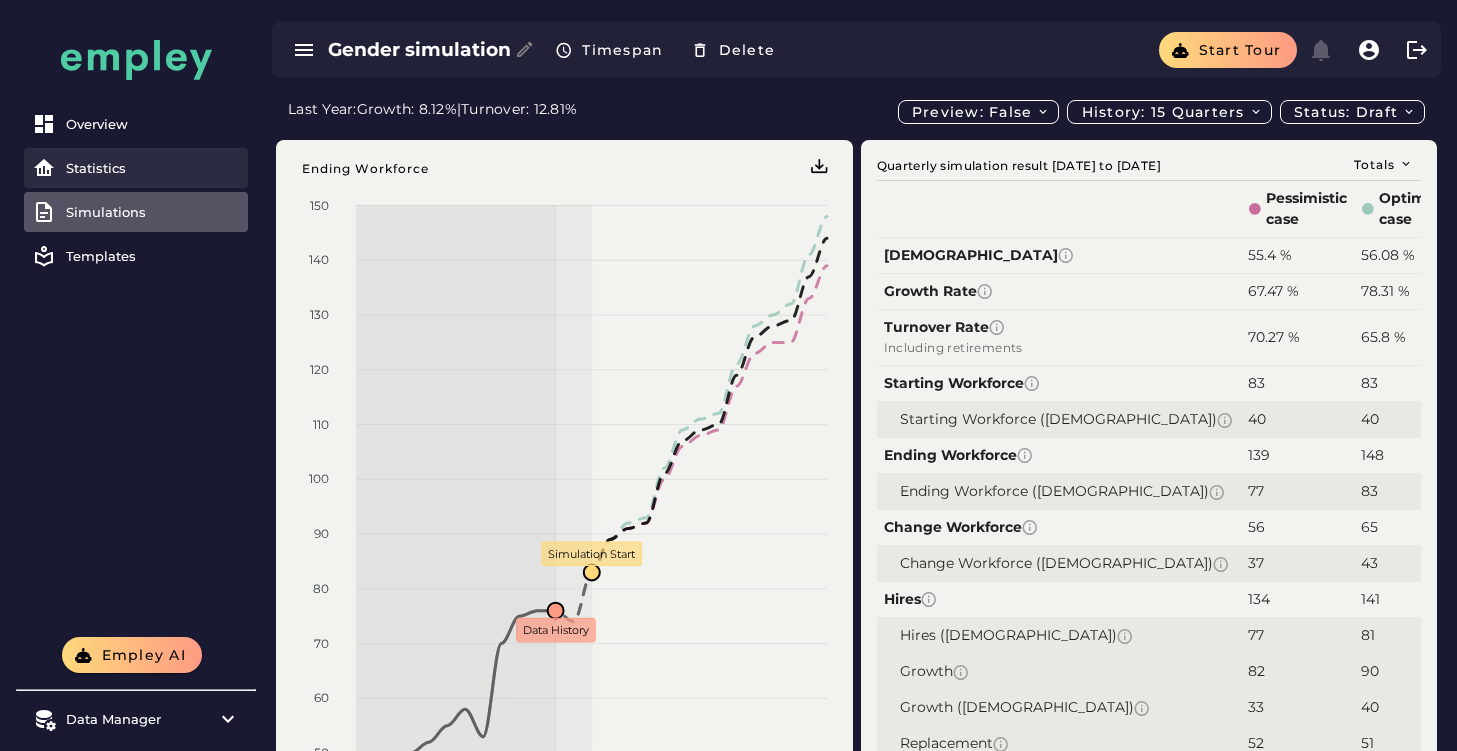 click on "Statistics" at bounding box center [153, 168] 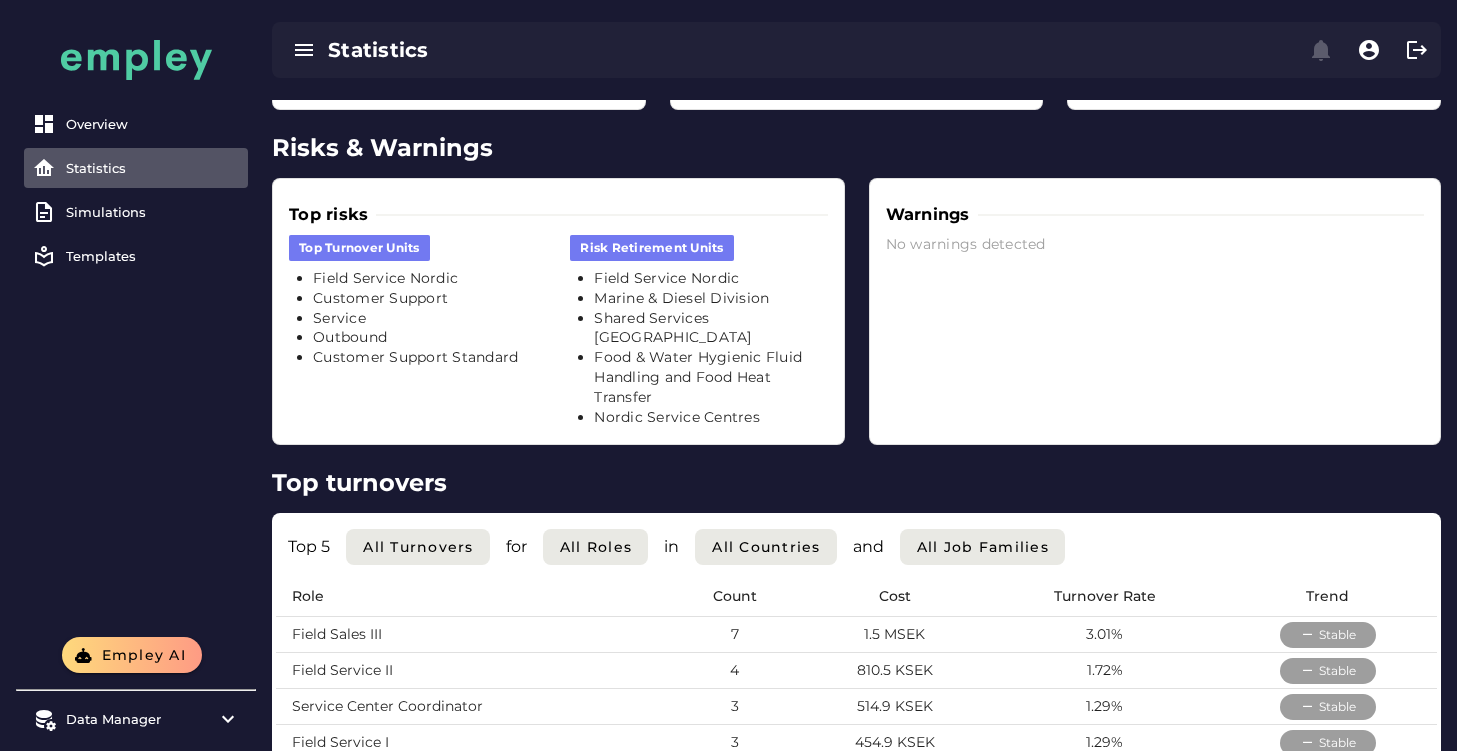 scroll, scrollTop: 2384, scrollLeft: 0, axis: vertical 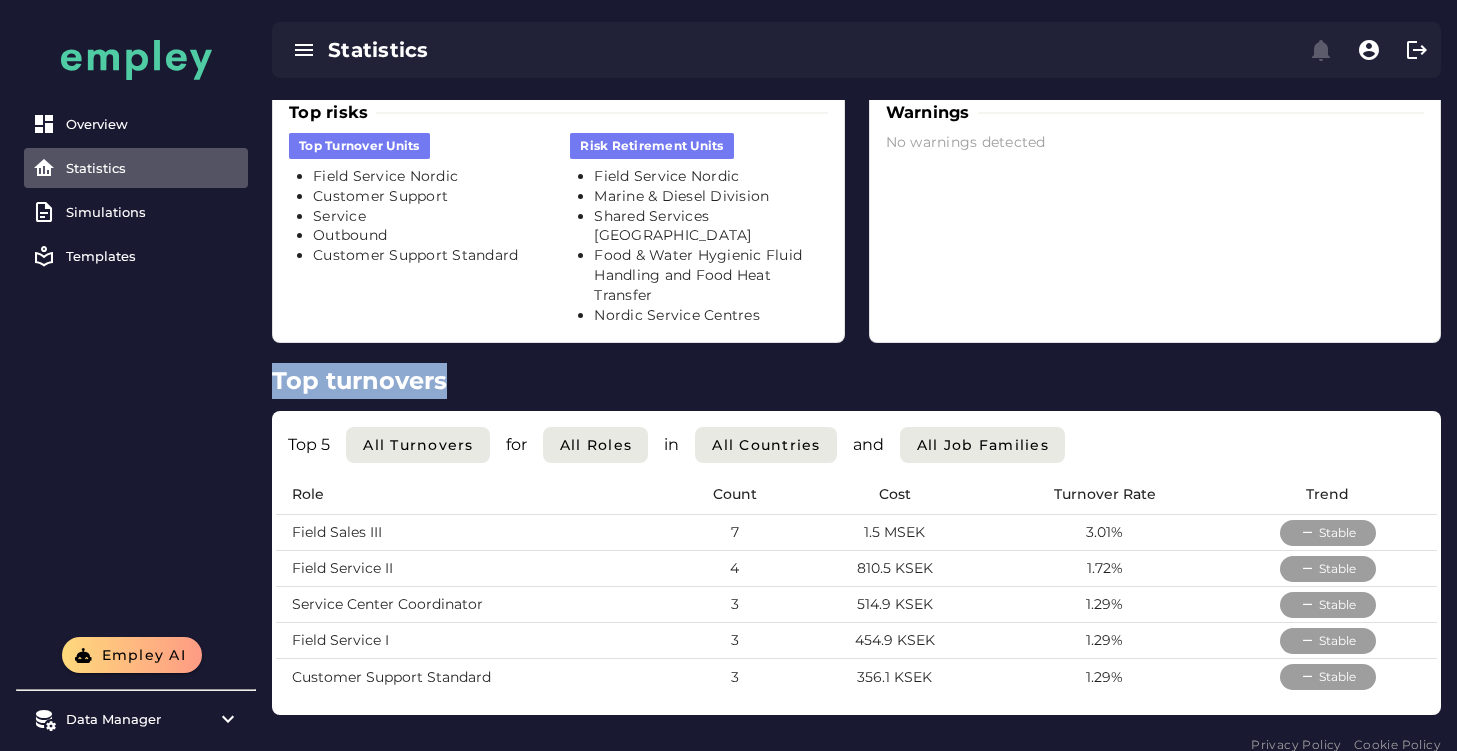 drag, startPoint x: 269, startPoint y: 361, endPoint x: 445, endPoint y: 363, distance: 176.01137 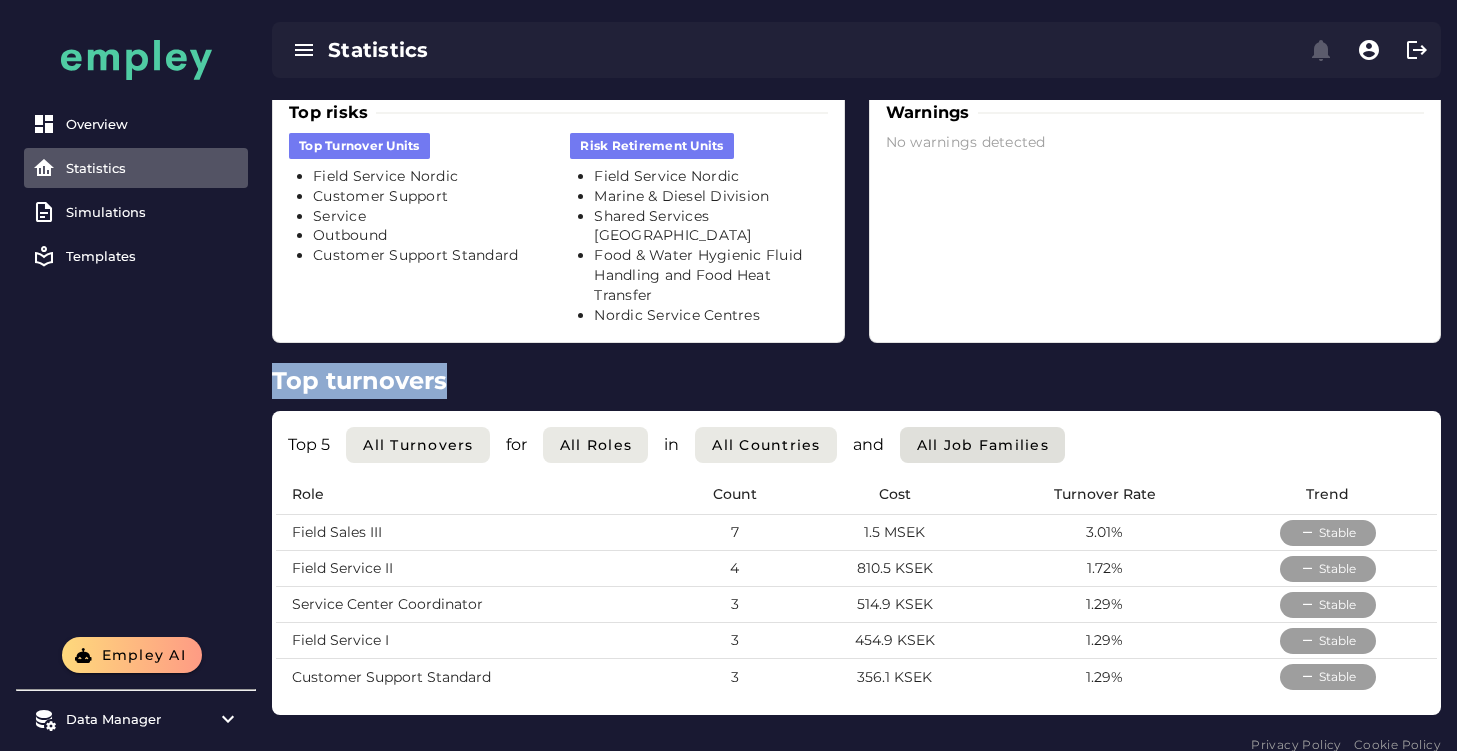 click on "All Job Families" 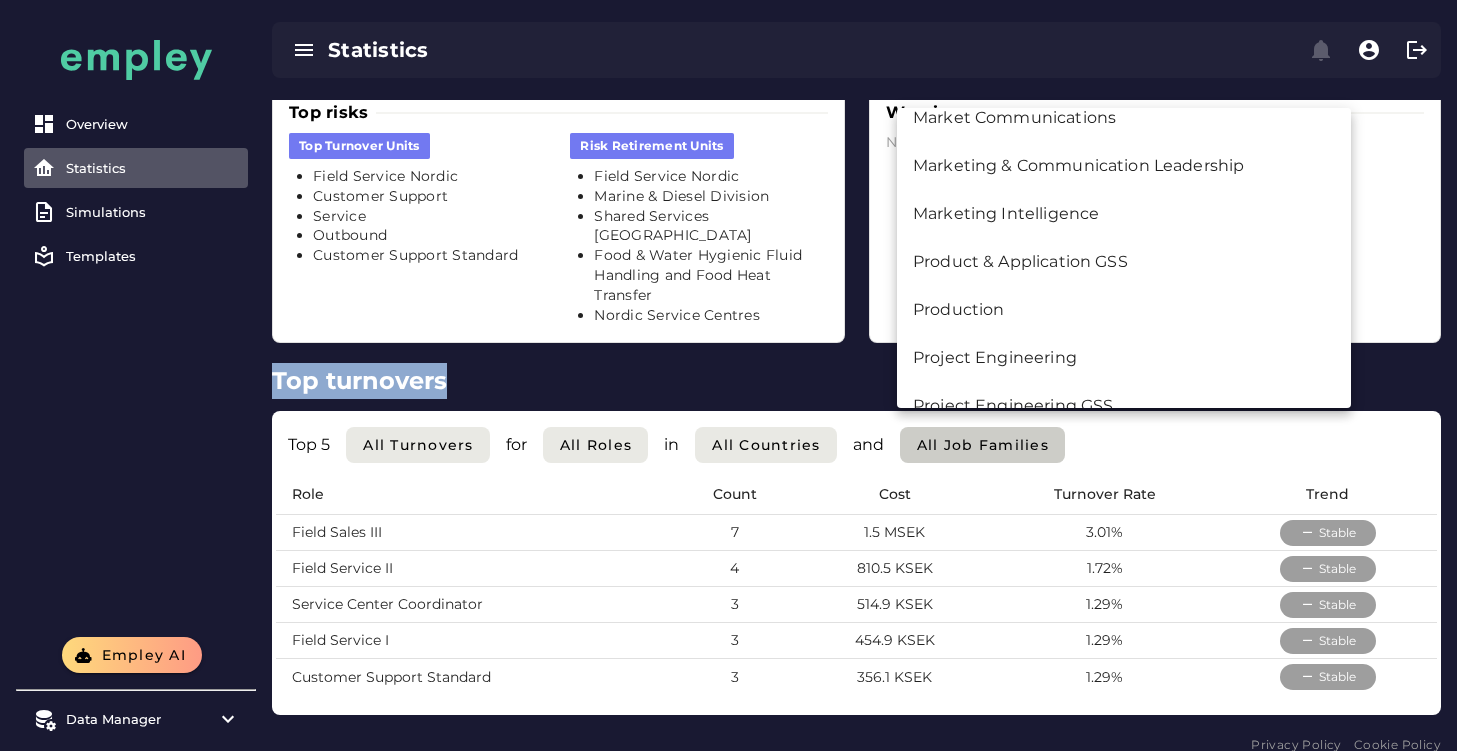 scroll, scrollTop: 1108, scrollLeft: 0, axis: vertical 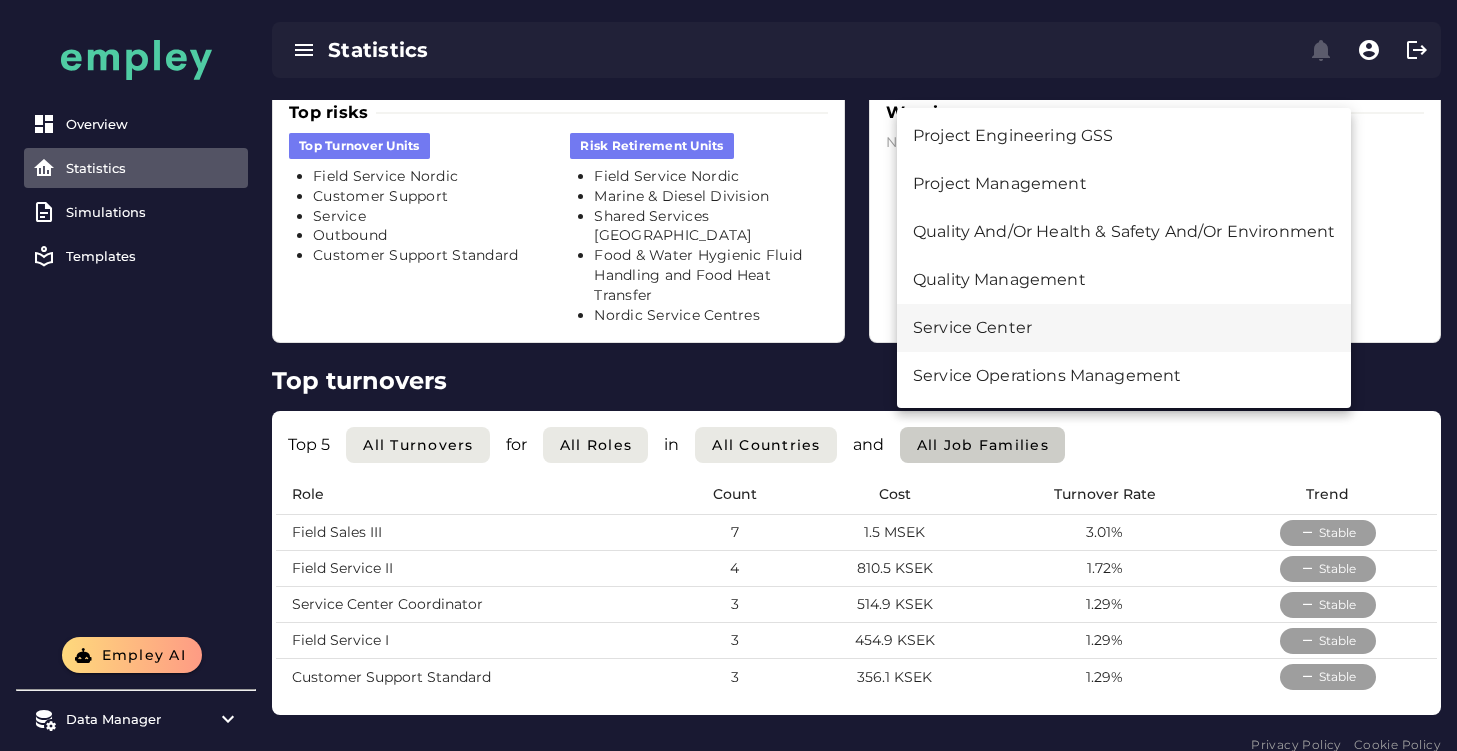 click on "Service Center" 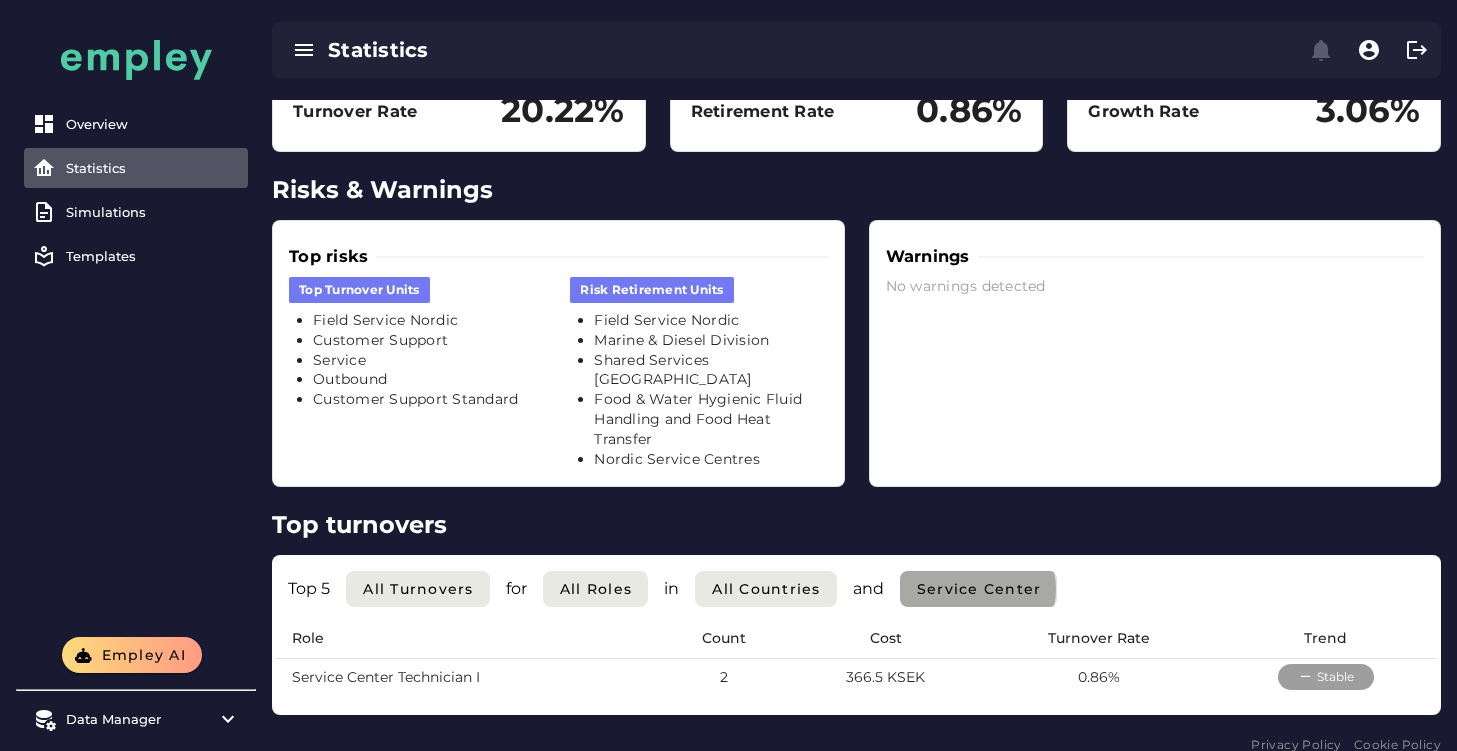 click on "Service Center" 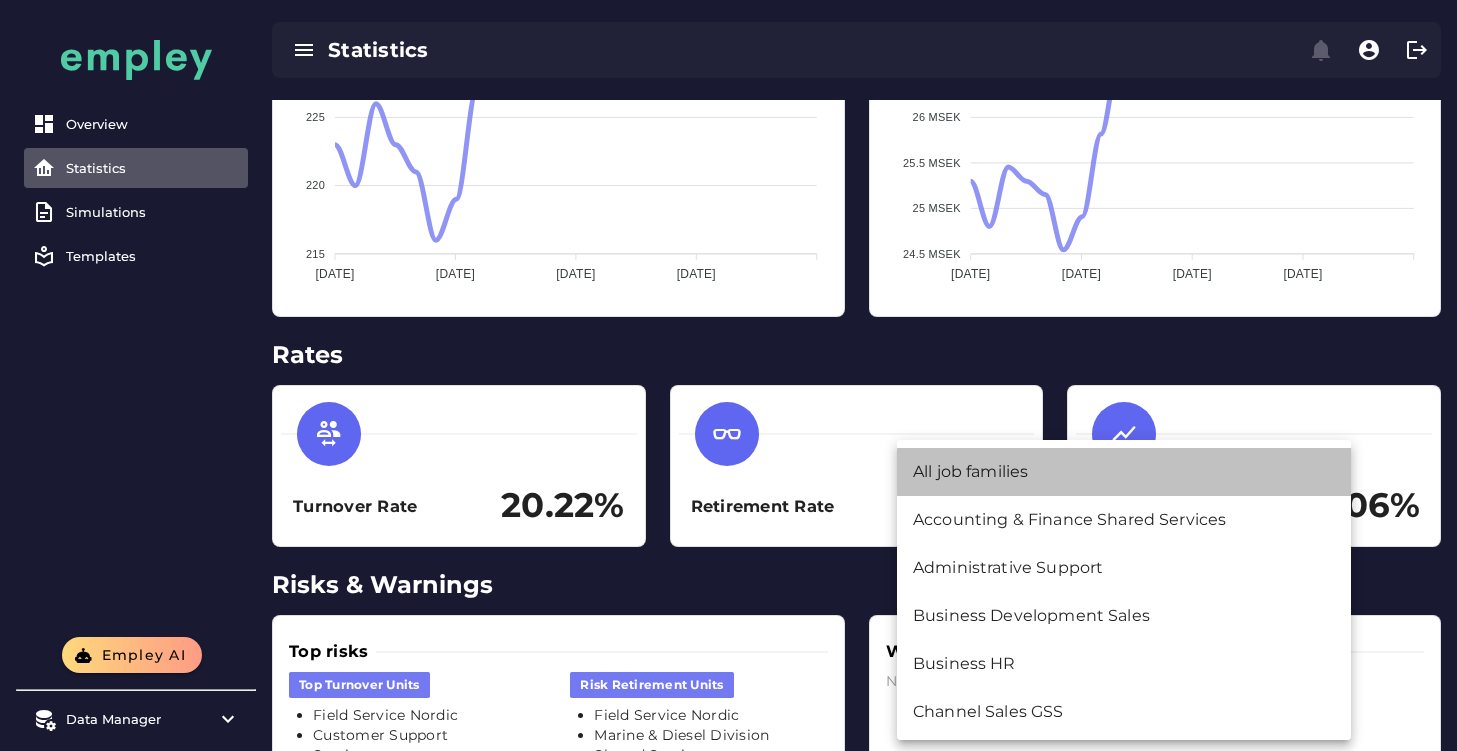 click on "All job families" 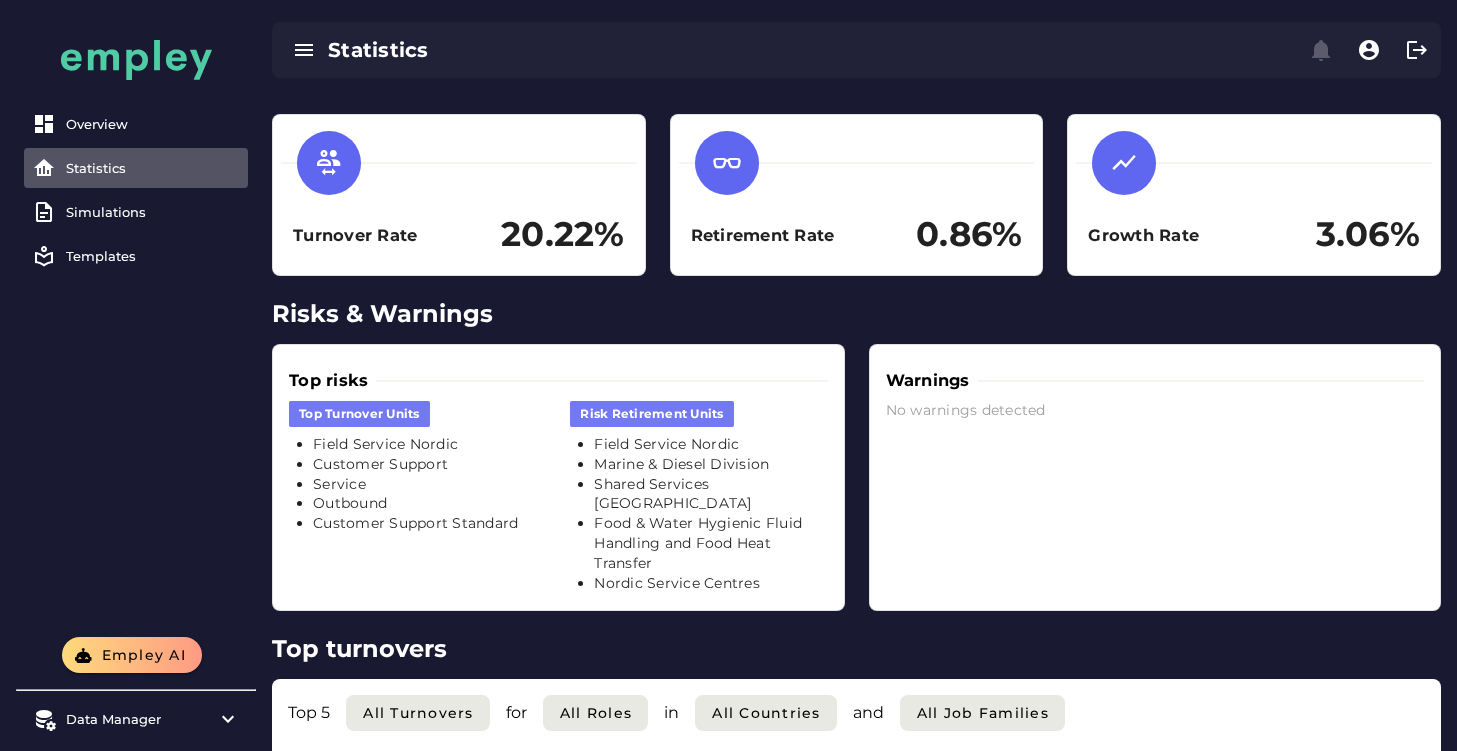 scroll, scrollTop: 2384, scrollLeft: 0, axis: vertical 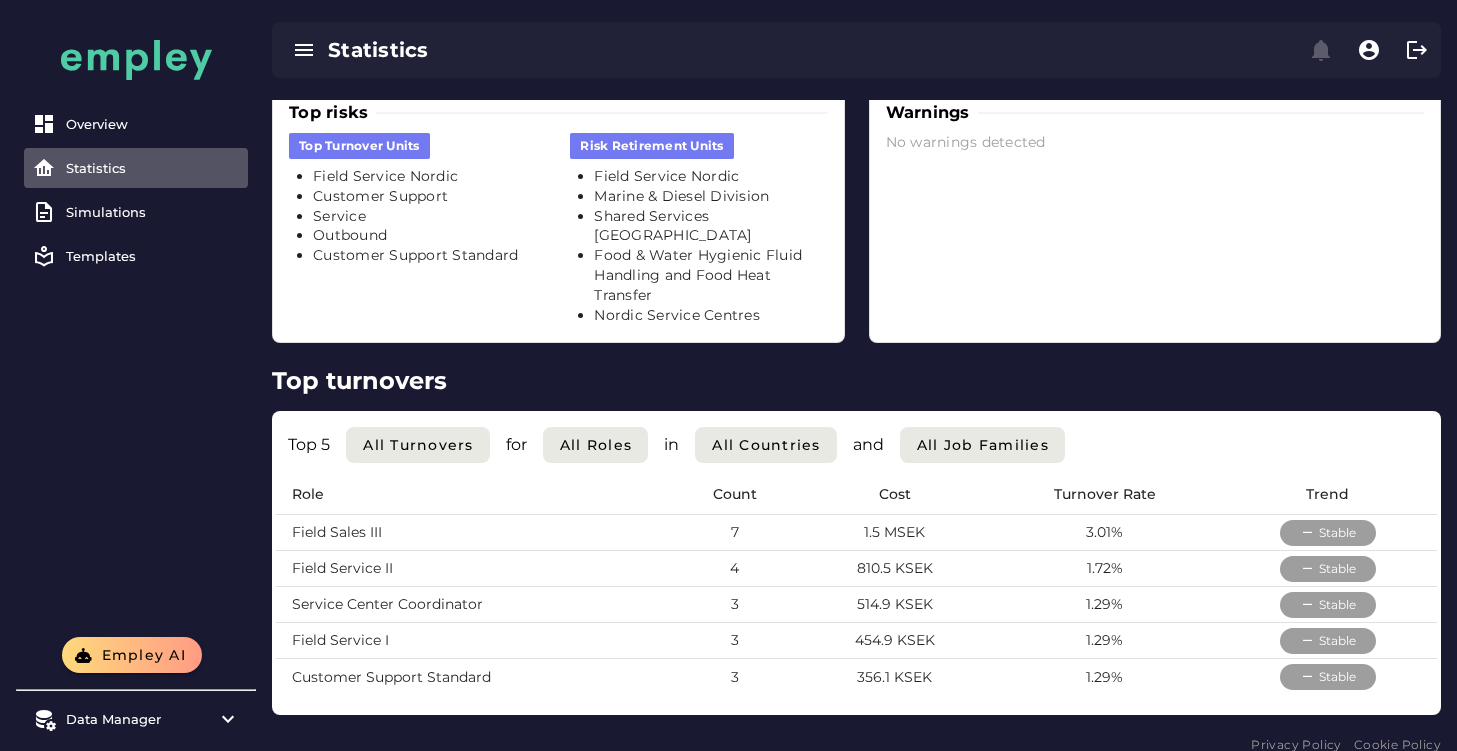 click on "Trend" at bounding box center [1328, 495] 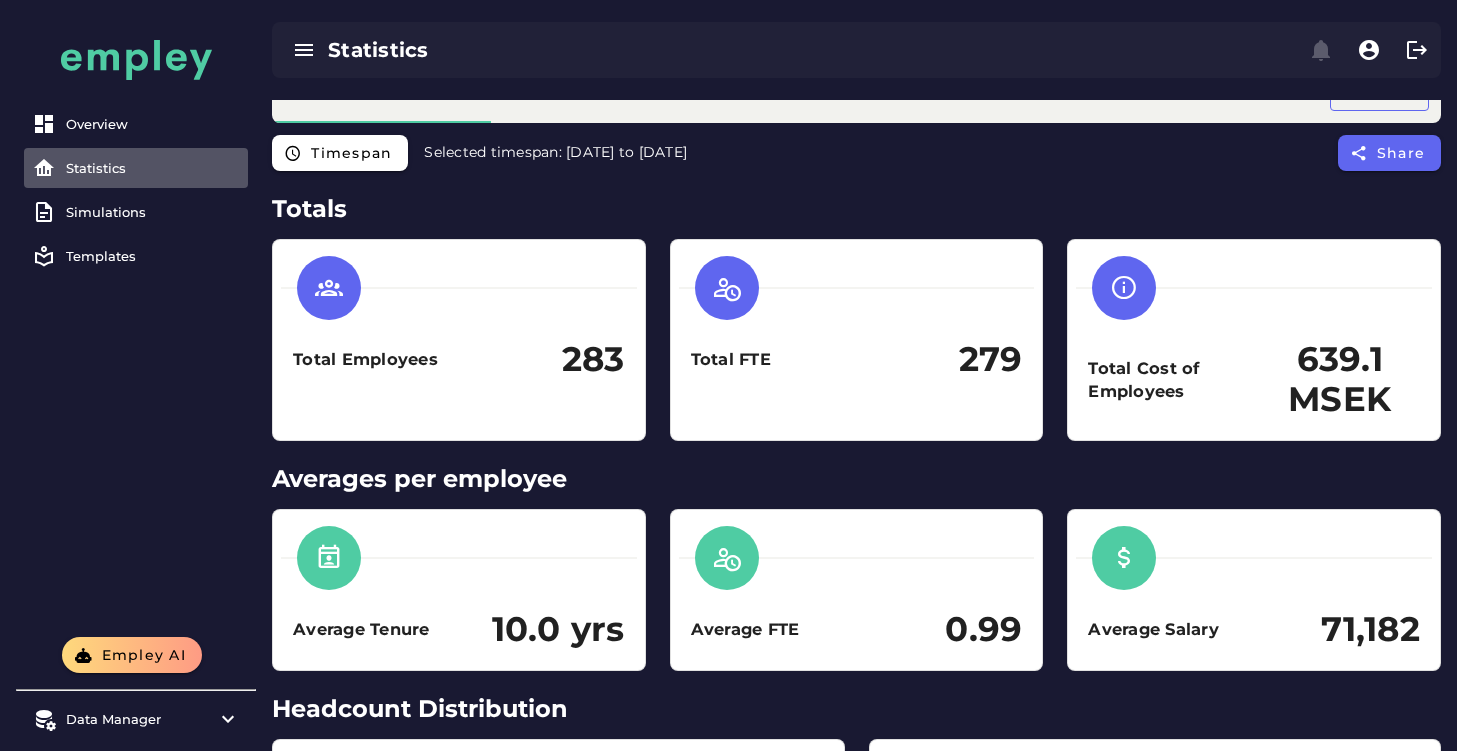 scroll, scrollTop: 0, scrollLeft: 0, axis: both 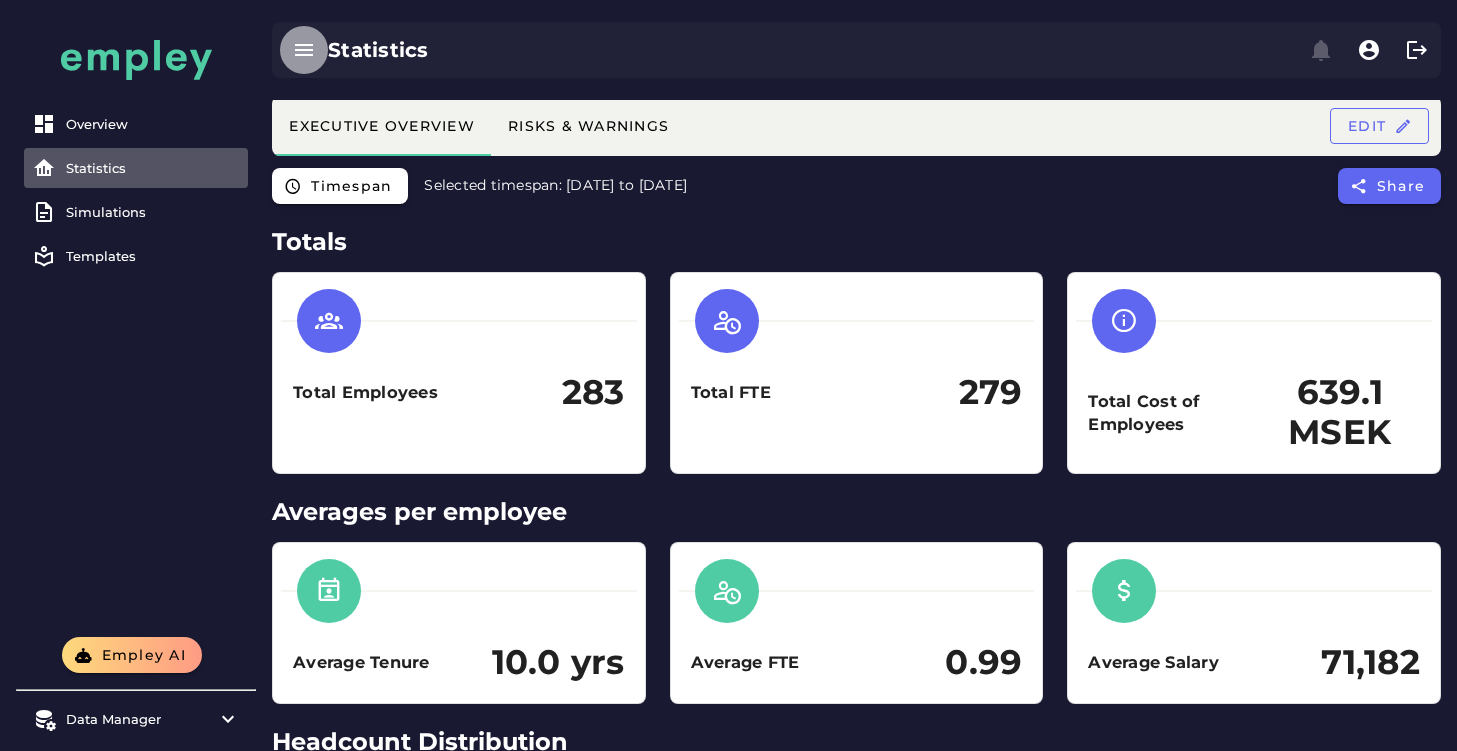click at bounding box center [304, 50] 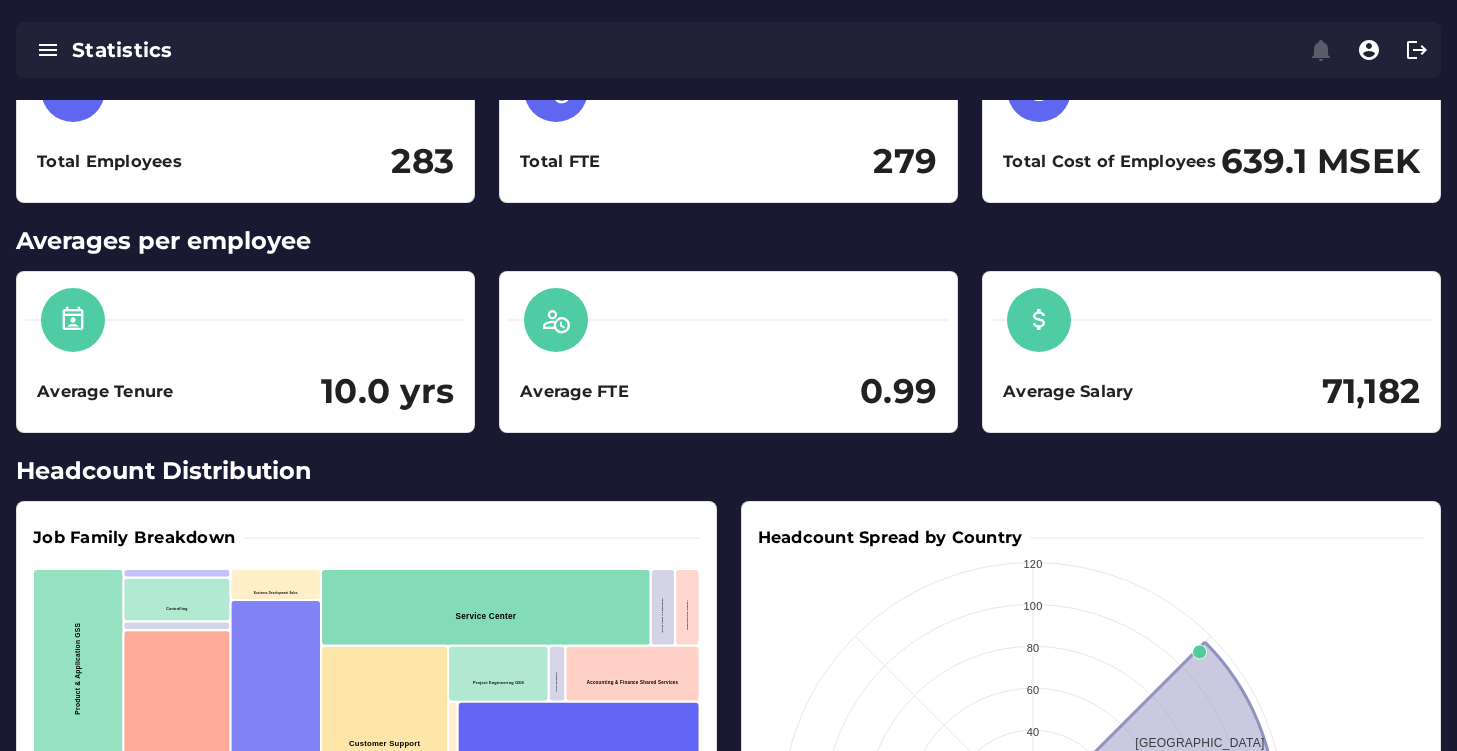scroll, scrollTop: 0, scrollLeft: 0, axis: both 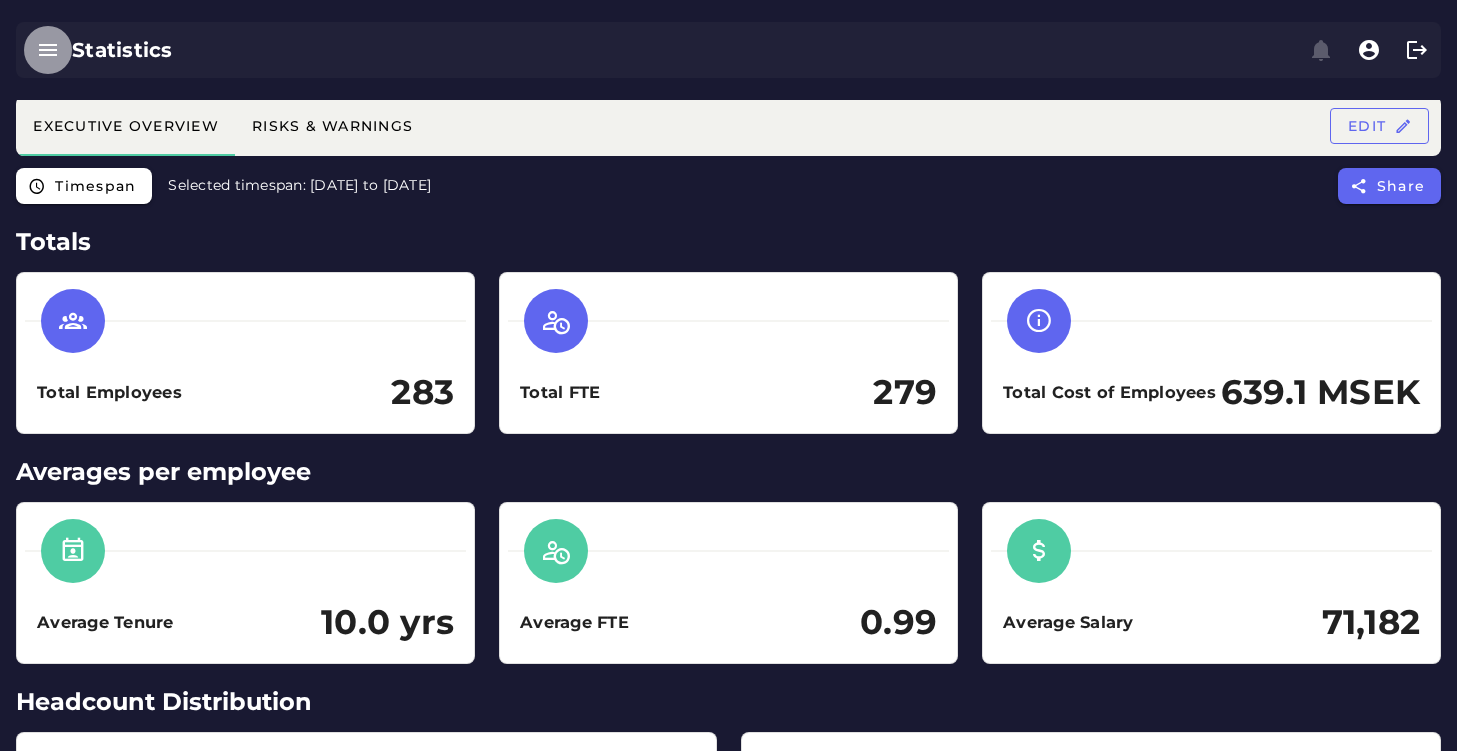 click at bounding box center (48, 50) 